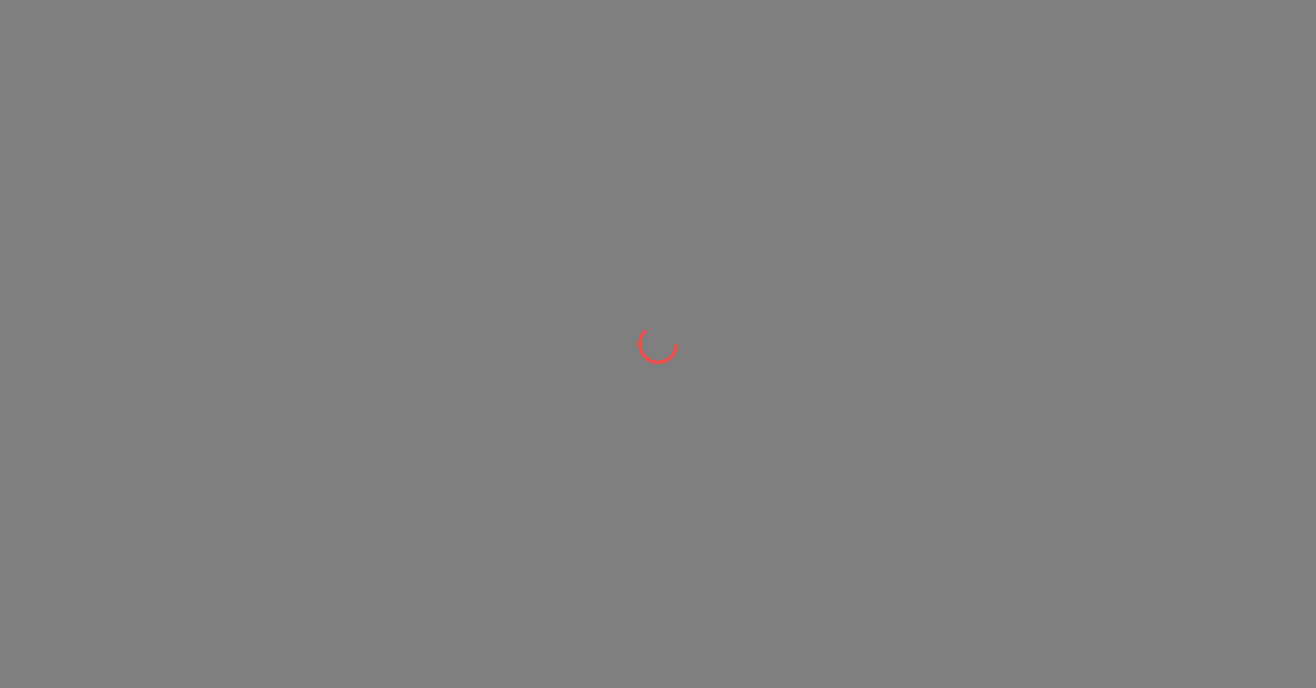 scroll, scrollTop: 0, scrollLeft: 0, axis: both 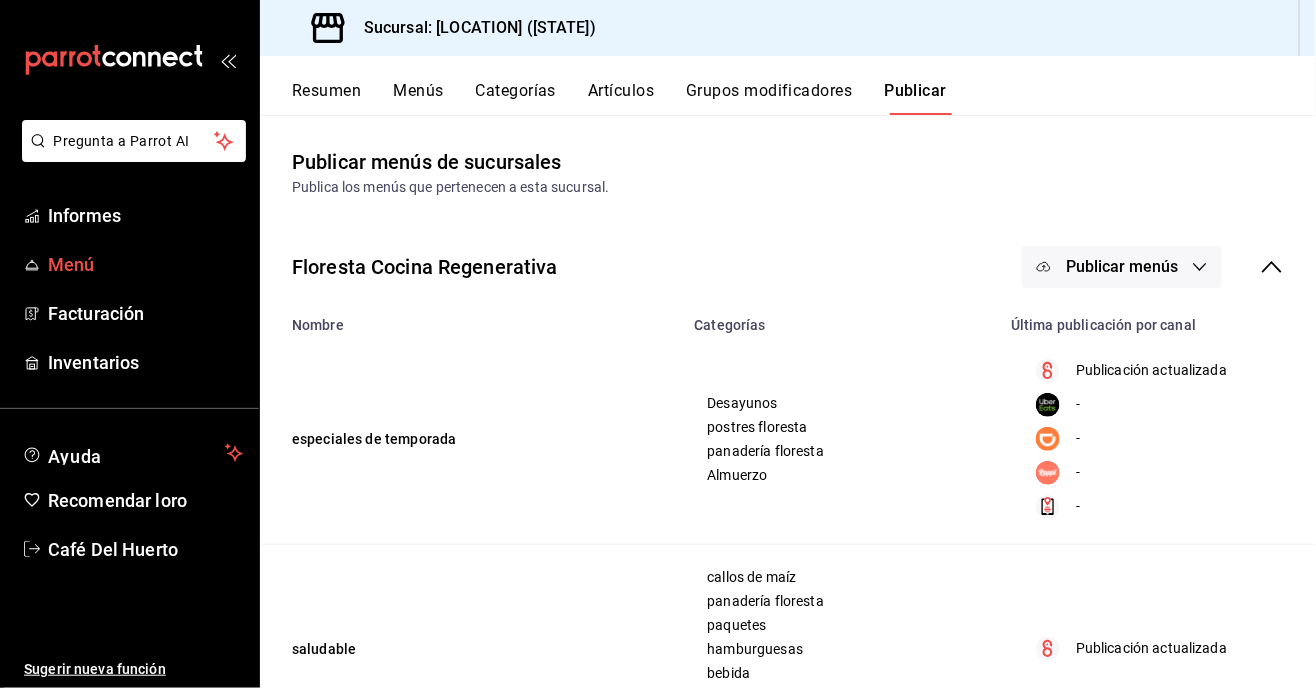 click on "Menú" at bounding box center (145, 264) 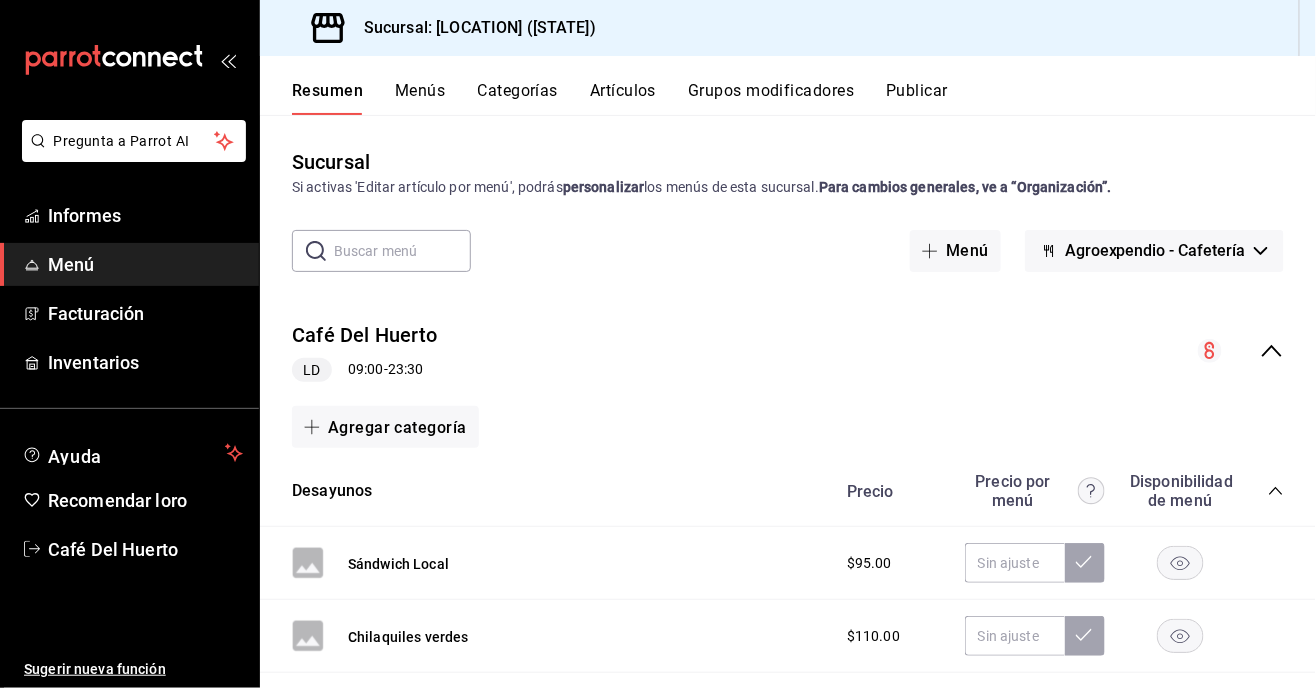 click on "Agroexpendio - Cafetería" at bounding box center [1154, 251] 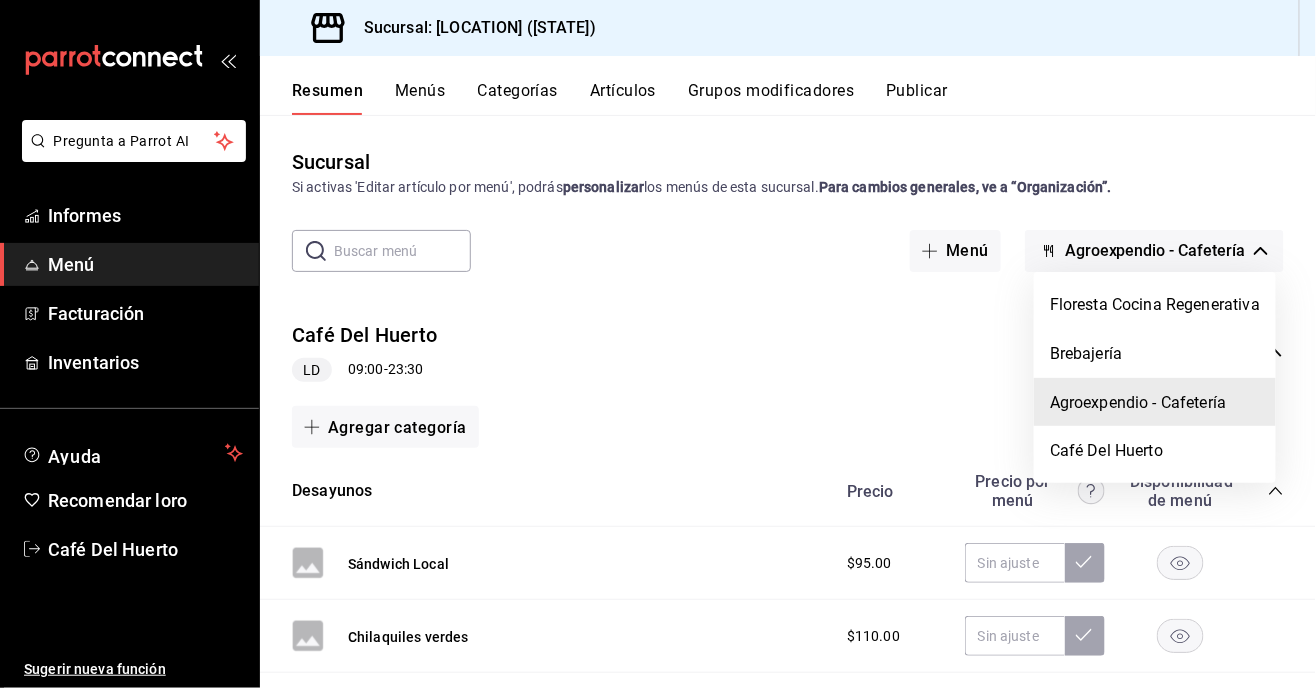click at bounding box center (658, 344) 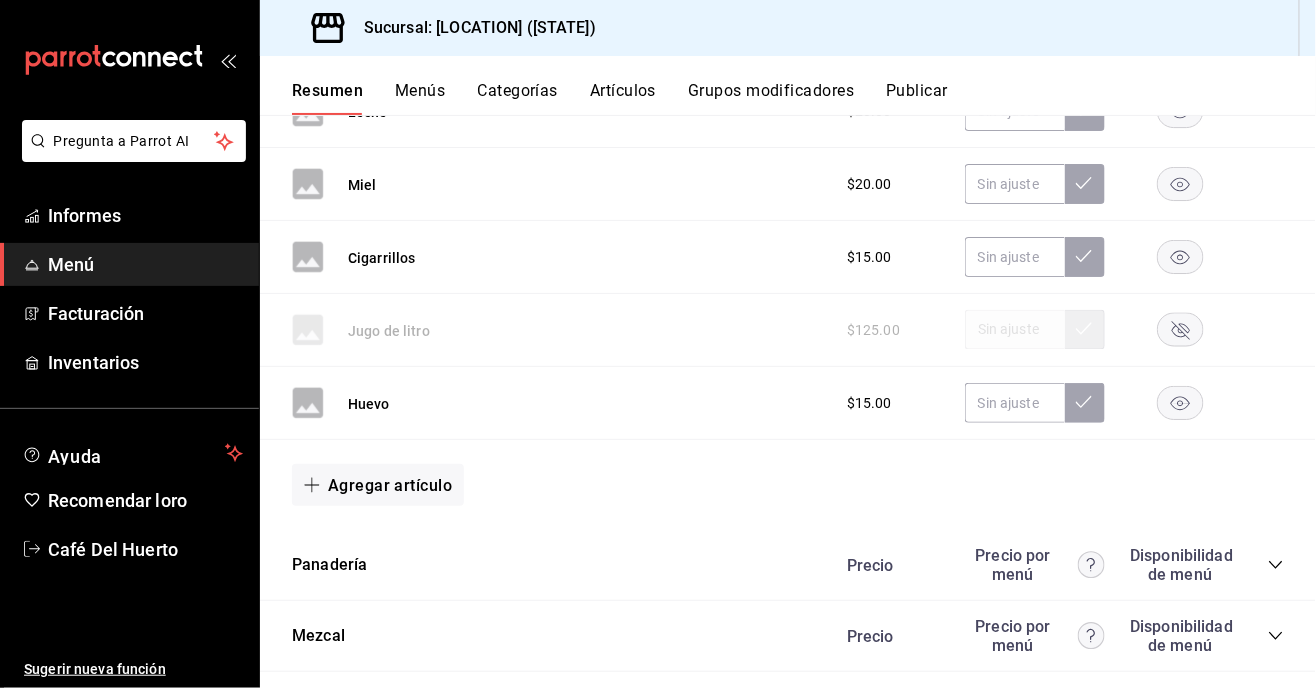 scroll, scrollTop: 1196, scrollLeft: 0, axis: vertical 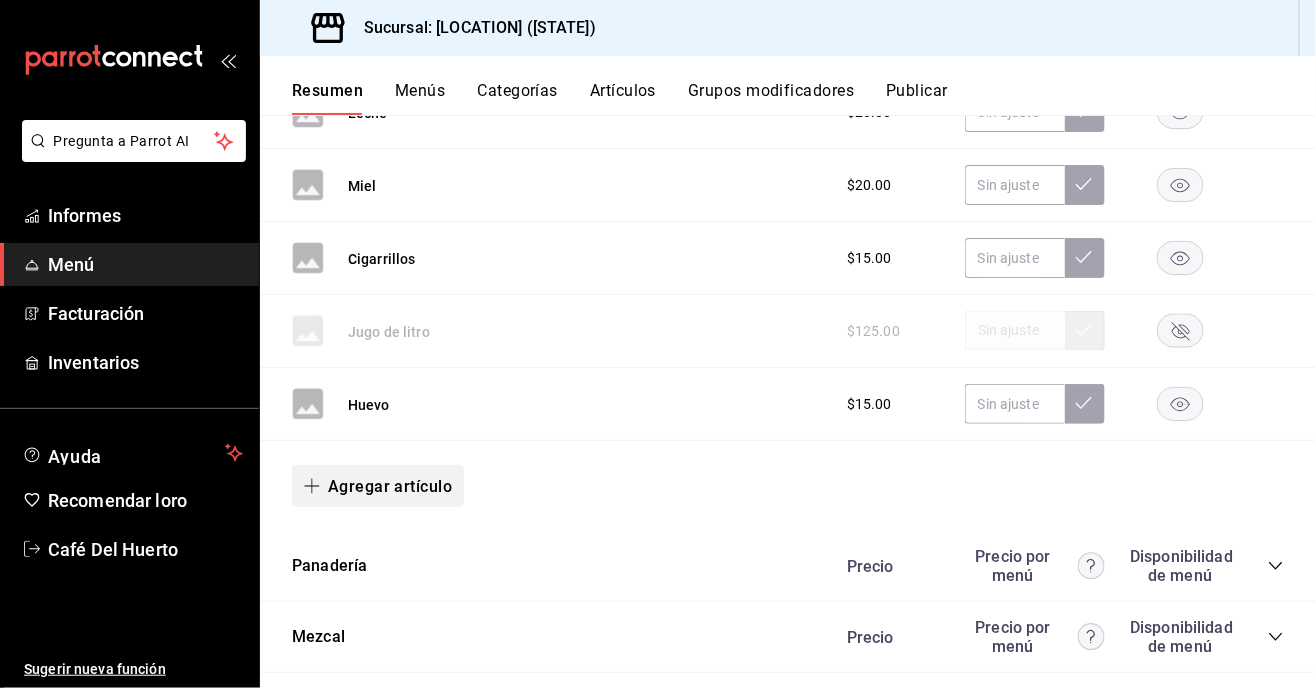 click on "Agregar artículo" at bounding box center [378, 486] 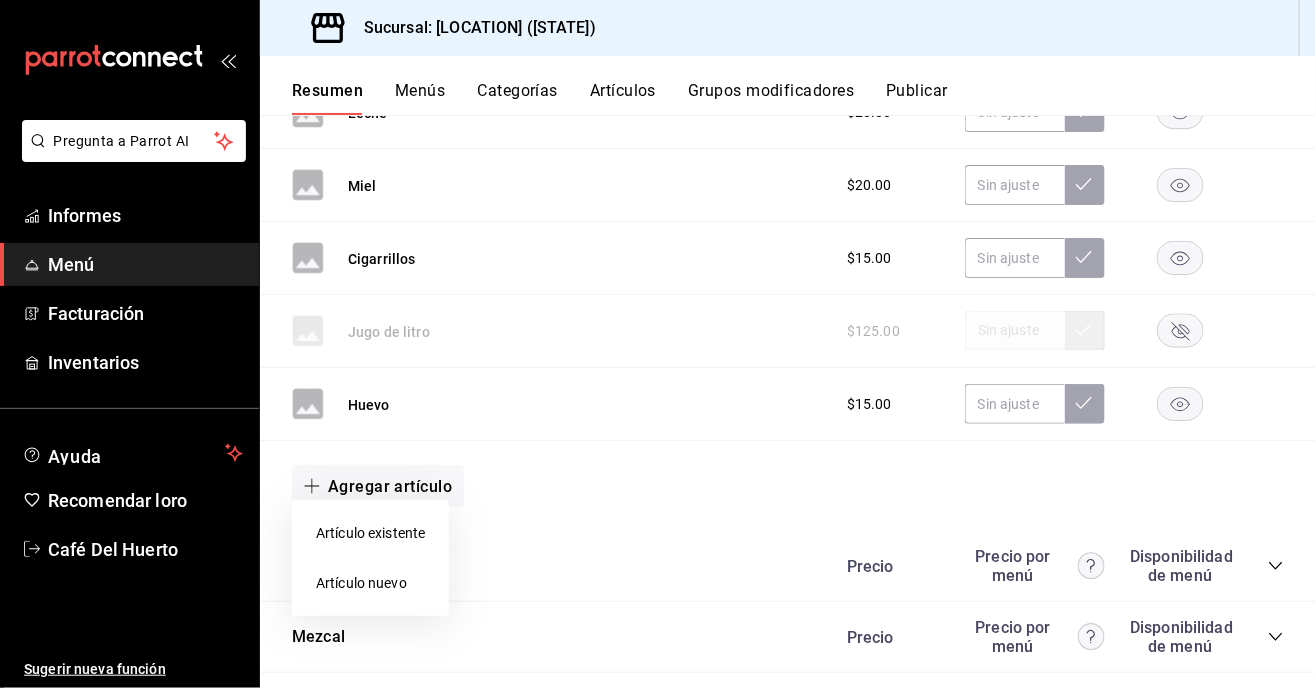 click on "Artículo nuevo" at bounding box center [361, 583] 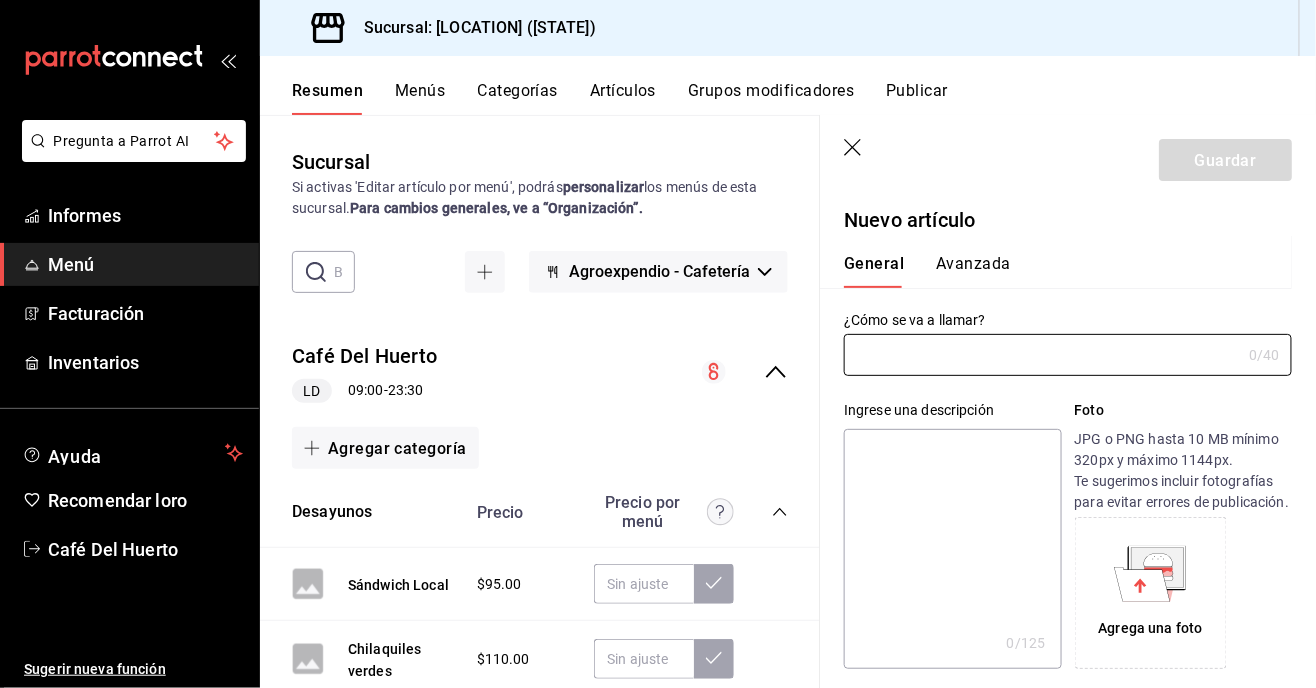 scroll, scrollTop: 35, scrollLeft: 0, axis: vertical 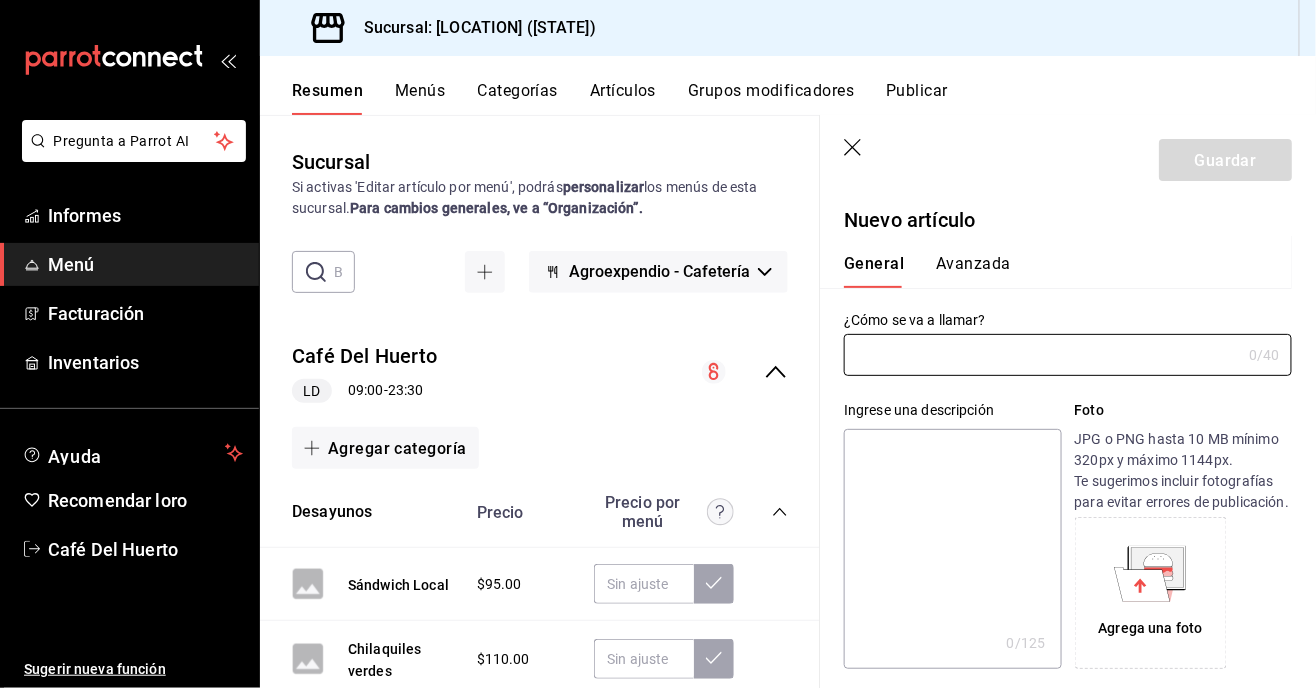 click 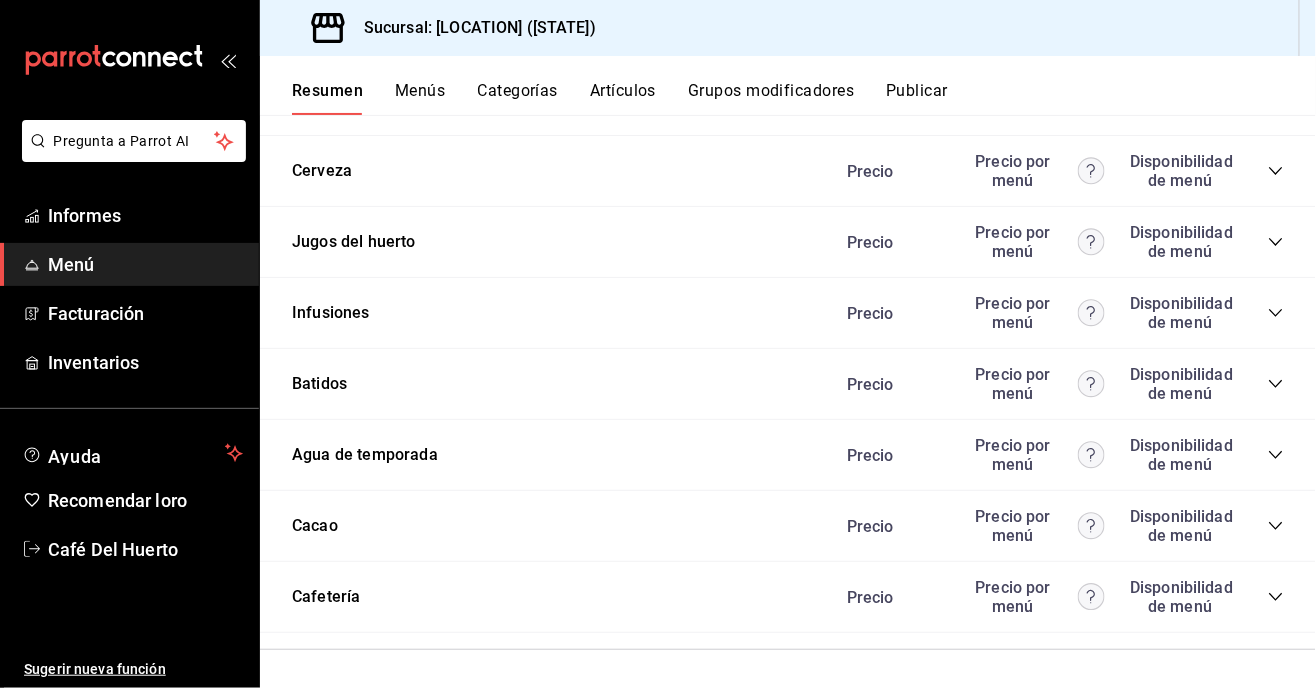 scroll, scrollTop: 1752, scrollLeft: 0, axis: vertical 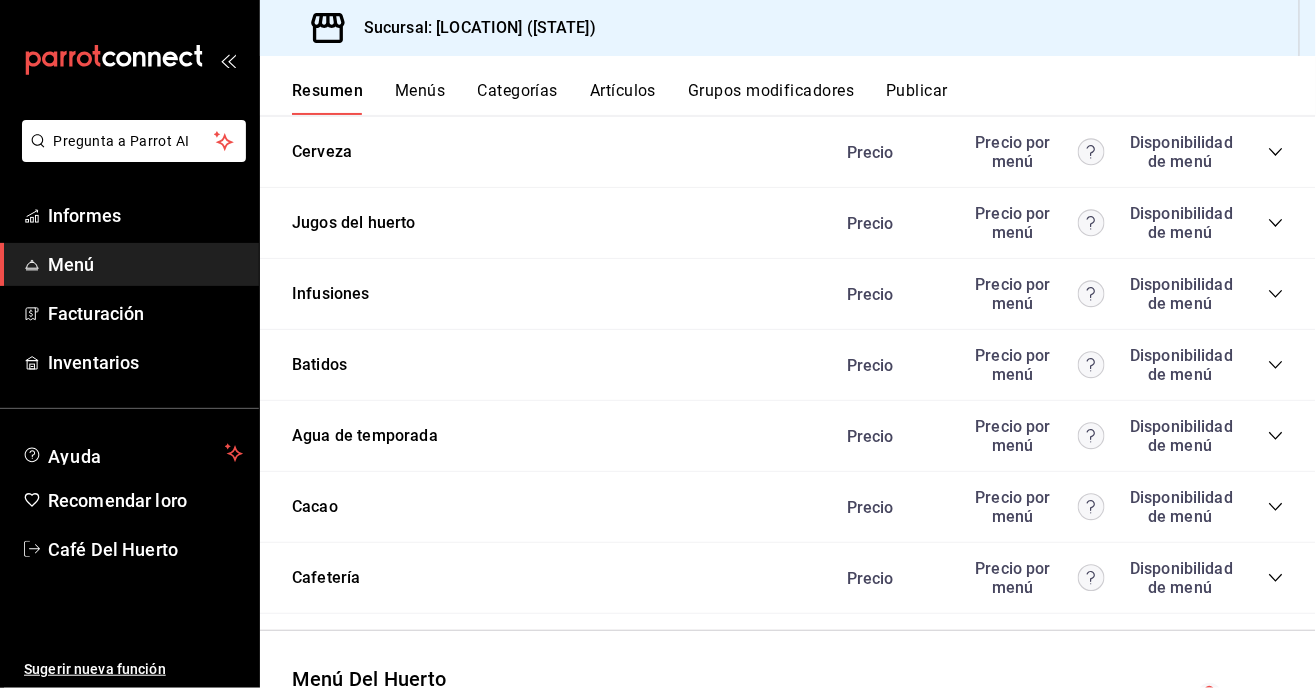 click on "Agua de temporada Precio Precio por menú   Disponibilidad de menú" at bounding box center (788, 436) 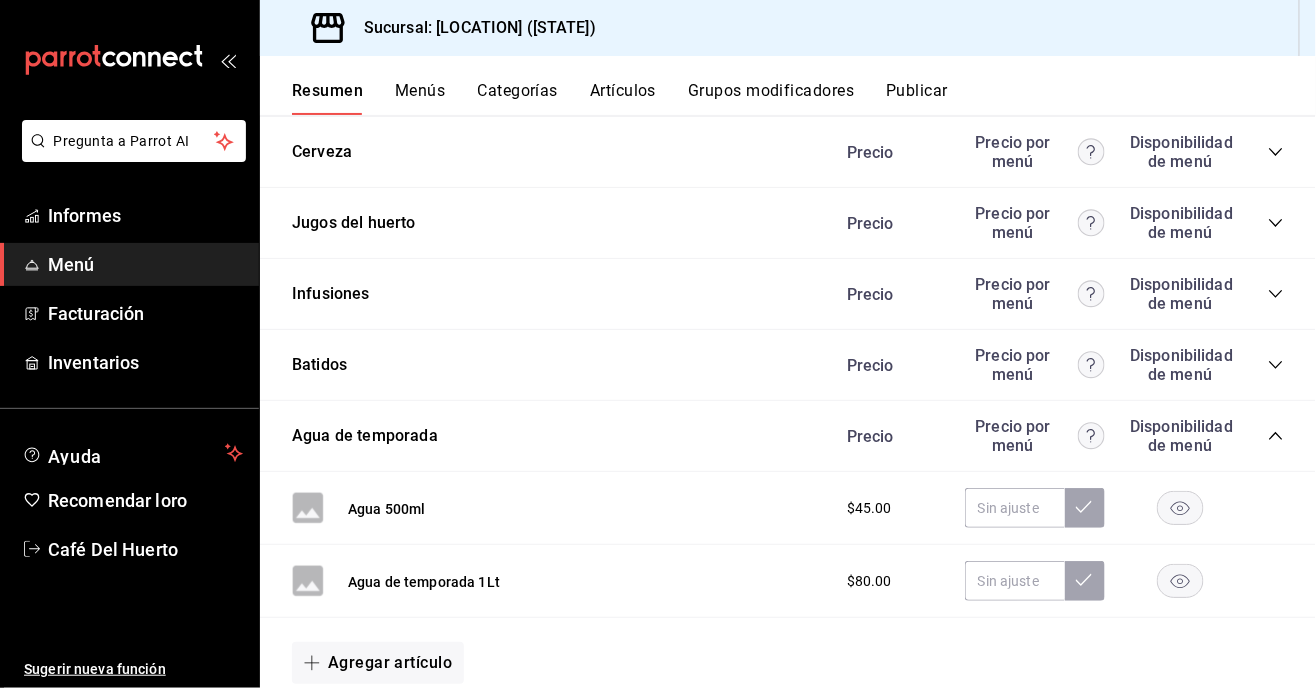 click on "Agua 500ml $45.00" at bounding box center (788, 508) 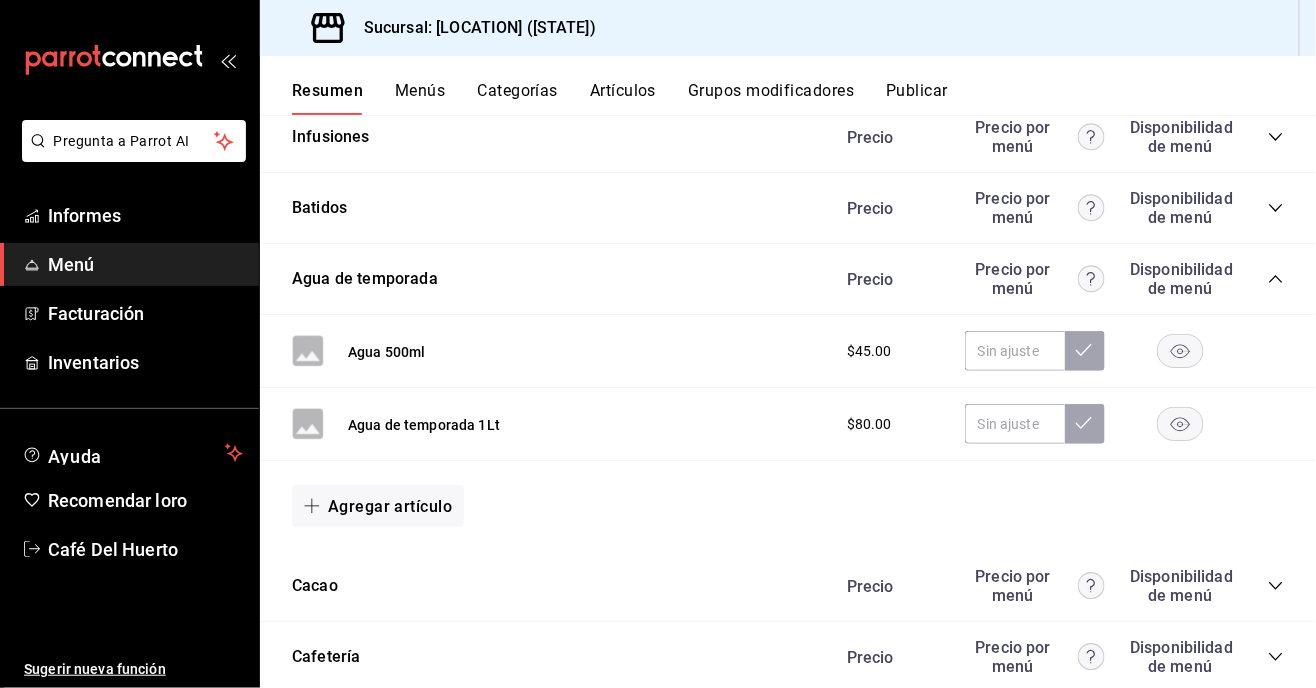 scroll, scrollTop: 1910, scrollLeft: 0, axis: vertical 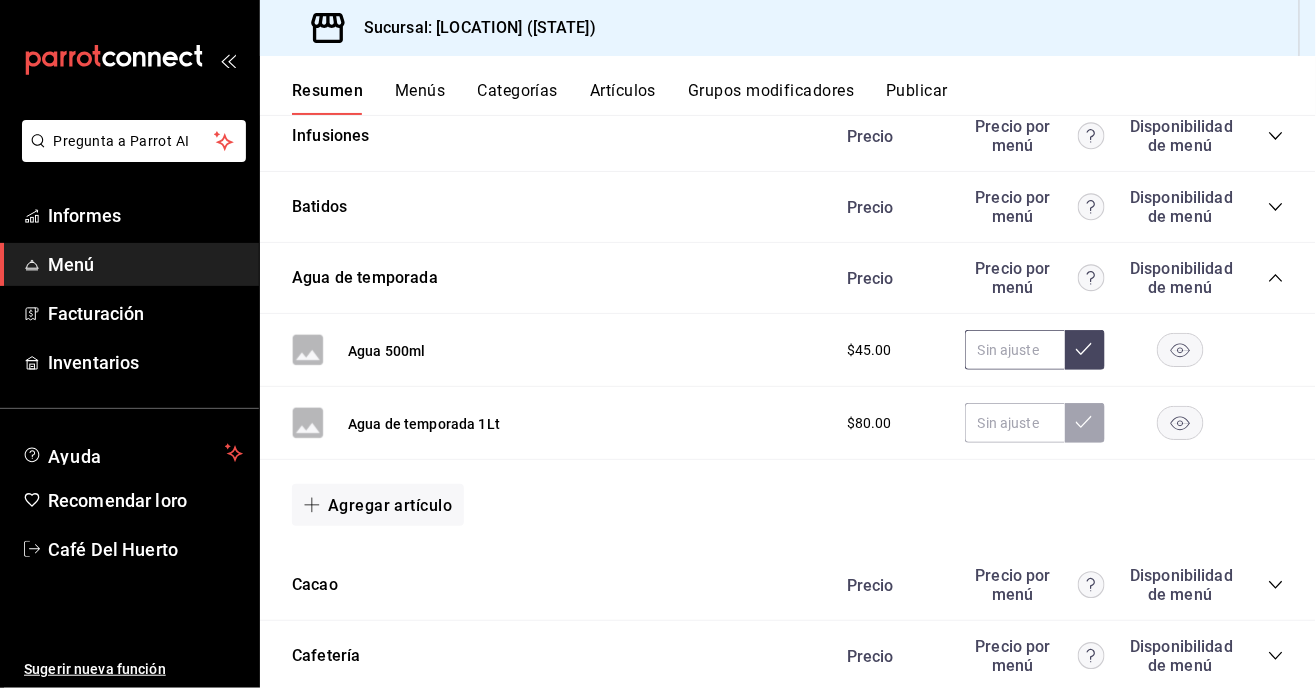 click 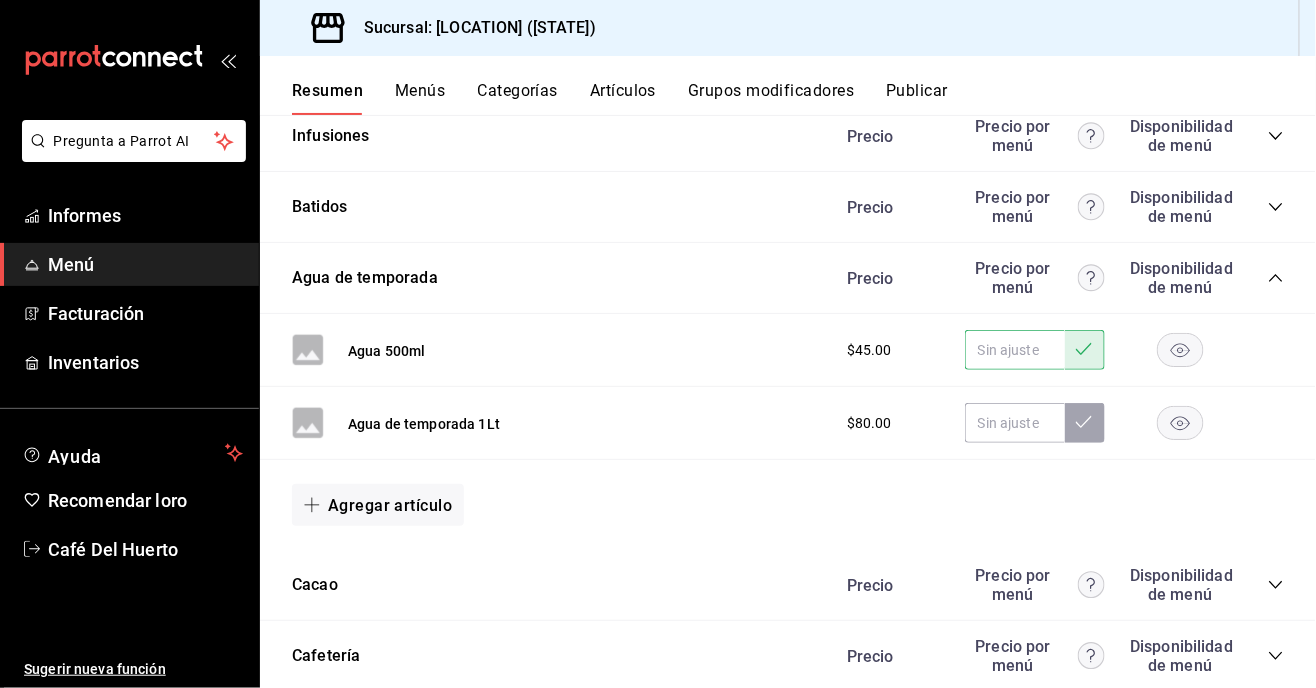 click 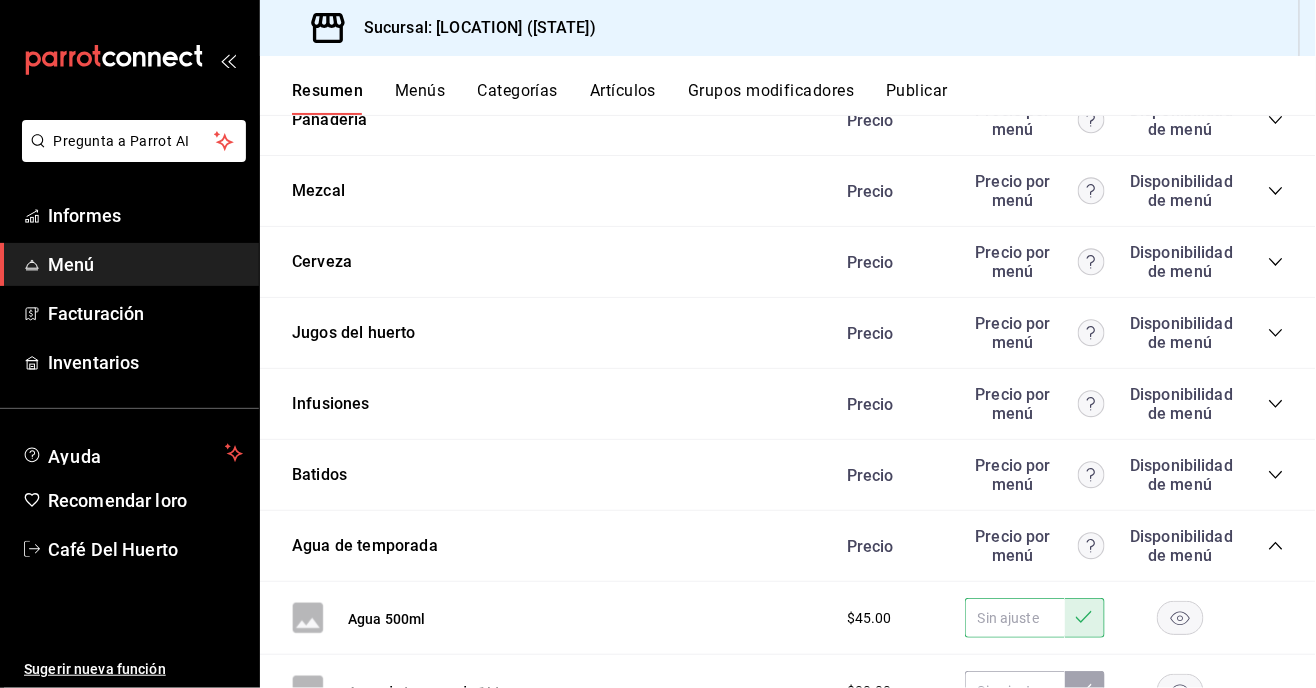 scroll, scrollTop: 1641, scrollLeft: 0, axis: vertical 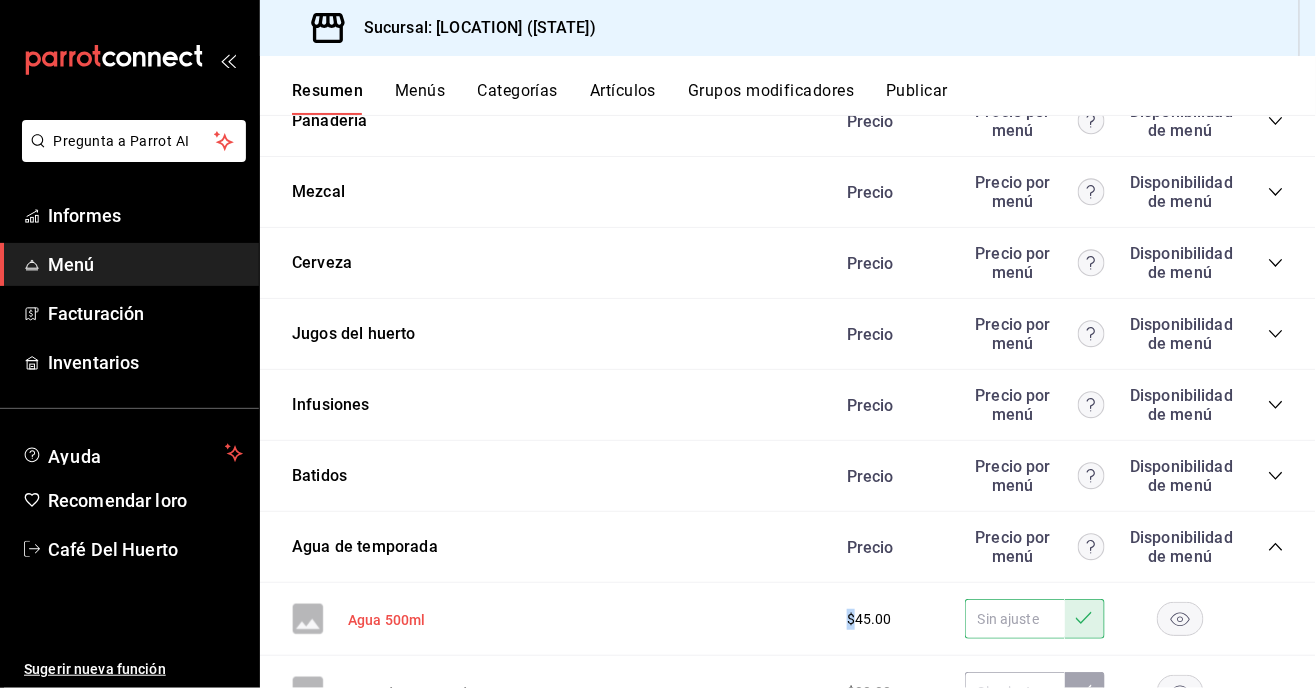 click on "Agua 500ml" at bounding box center (387, 621) 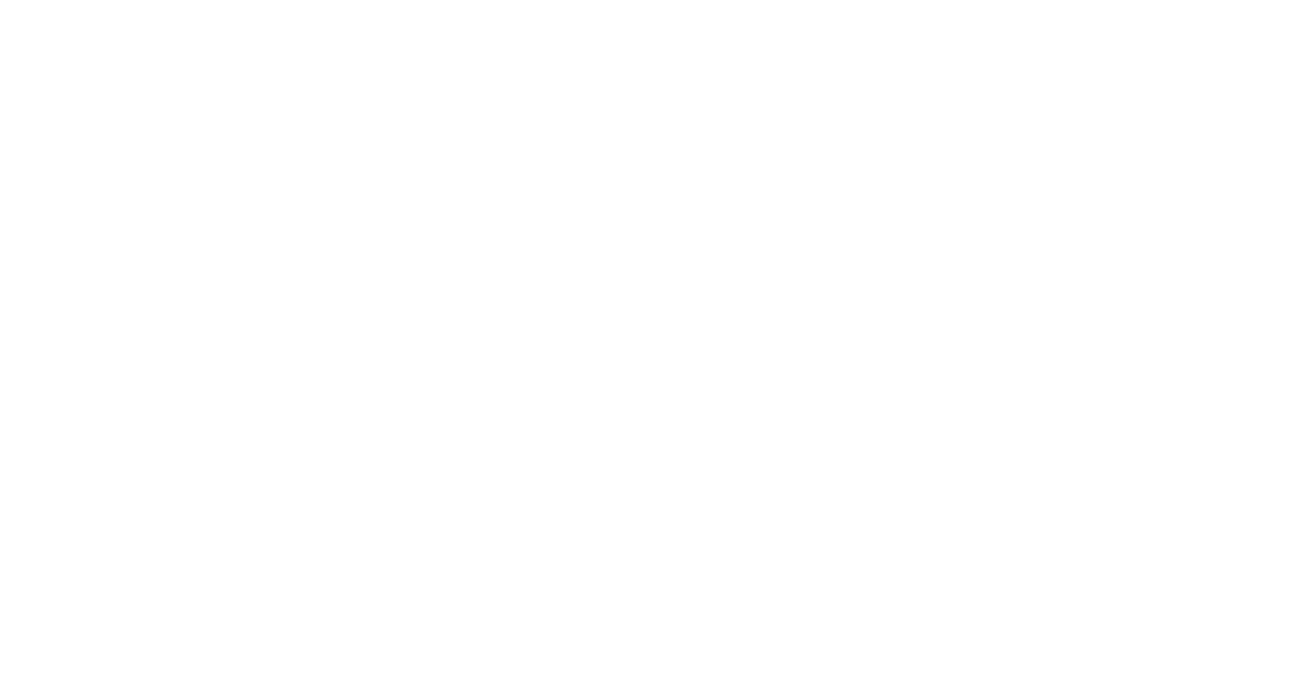 scroll, scrollTop: 0, scrollLeft: 0, axis: both 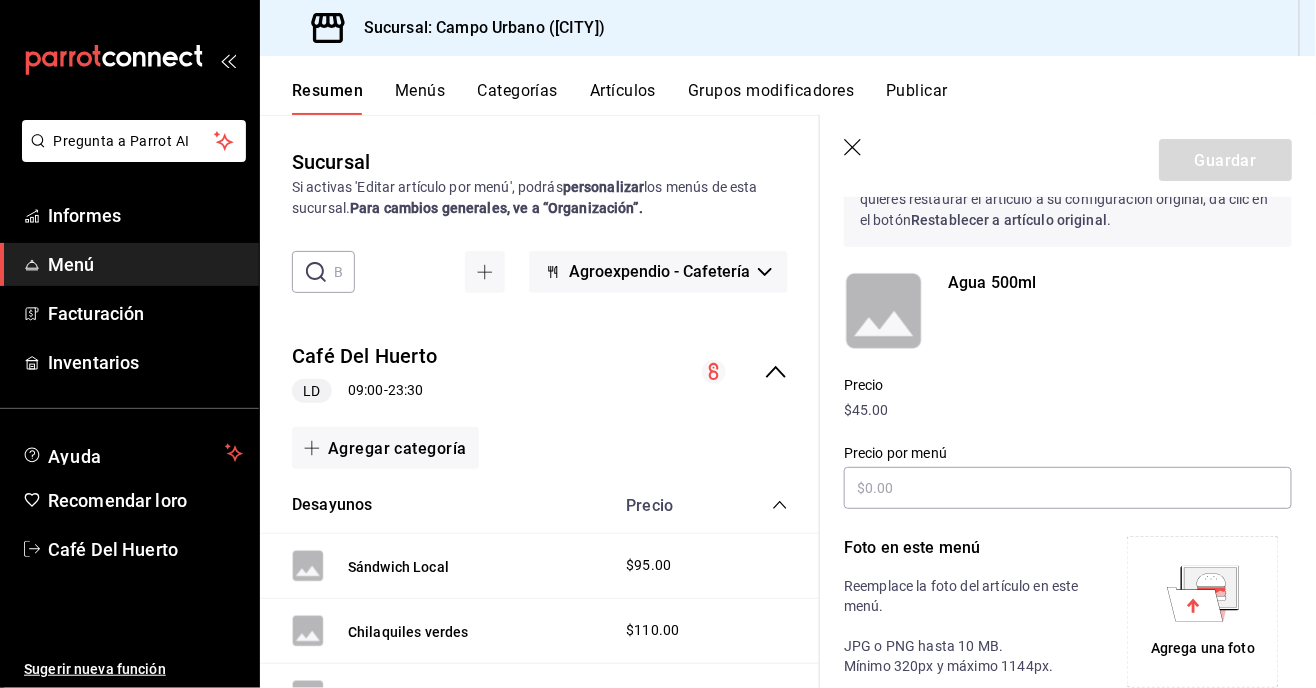 click on "$45.00" at bounding box center [866, 410] 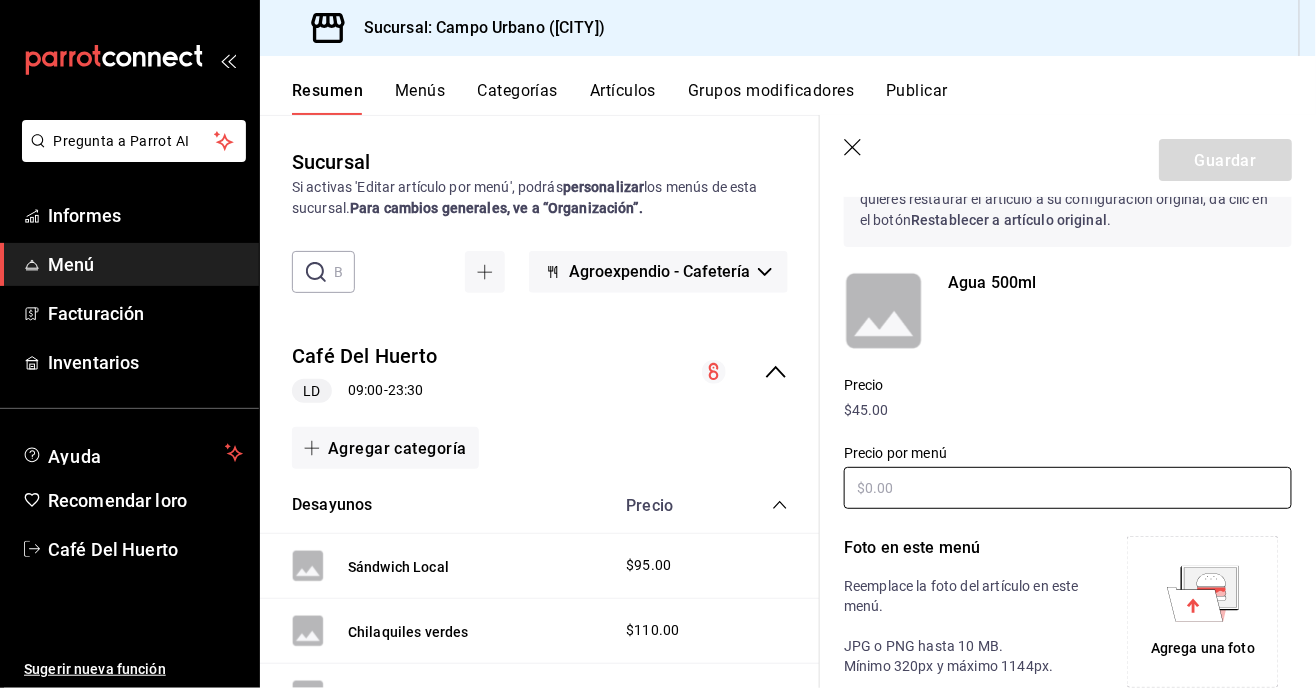 click at bounding box center (1068, 488) 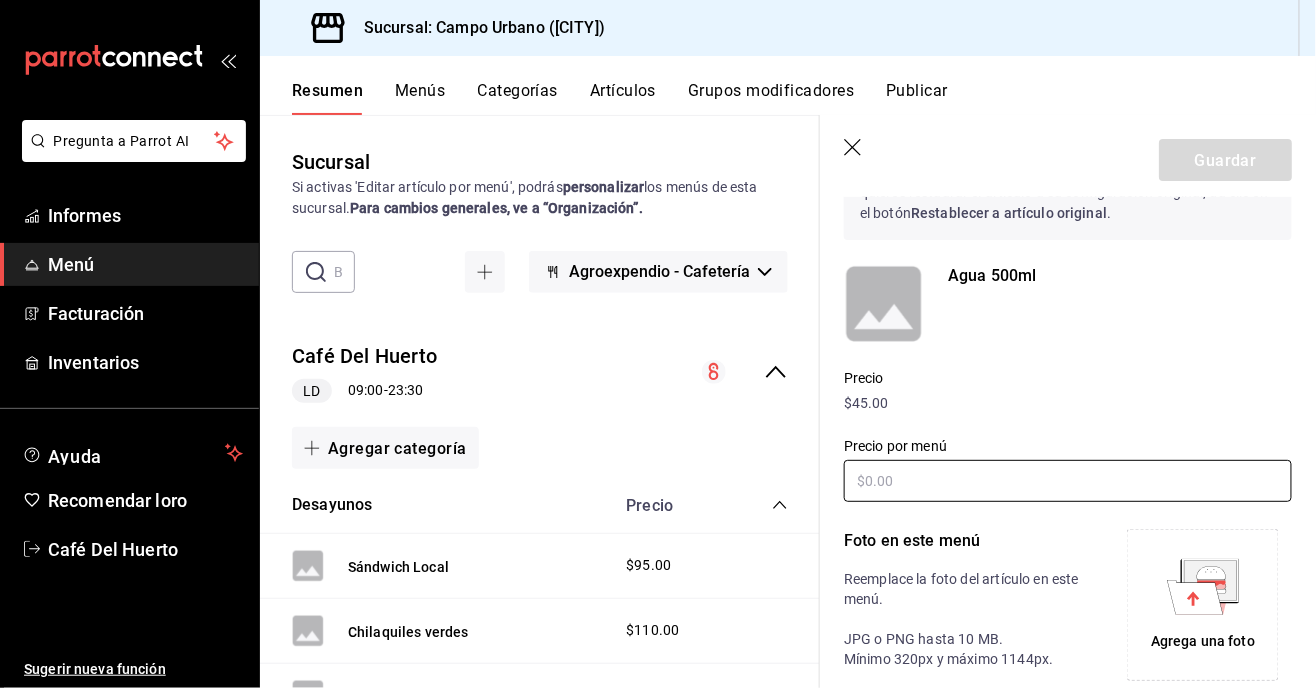 scroll, scrollTop: 114, scrollLeft: 0, axis: vertical 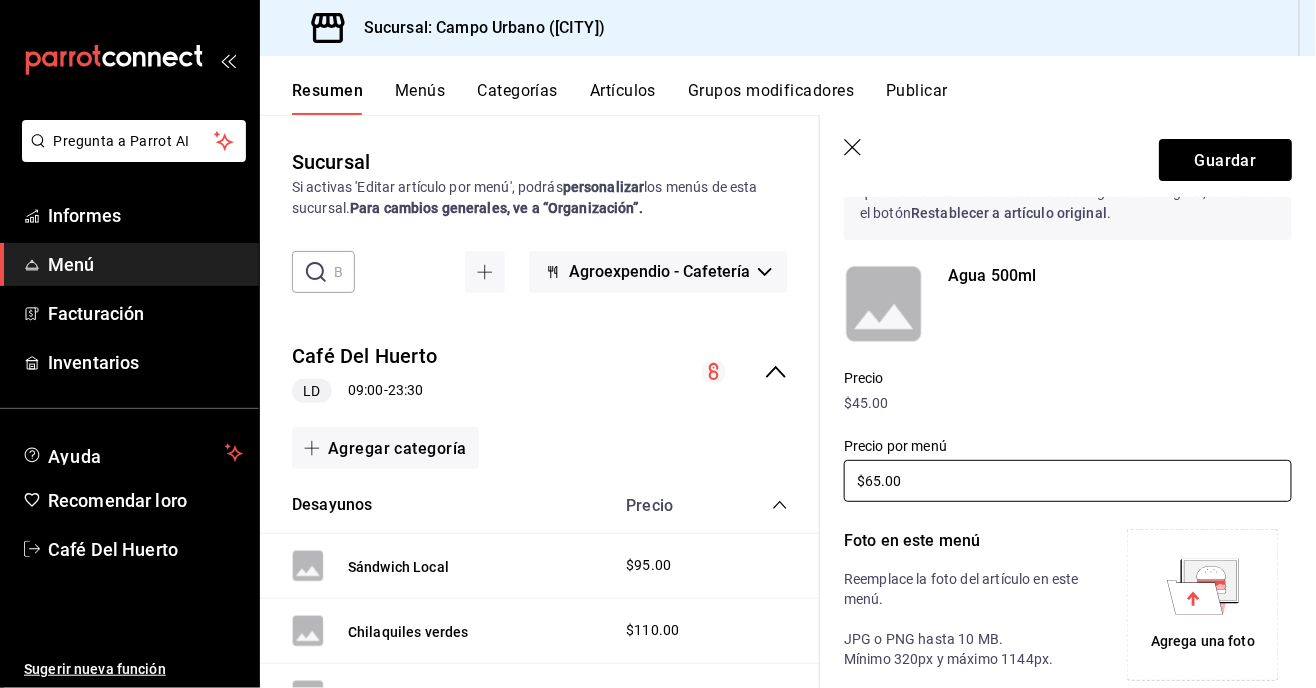 type on "$65.00" 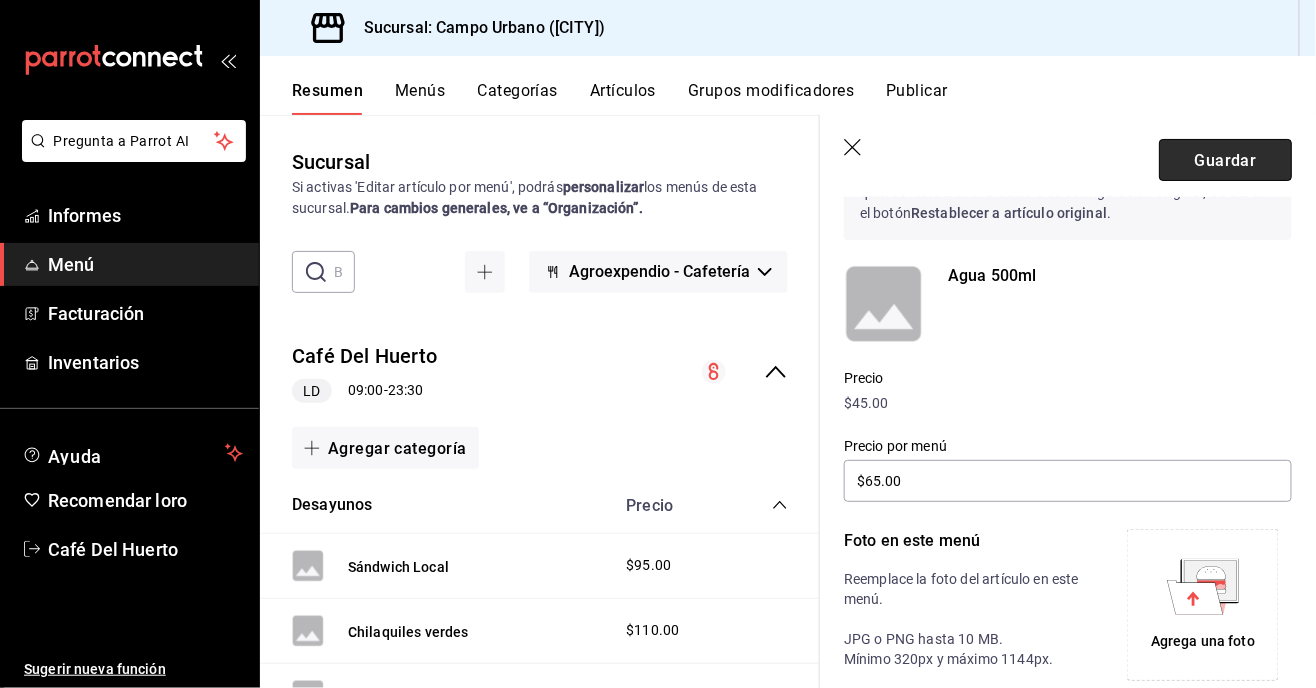 click on "Guardar" at bounding box center (1225, 159) 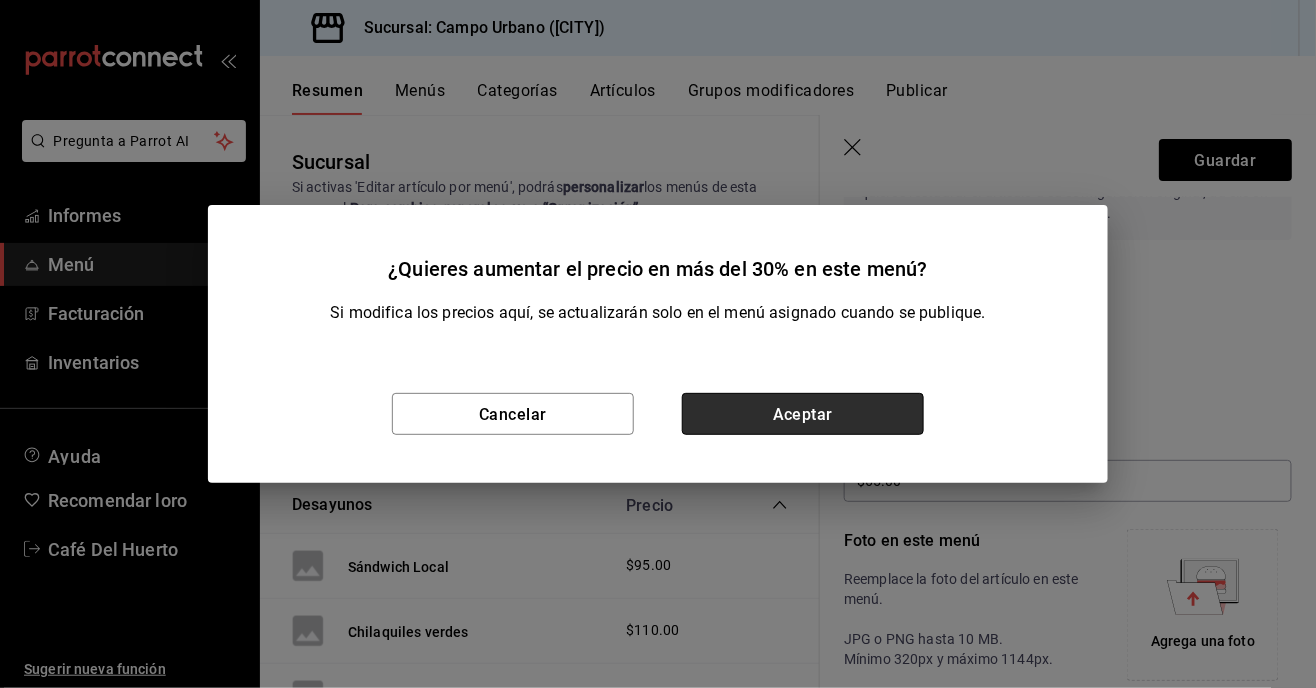 click on "Aceptar" at bounding box center [803, 414] 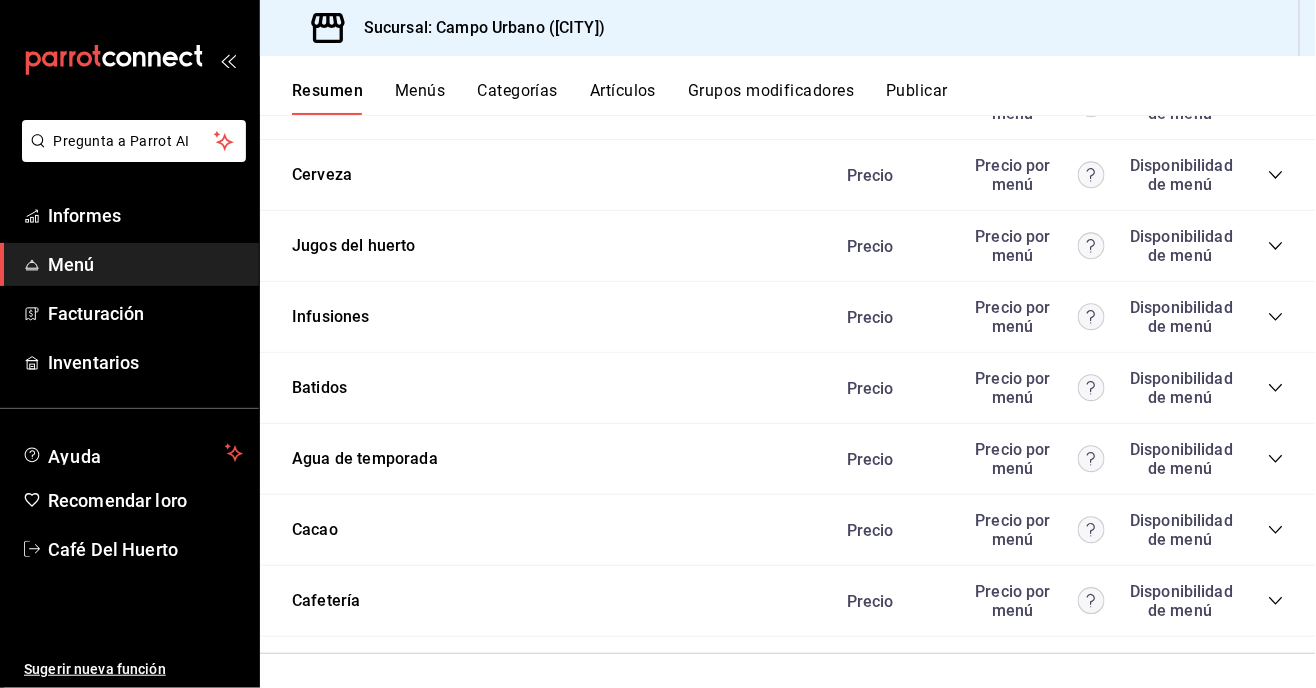 scroll, scrollTop: 1752, scrollLeft: 0, axis: vertical 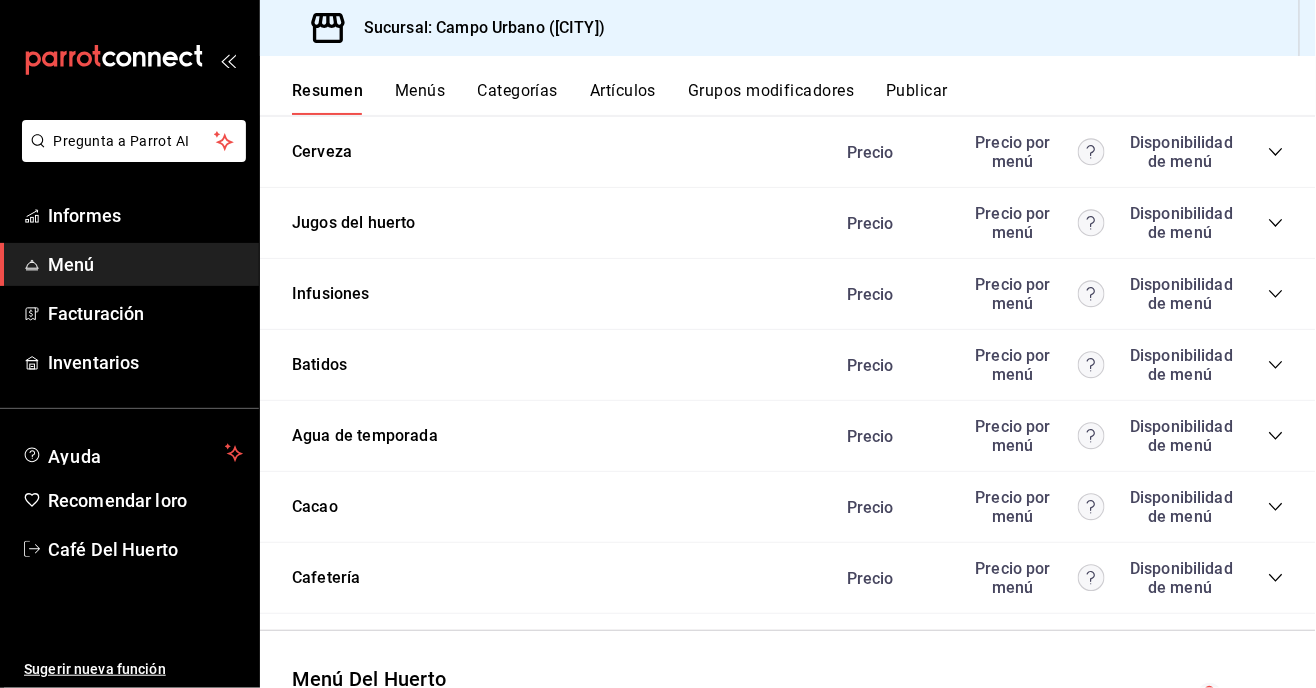 click 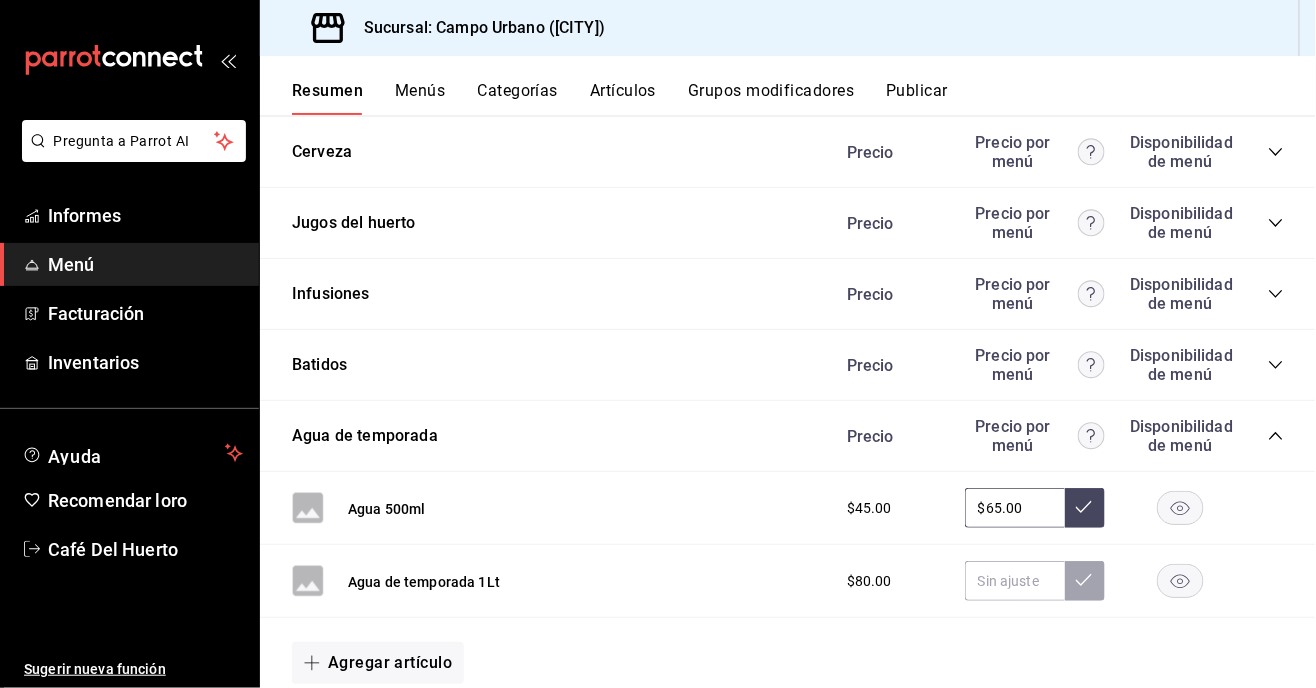 click on "Agua de temporada 1Lt $80.00" at bounding box center [788, 581] 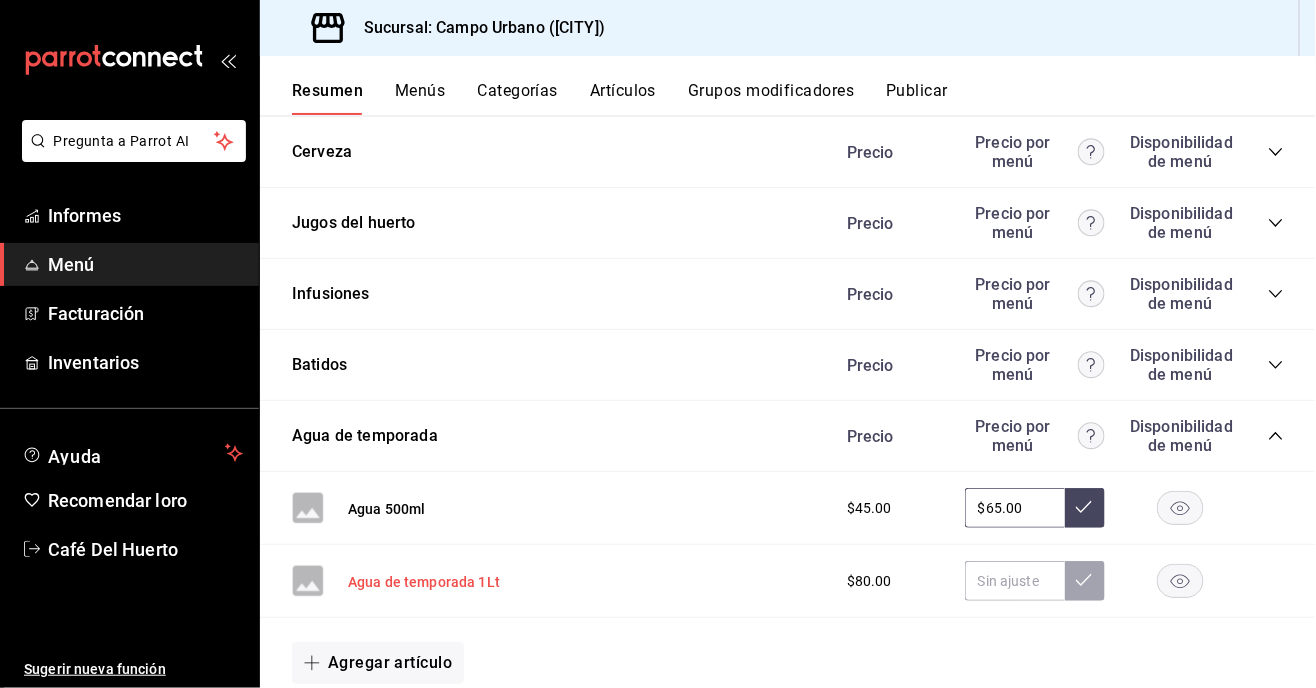 click on "Agua de temporada 1Lt" at bounding box center [424, 583] 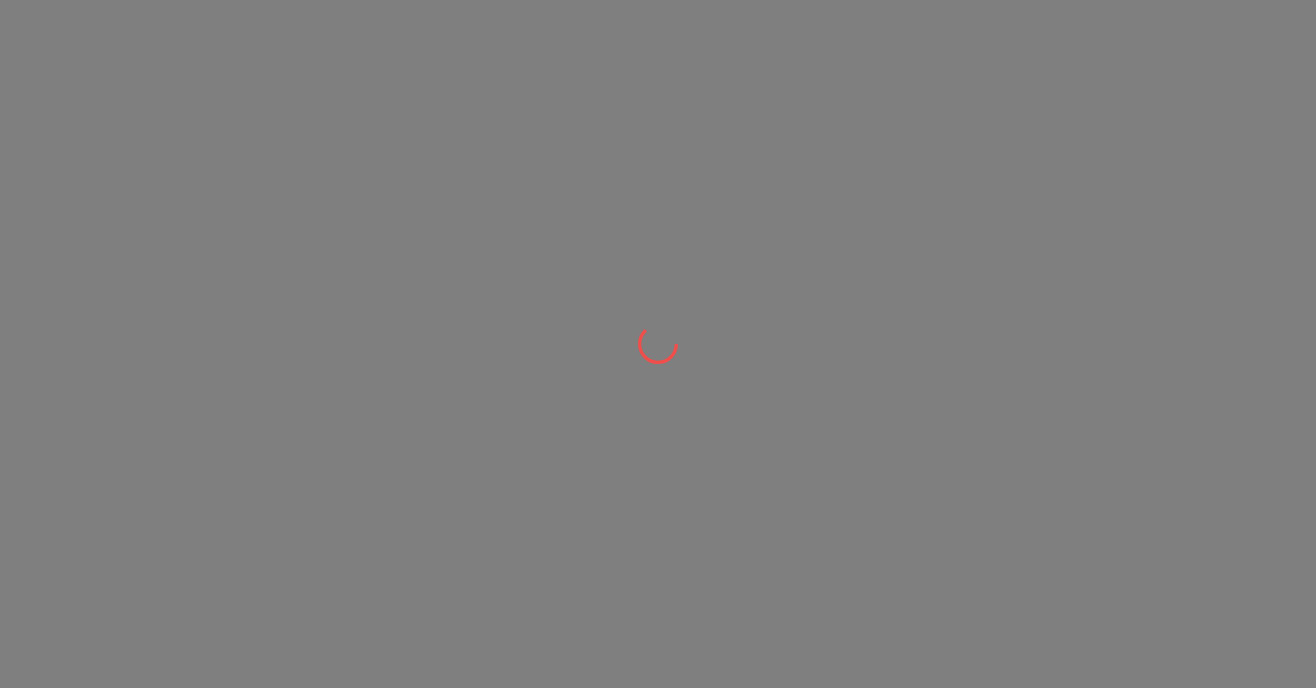 scroll, scrollTop: 0, scrollLeft: 0, axis: both 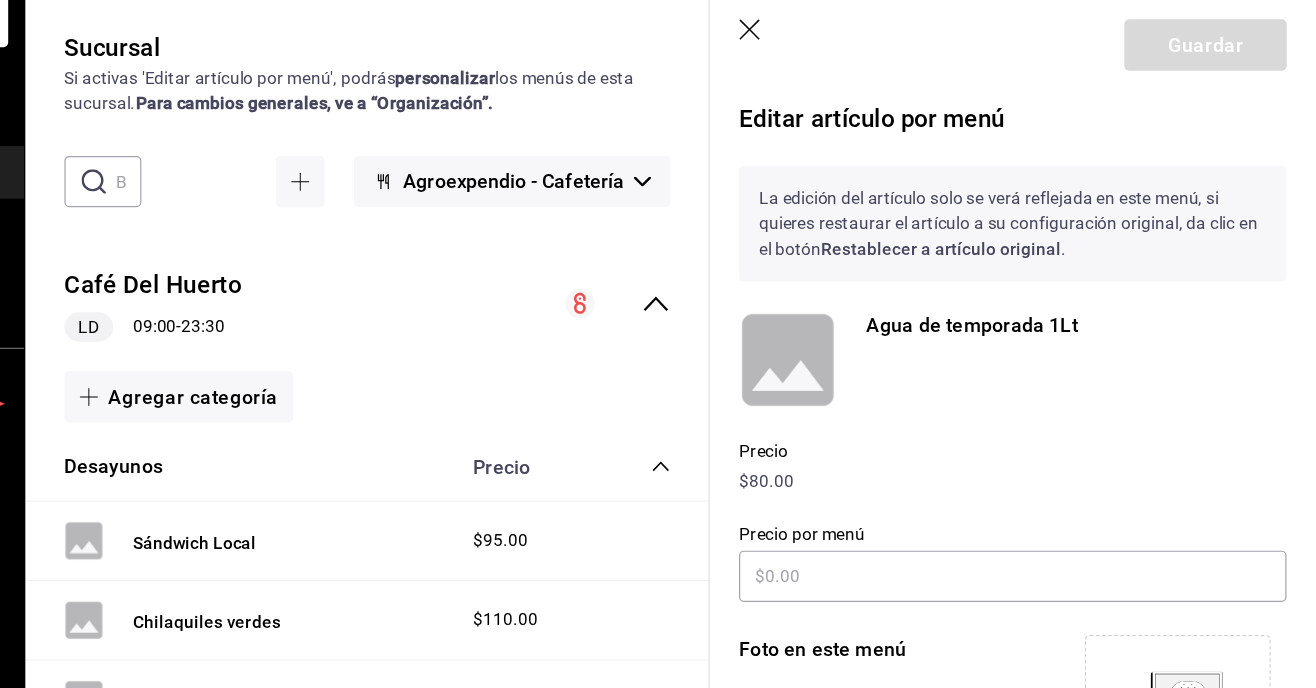 click on "Agua de temporada 1Lt" at bounding box center [1034, 389] 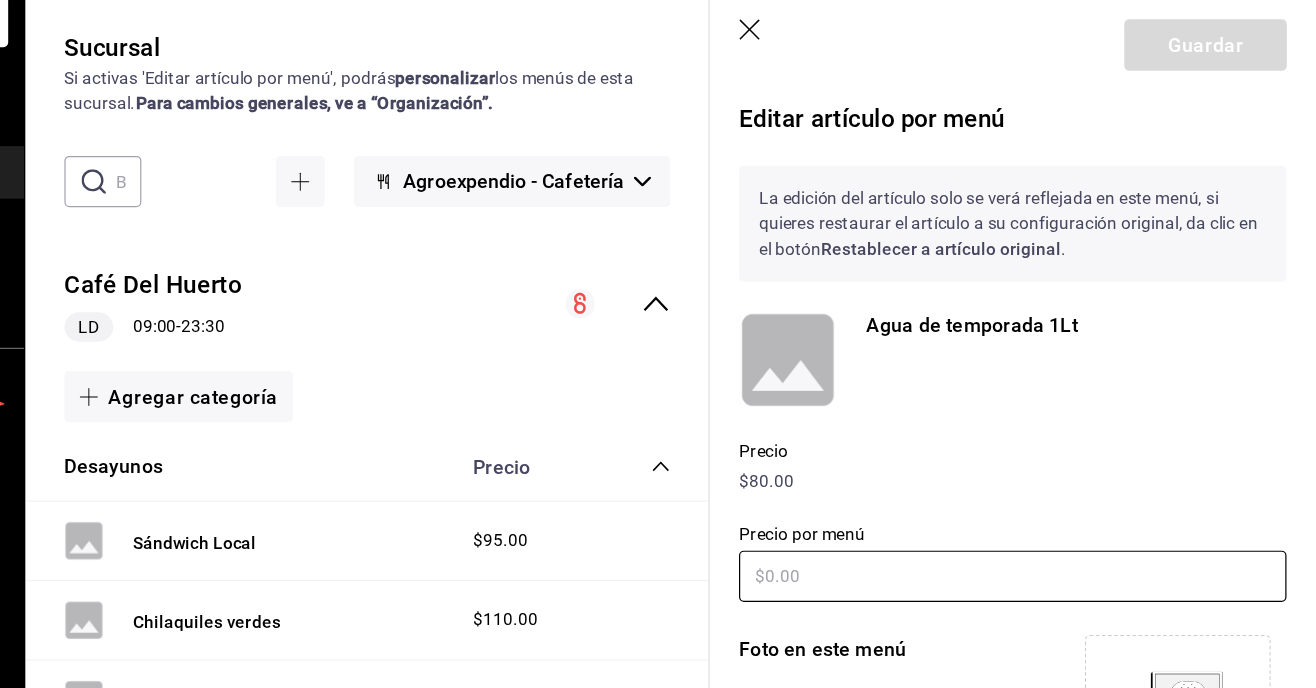 click at bounding box center [1068, 595] 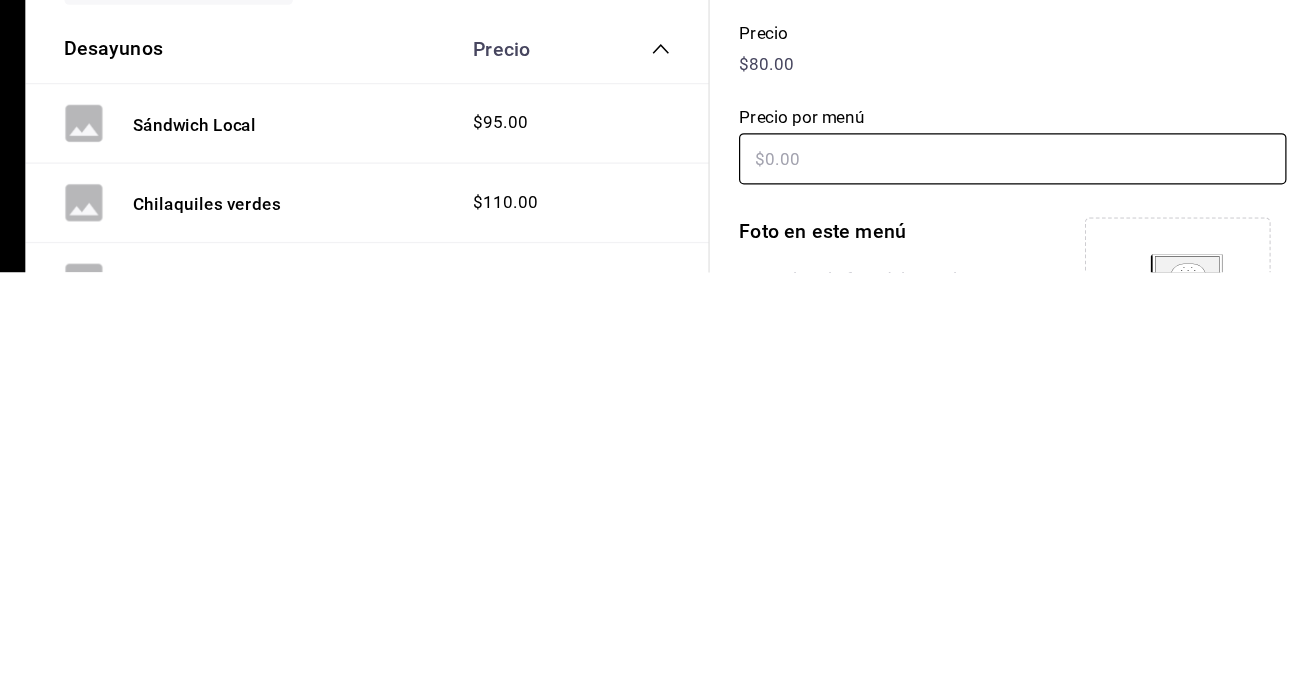 scroll, scrollTop: 91, scrollLeft: 0, axis: vertical 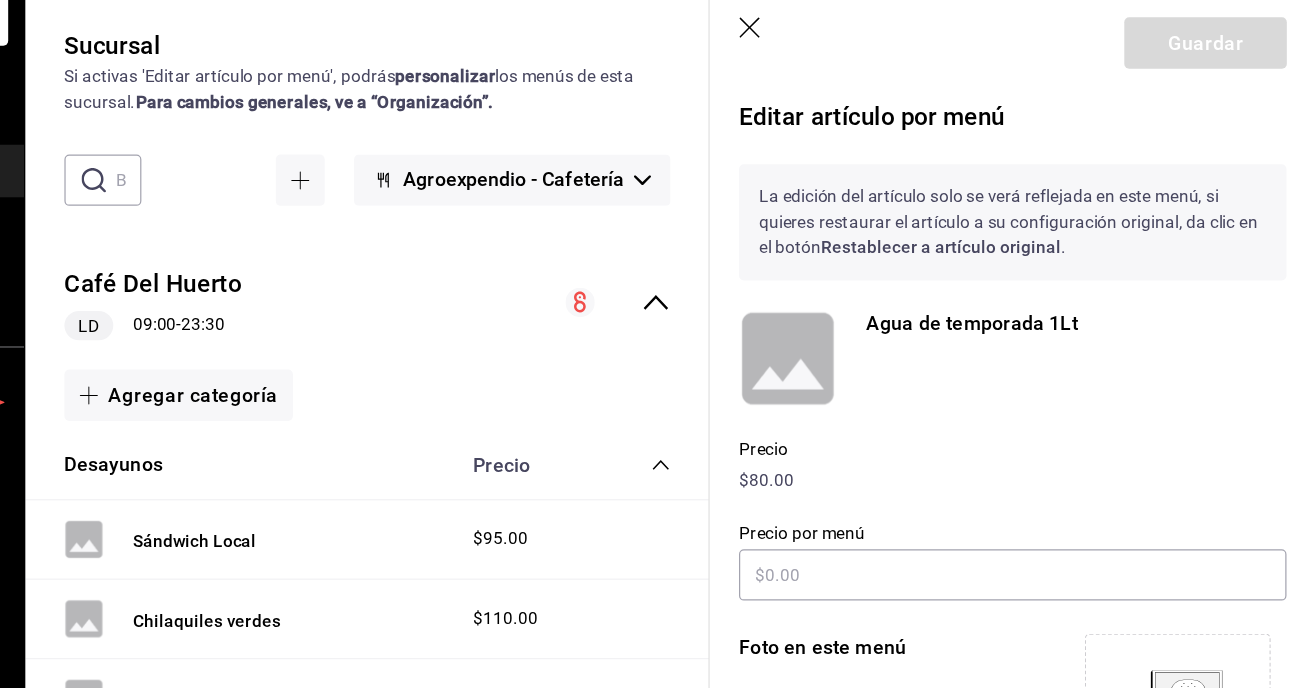 click 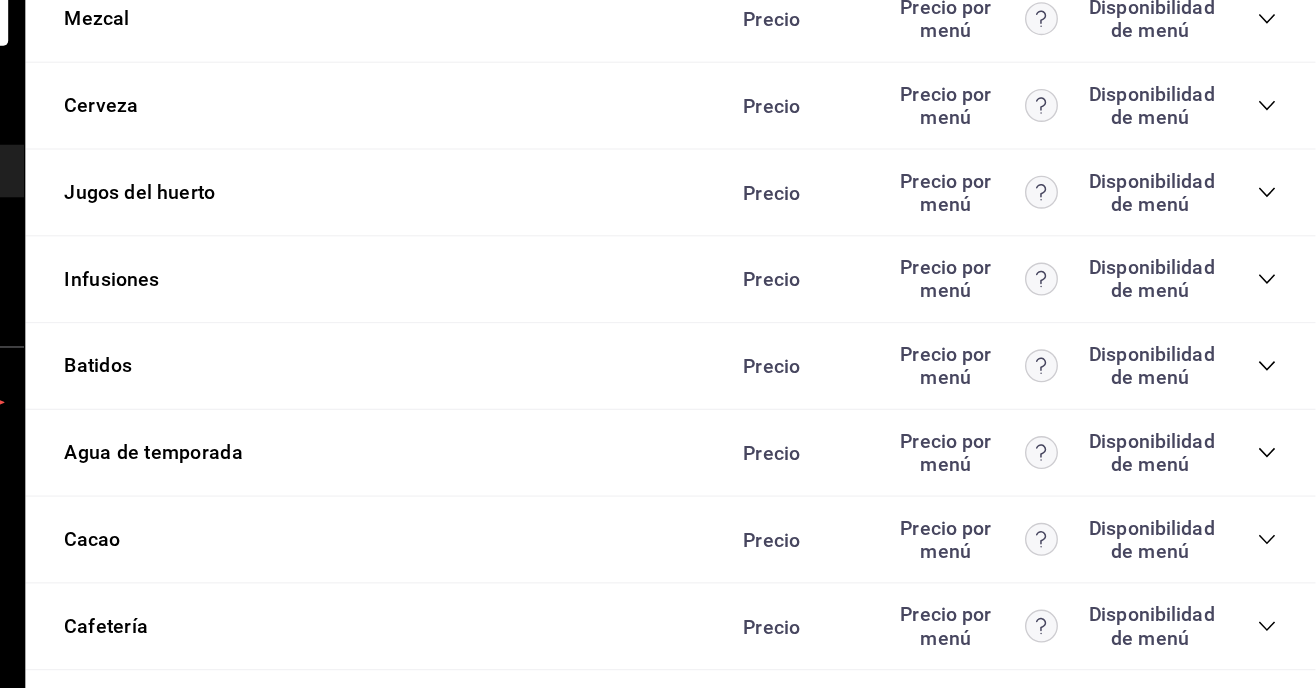 scroll, scrollTop: 1692, scrollLeft: 0, axis: vertical 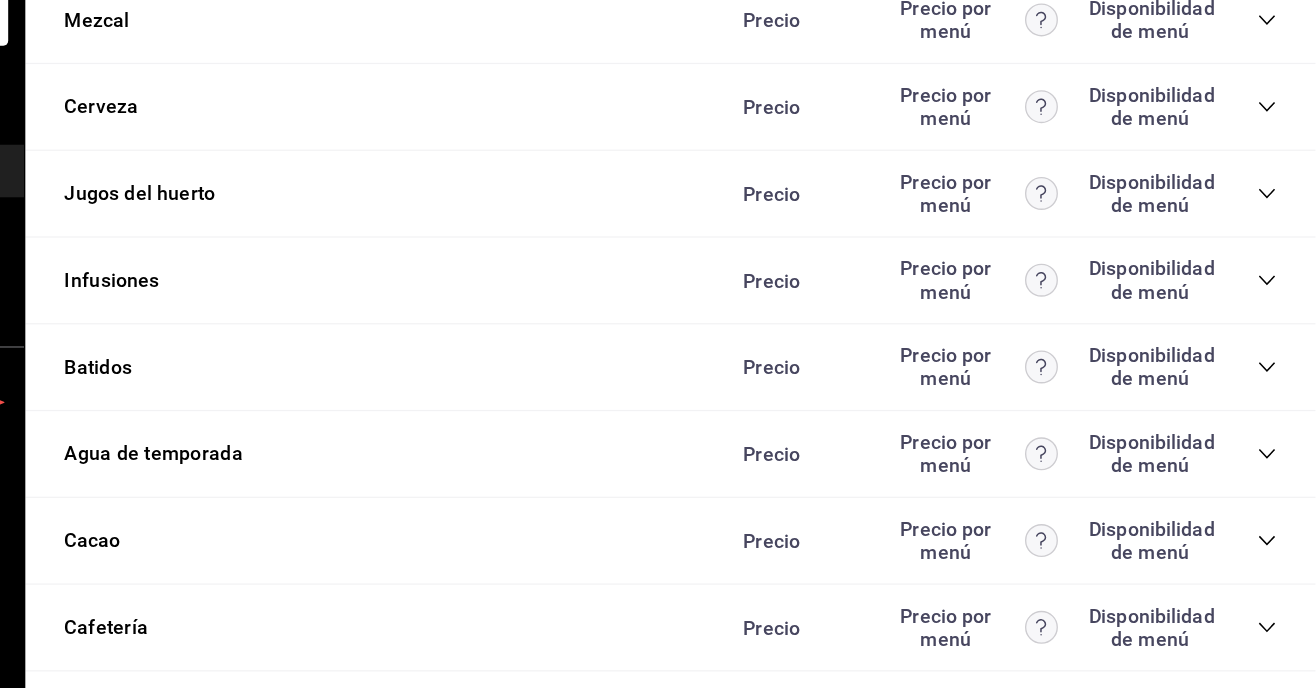 click 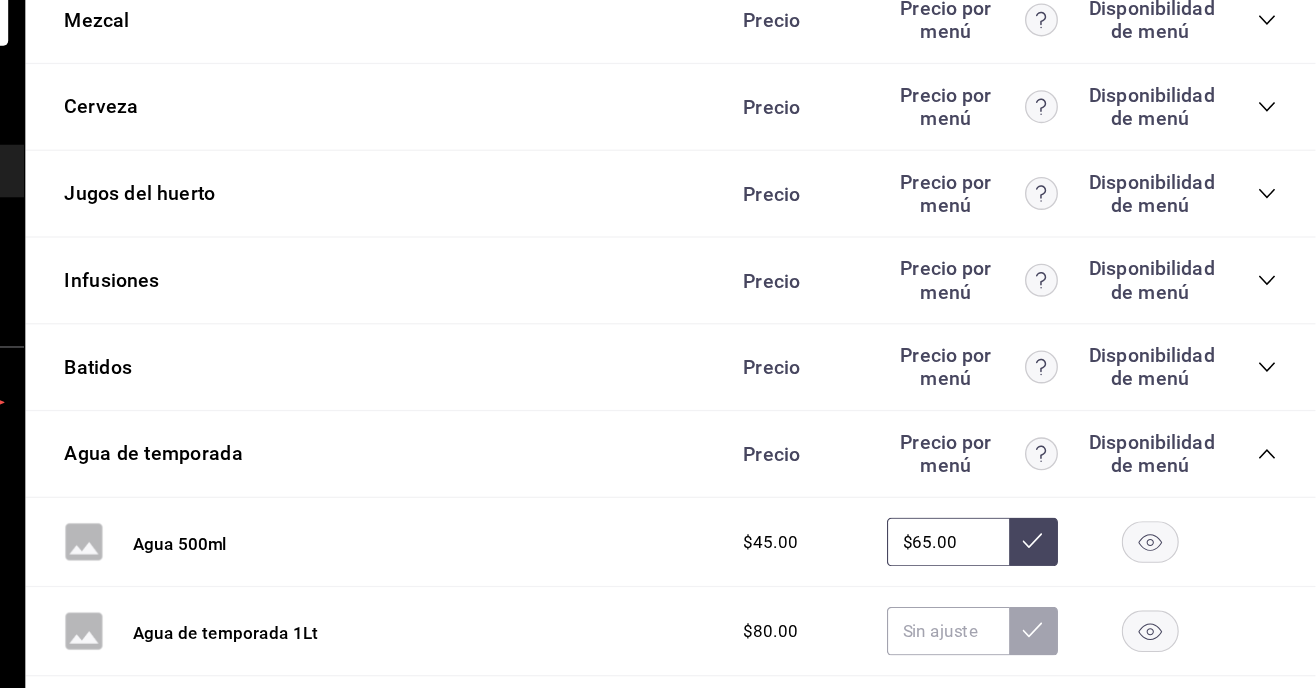 click 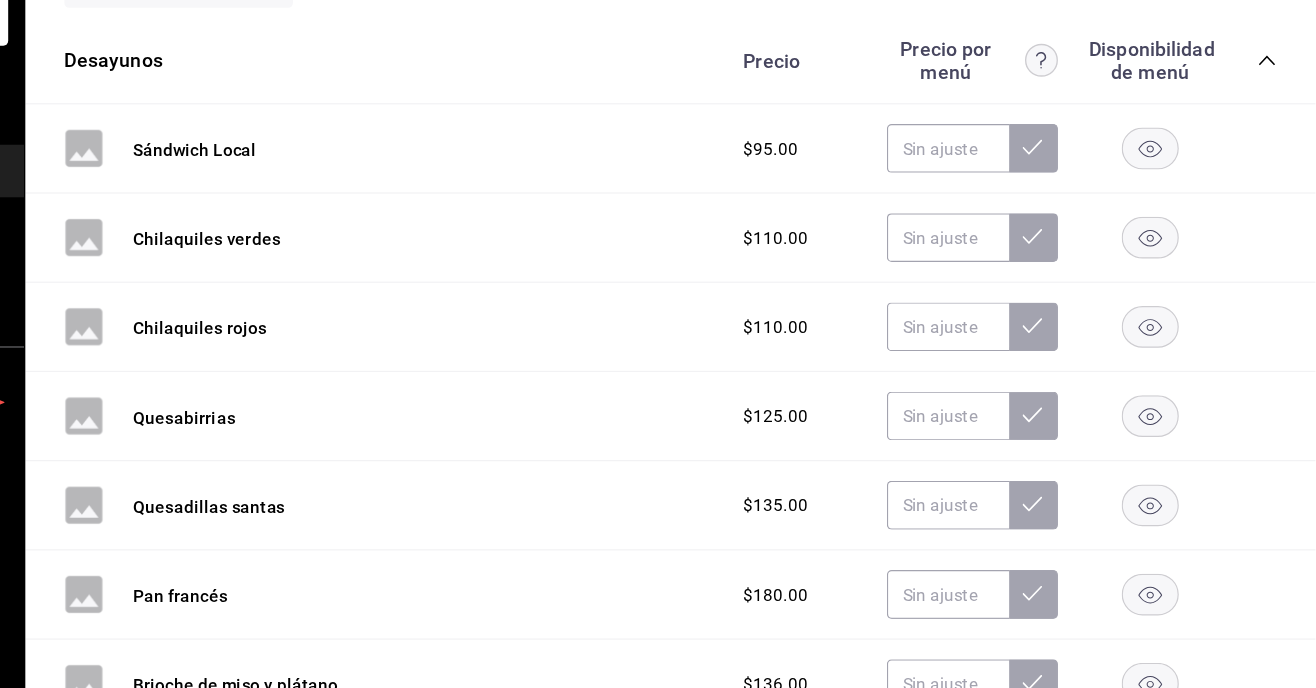 scroll, scrollTop: 0, scrollLeft: 0, axis: both 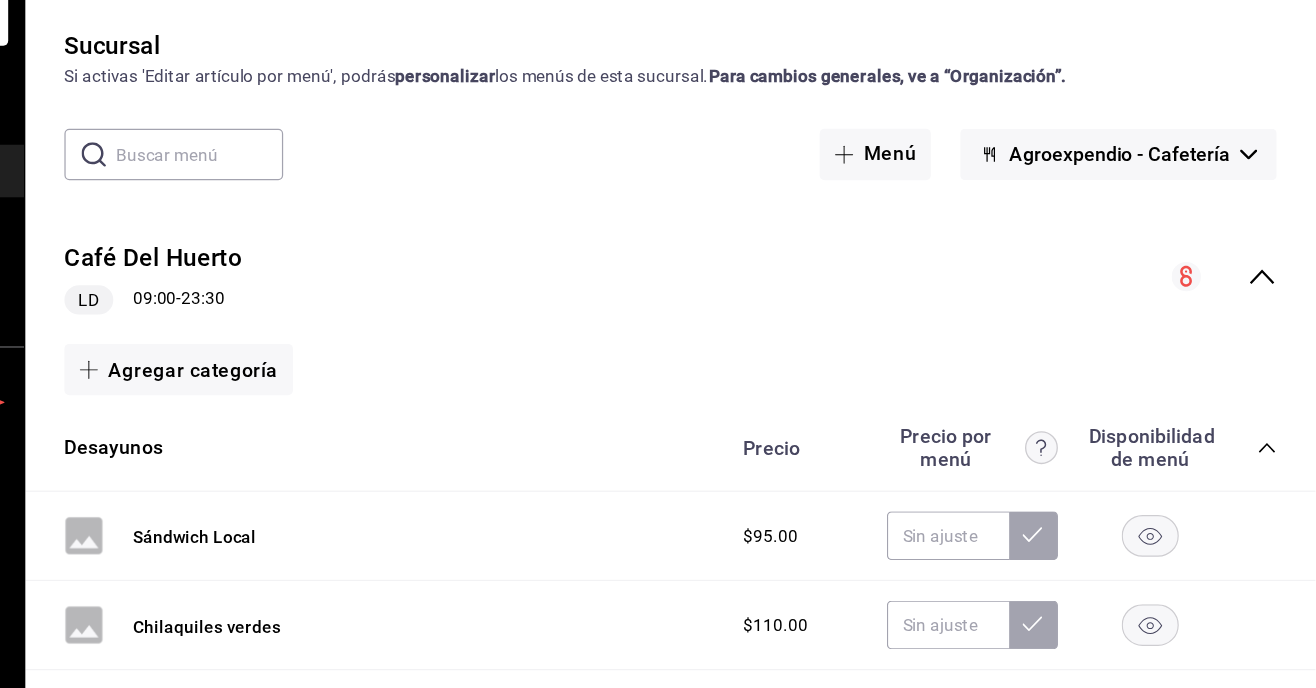 click on "Agroexpendio - Cafetería" at bounding box center [1154, 251] 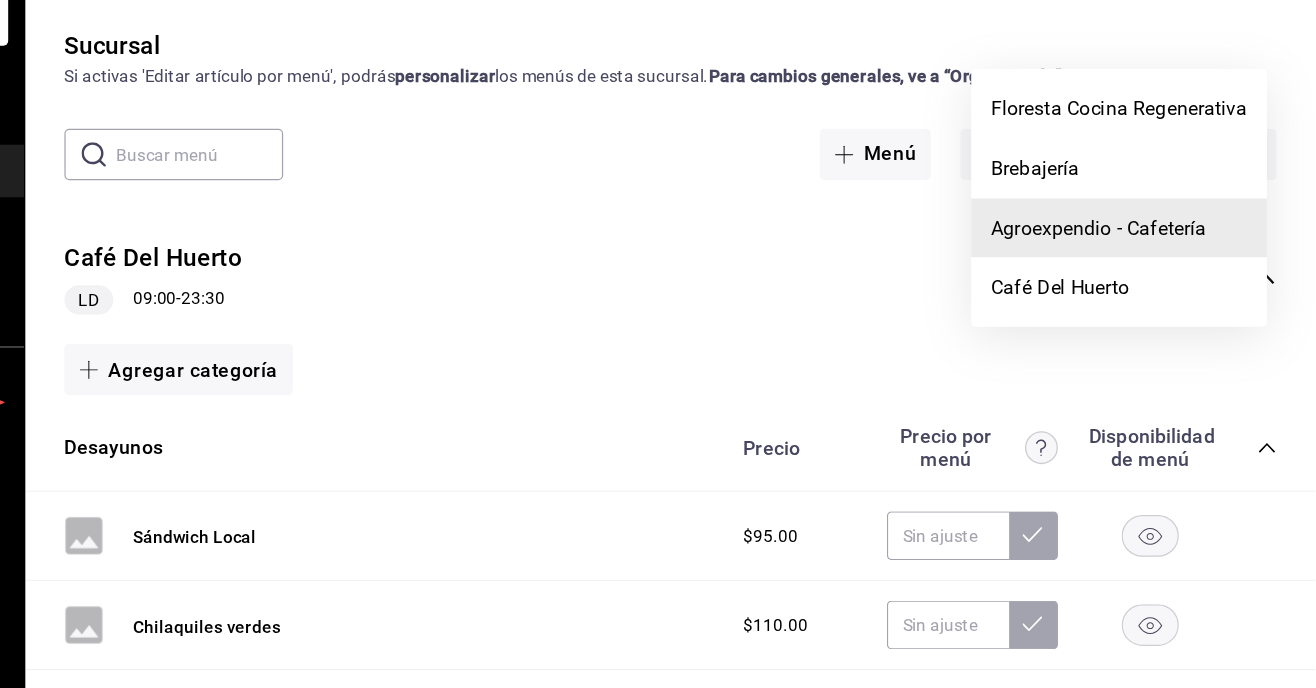 scroll, scrollTop: 91, scrollLeft: 0, axis: vertical 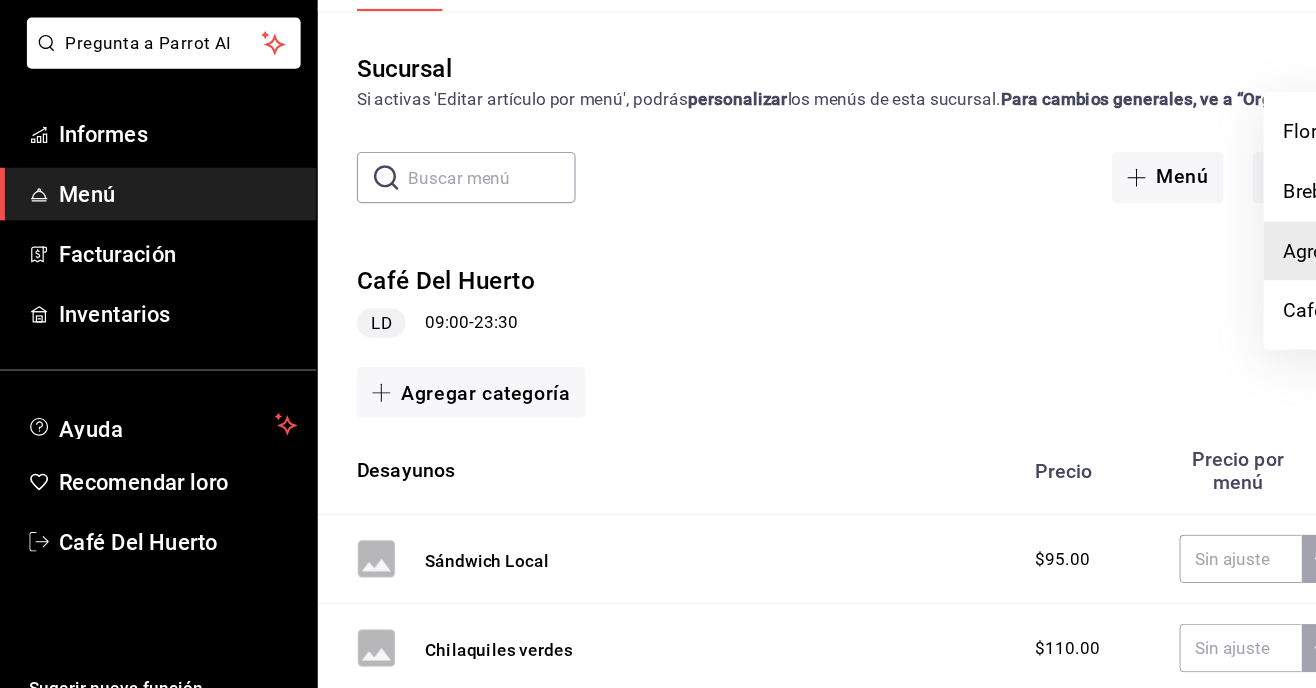 click at bounding box center (658, 344) 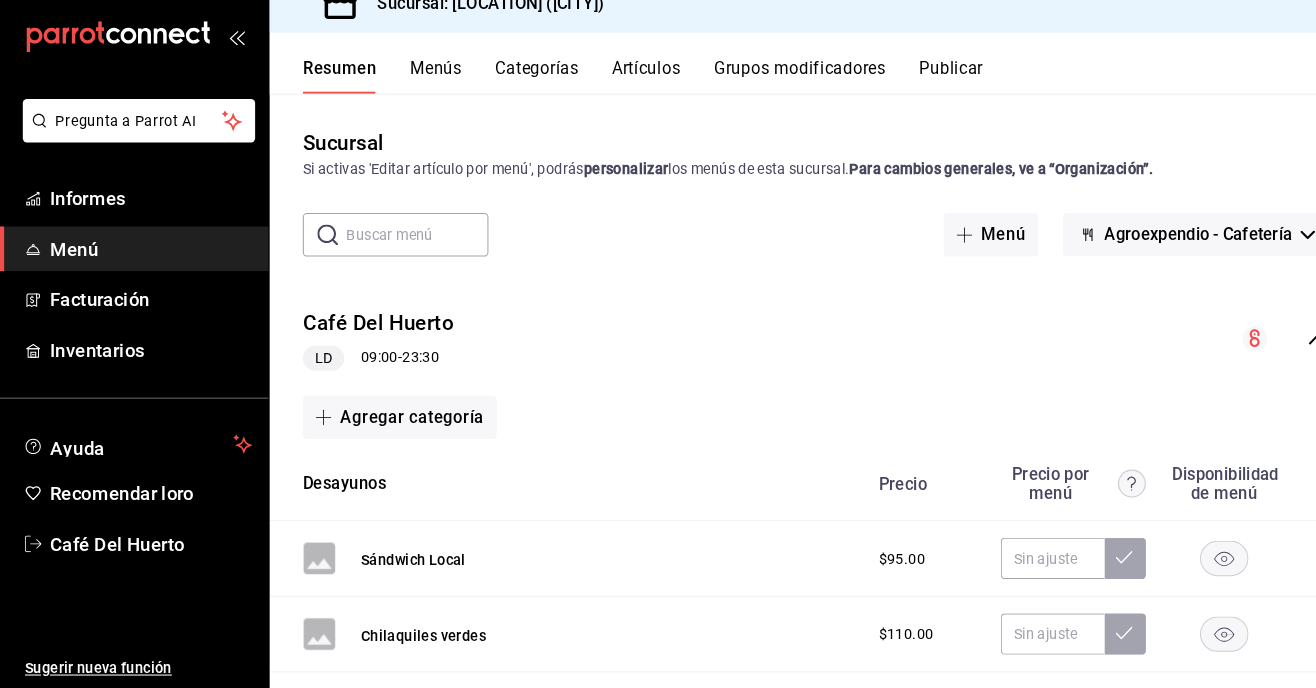 scroll, scrollTop: 90, scrollLeft: 0, axis: vertical 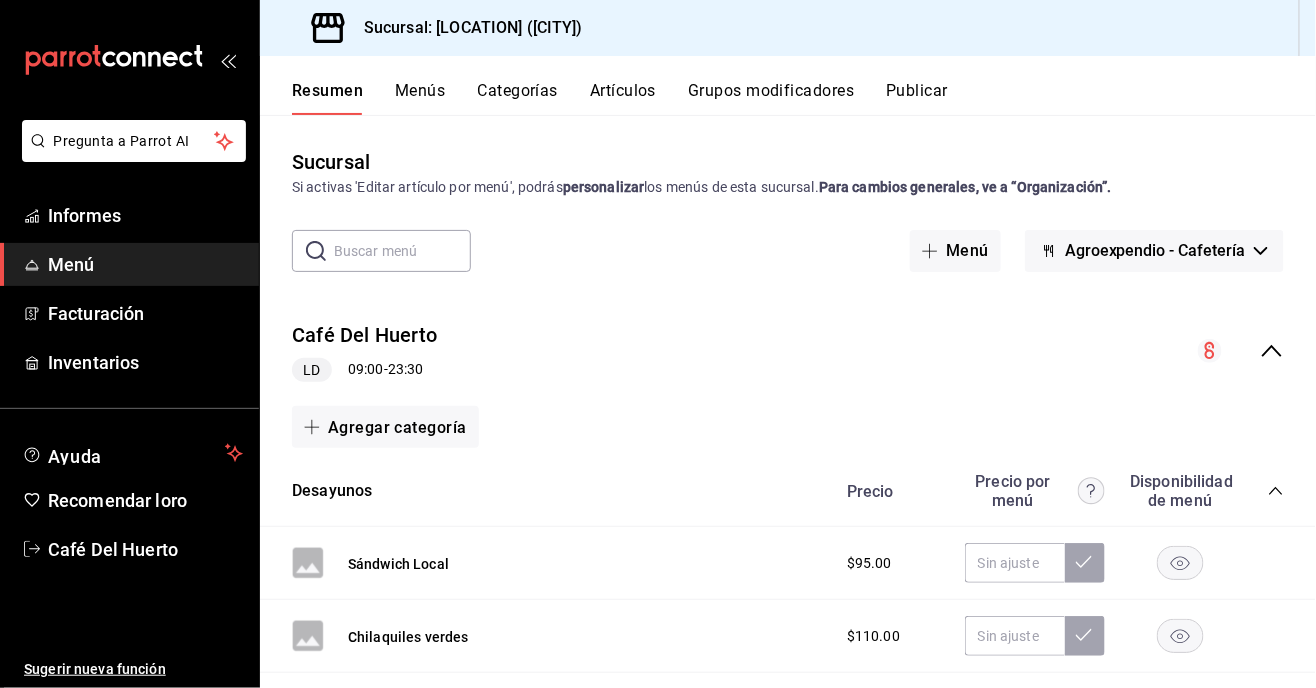 click on "Agroexpendio - Cafetería" at bounding box center [1154, 251] 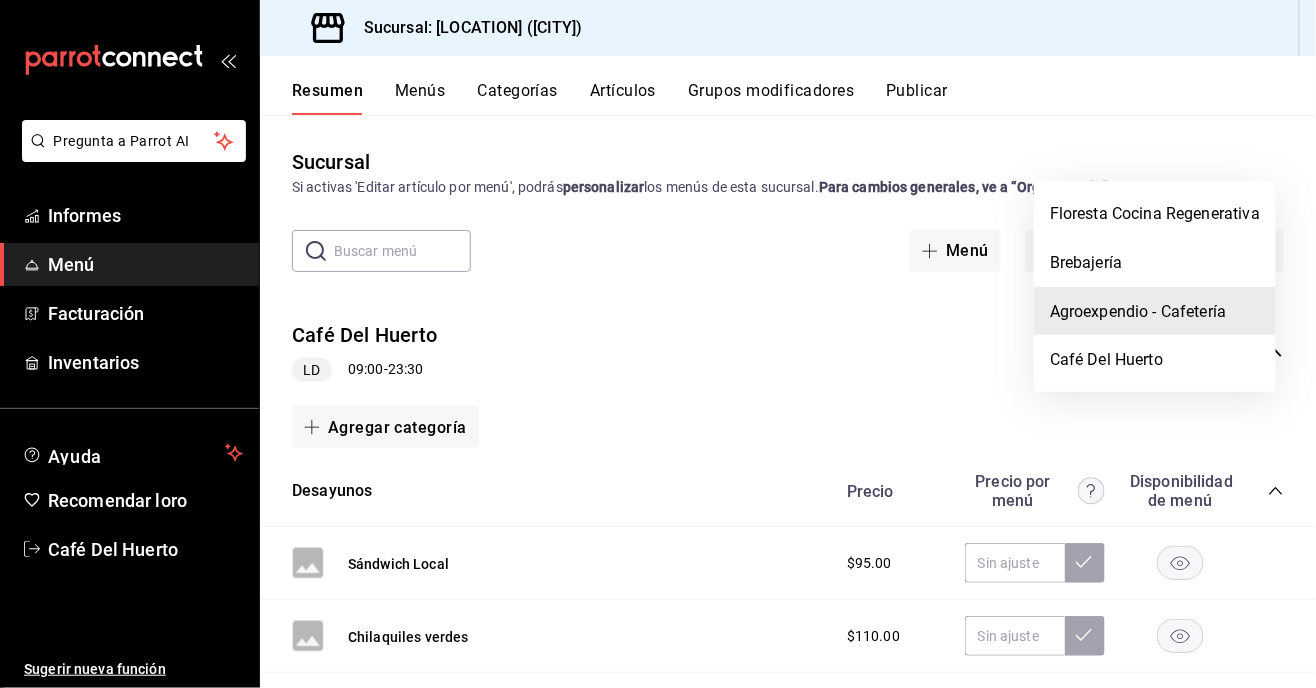click on "Agroexpendio - Cafetería" at bounding box center [1138, 310] 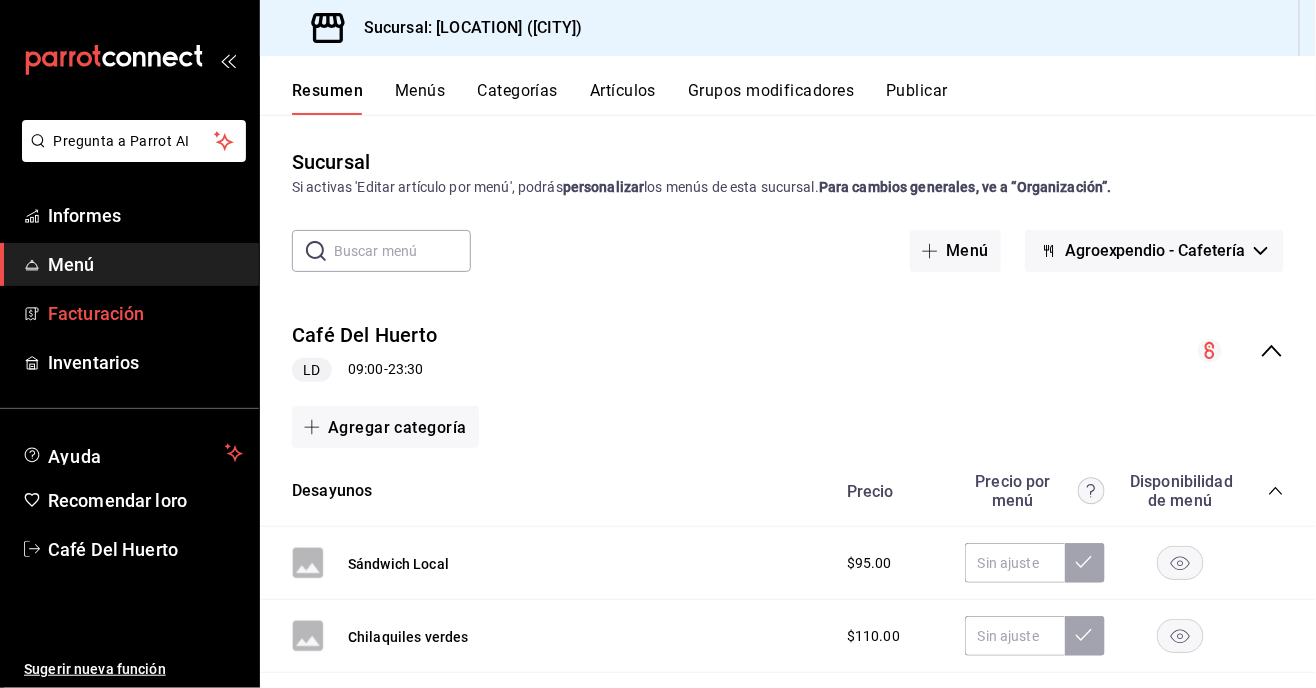 click on "Facturación" at bounding box center [129, 313] 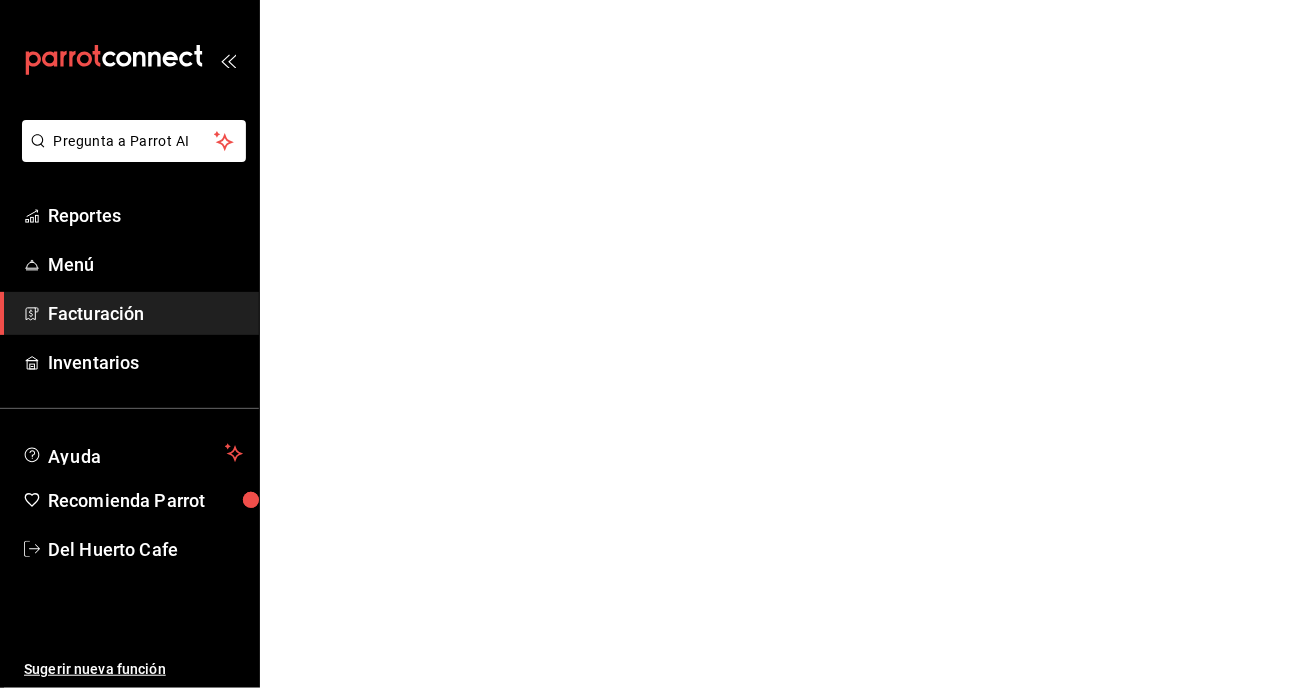 scroll, scrollTop: 0, scrollLeft: 0, axis: both 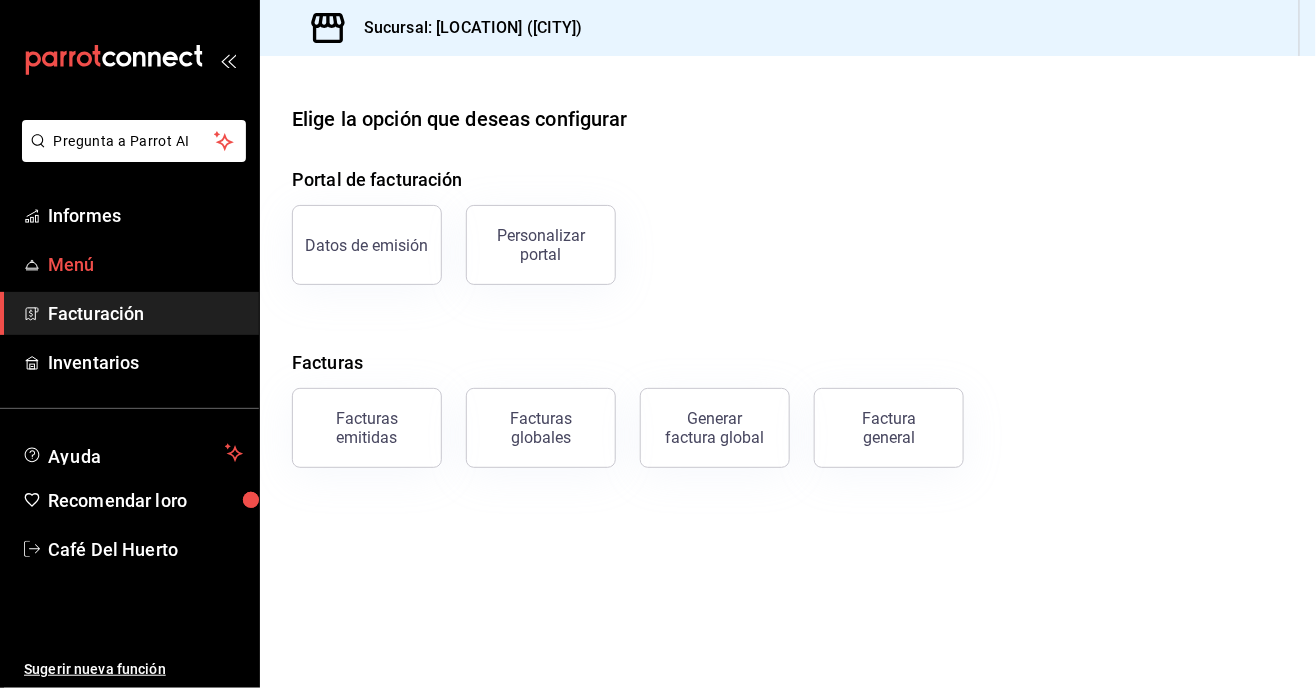 click on "Menú" at bounding box center [71, 264] 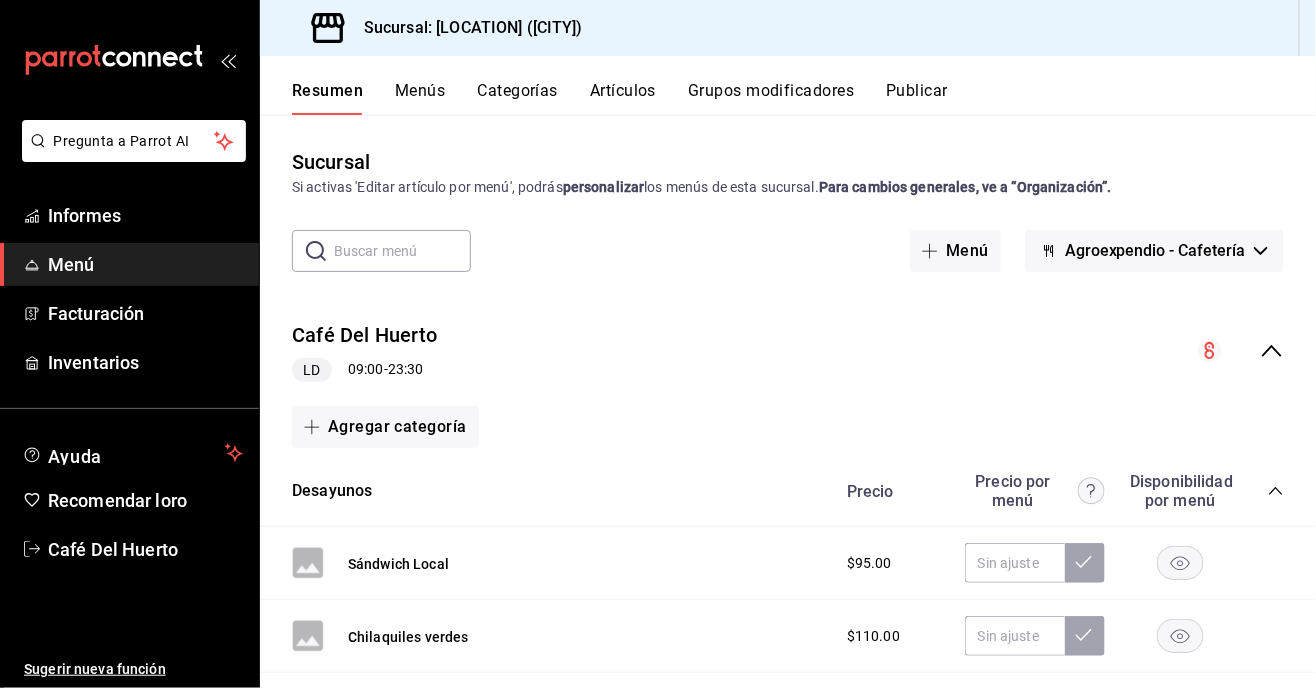 click on "Publicar" at bounding box center (917, 90) 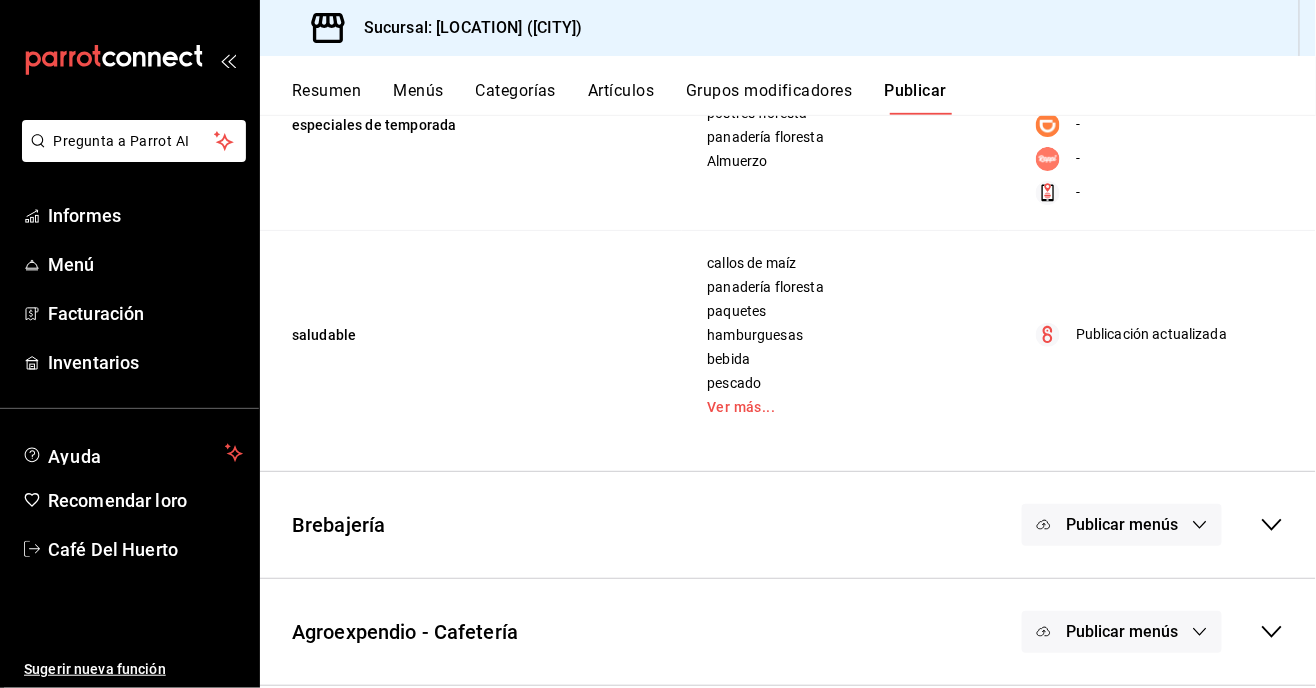 scroll, scrollTop: 321, scrollLeft: 0, axis: vertical 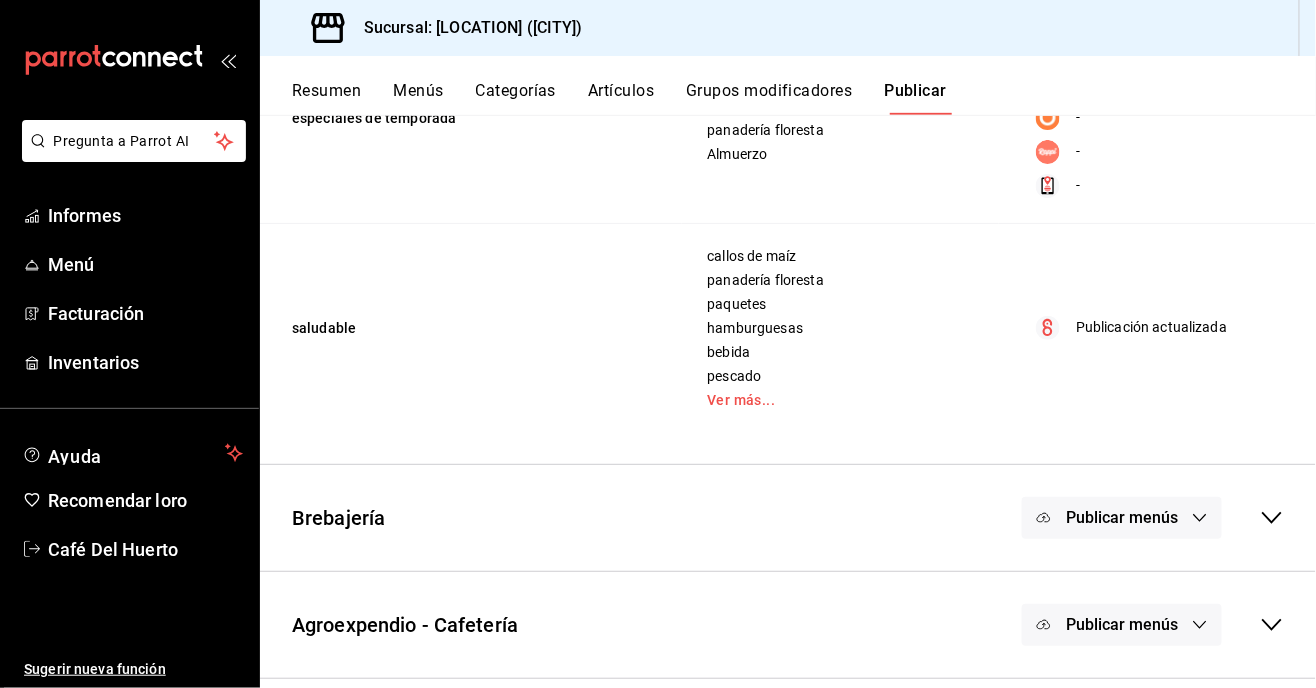 click 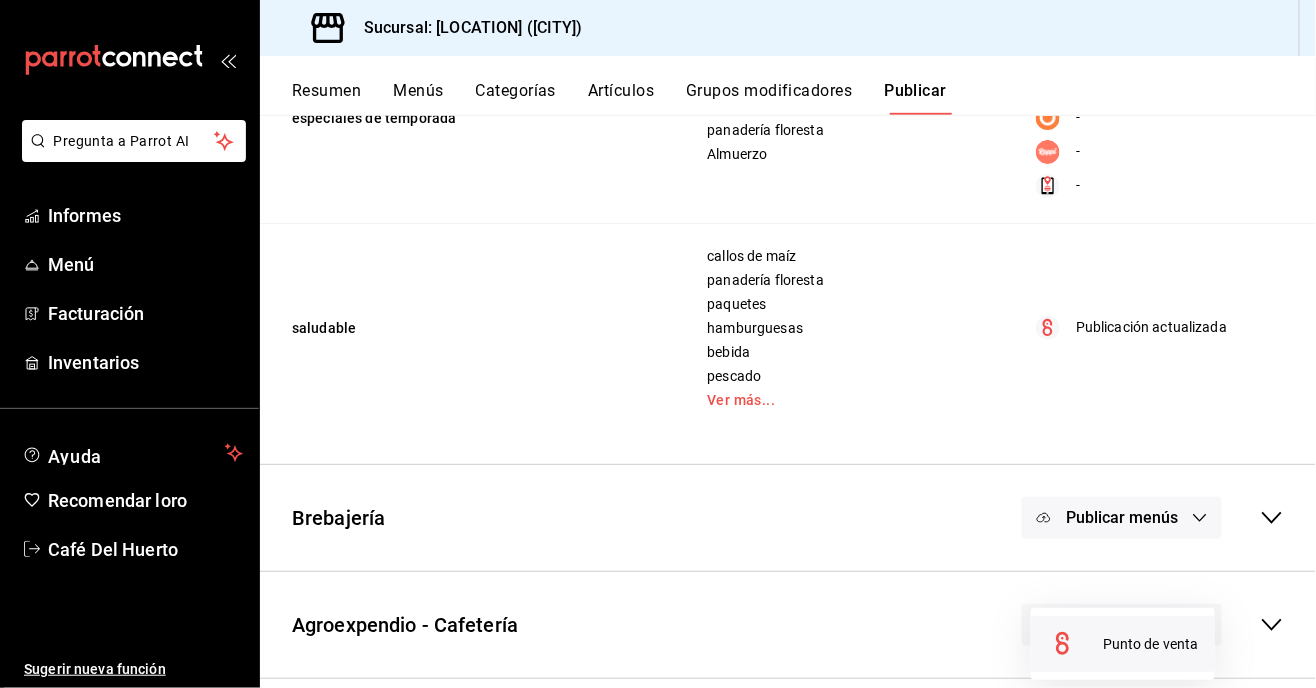 click on "Punto de venta" at bounding box center (1151, 644) 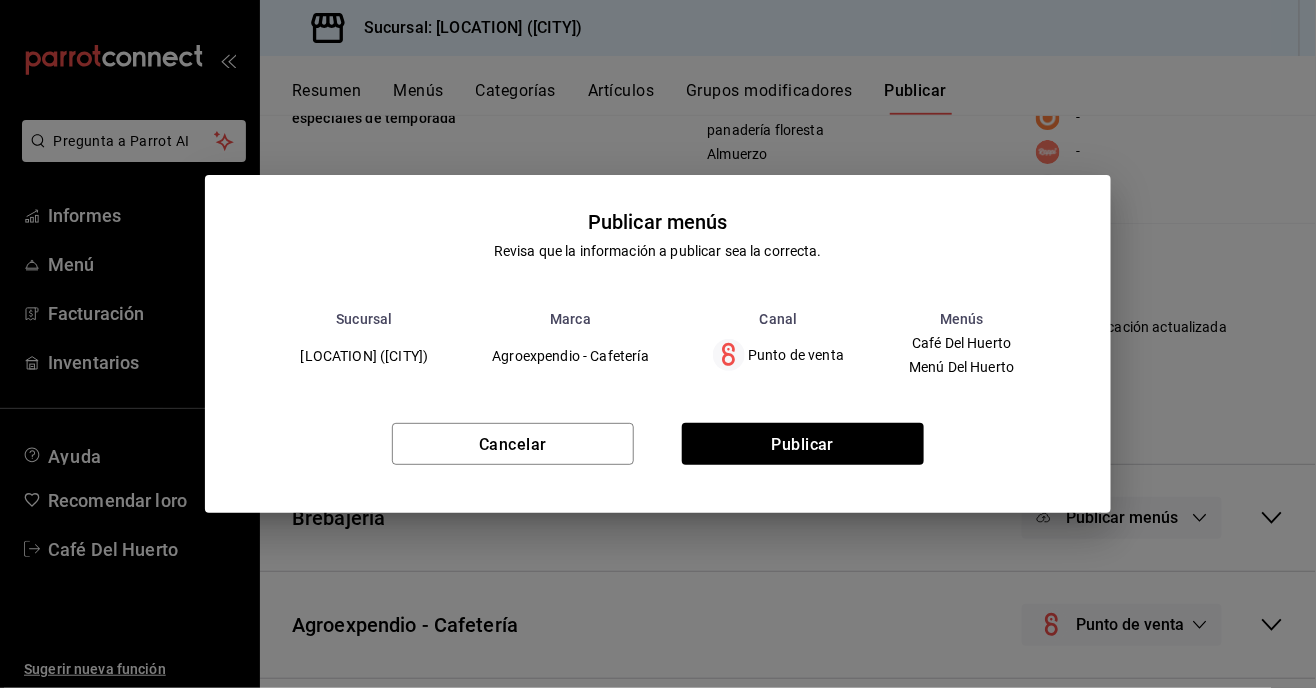 click on "Cancelar Publicar" at bounding box center [658, 452] 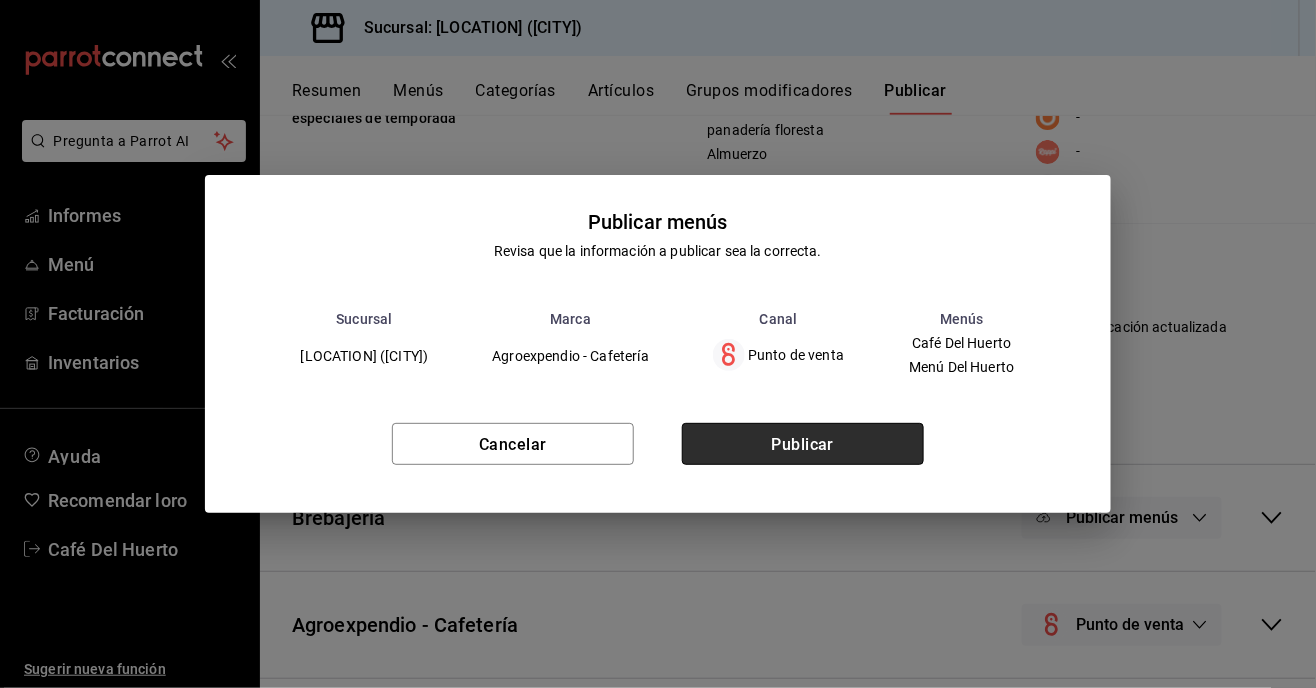click on "Publicar" at bounding box center (803, 444) 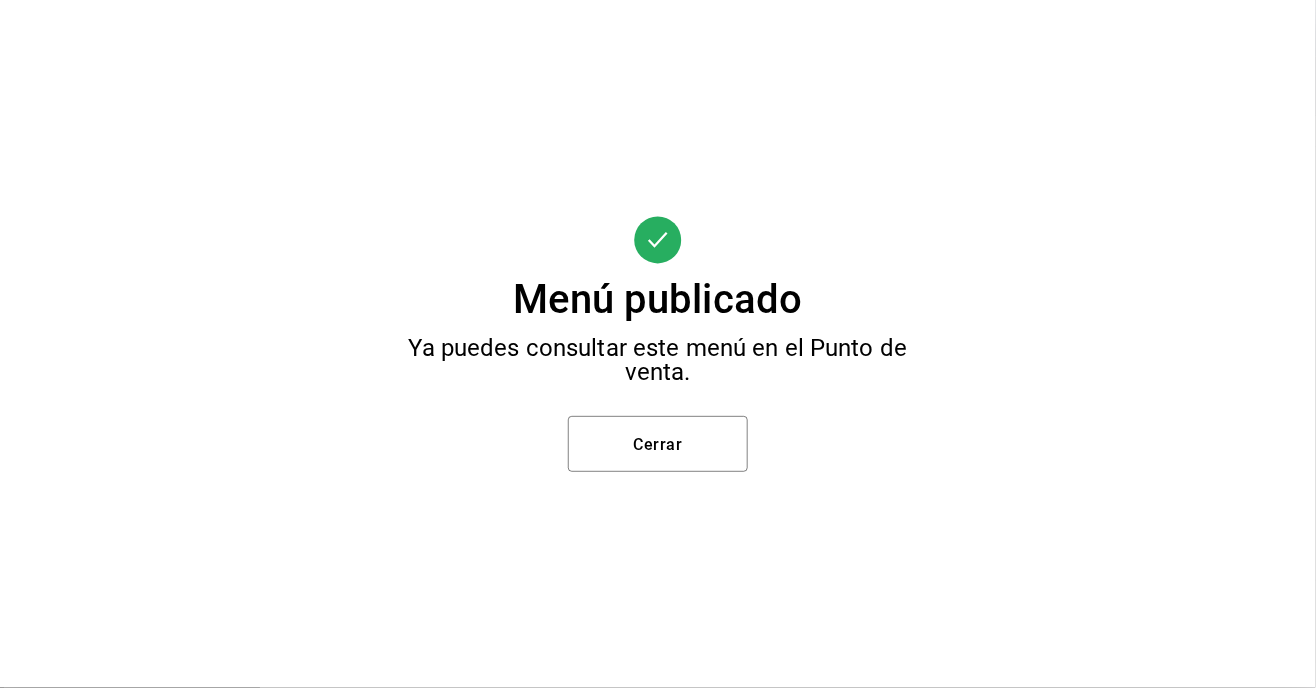 scroll, scrollTop: 47, scrollLeft: 0, axis: vertical 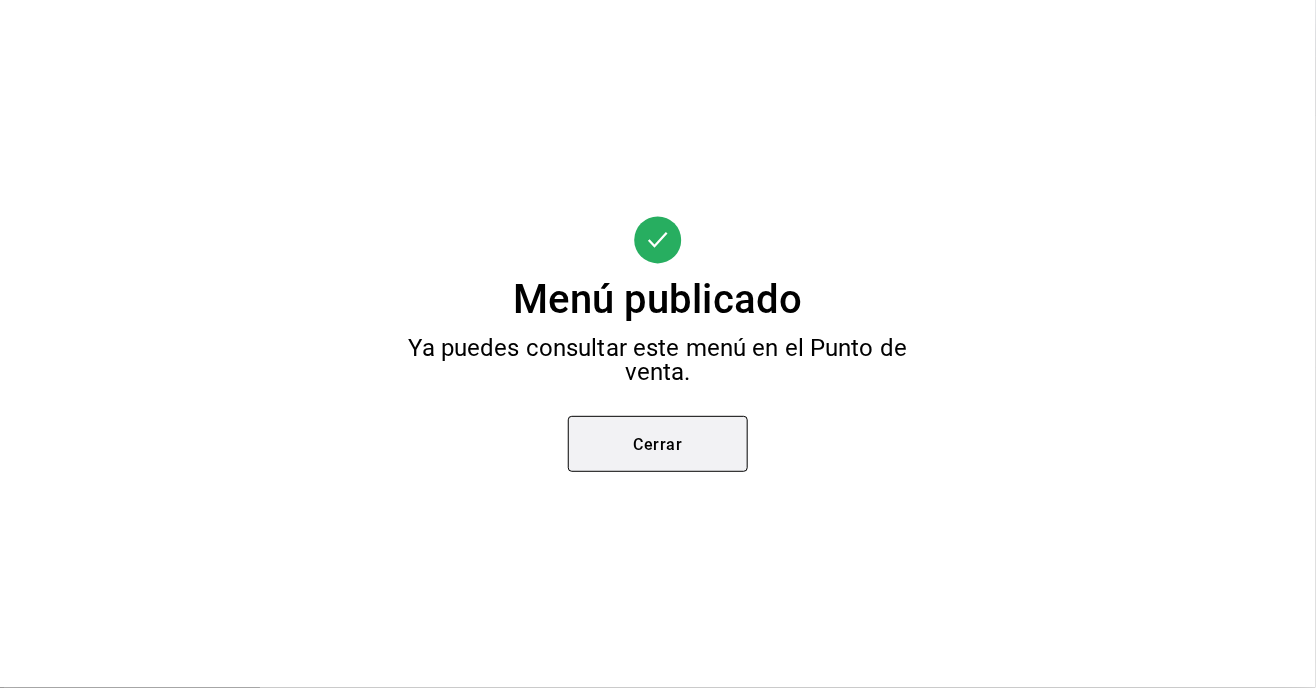 click on "Cerrar" at bounding box center [658, 444] 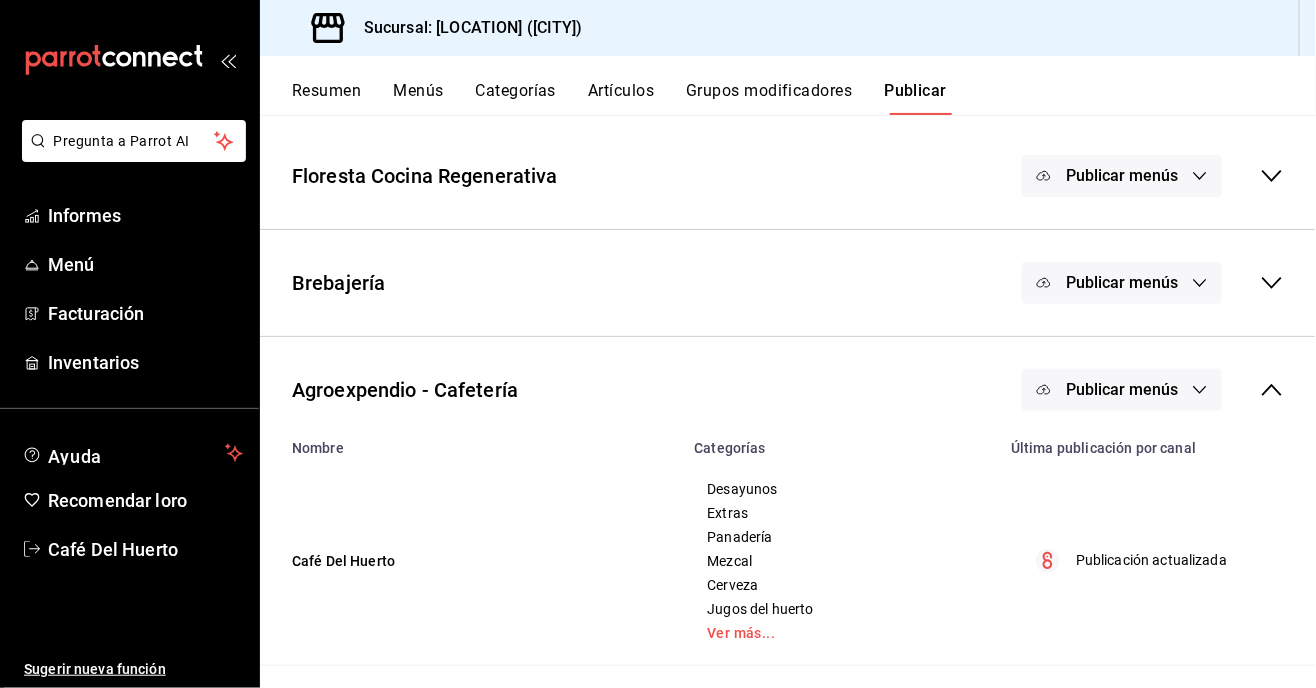 scroll, scrollTop: 0, scrollLeft: 0, axis: both 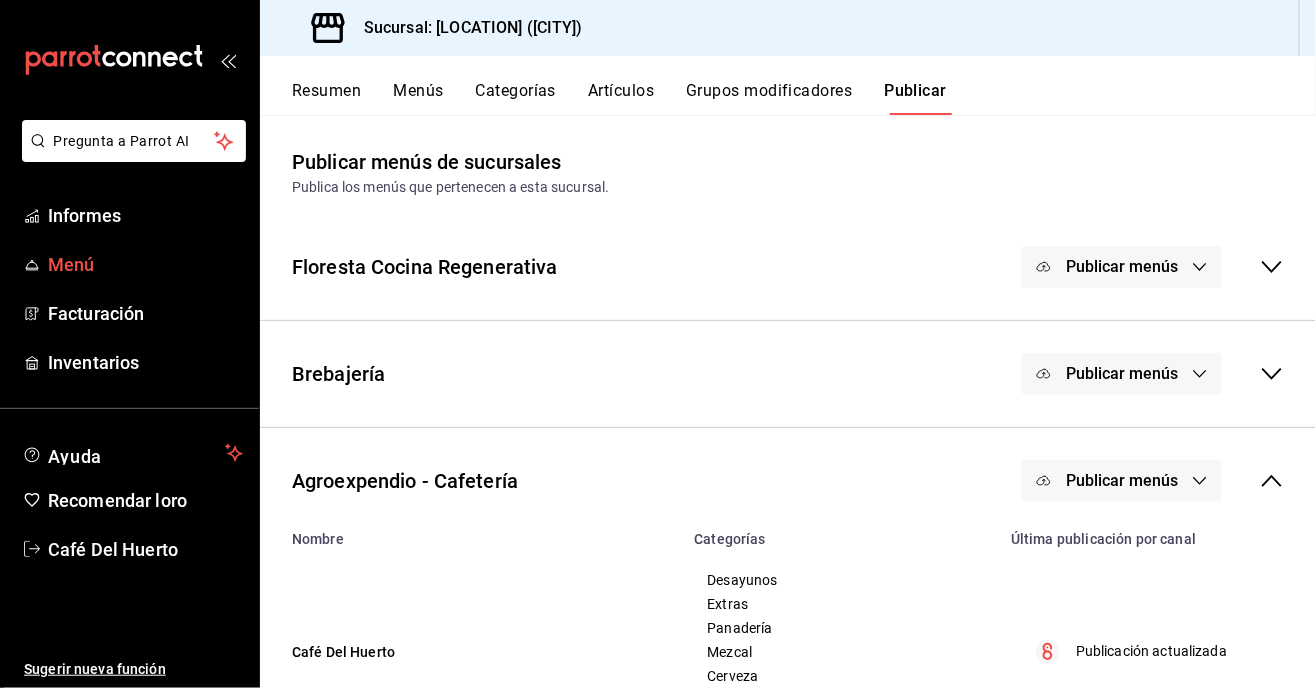 click on "Menú" at bounding box center [145, 264] 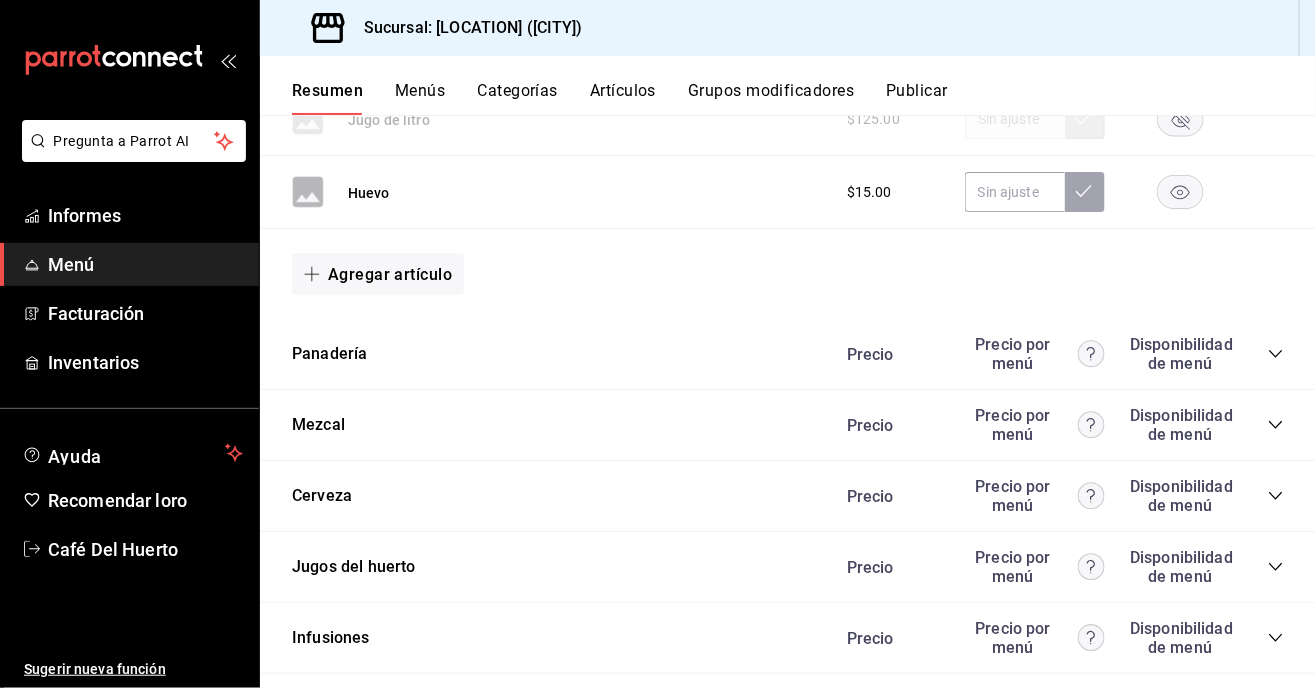 scroll, scrollTop: 1417, scrollLeft: 0, axis: vertical 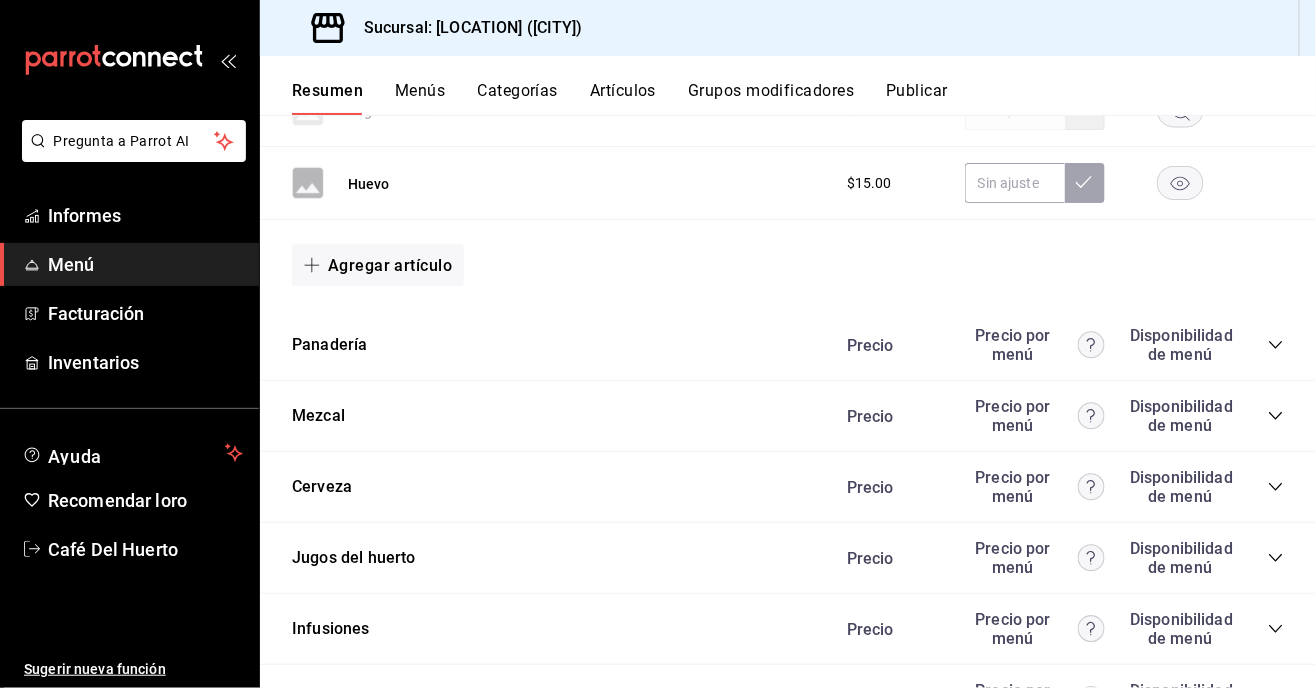 click on "Jugos del huerto Precio Precio por menú   Disponibilidad de menú" at bounding box center [788, 558] 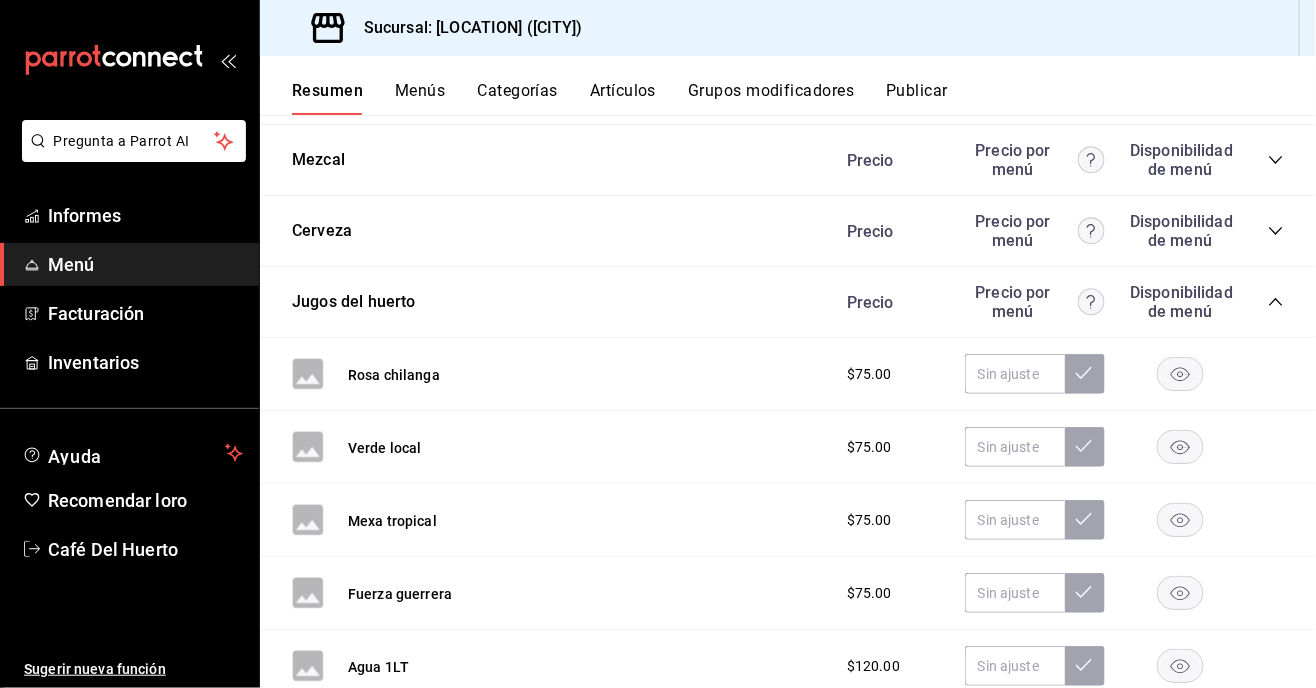 scroll, scrollTop: 1682, scrollLeft: 0, axis: vertical 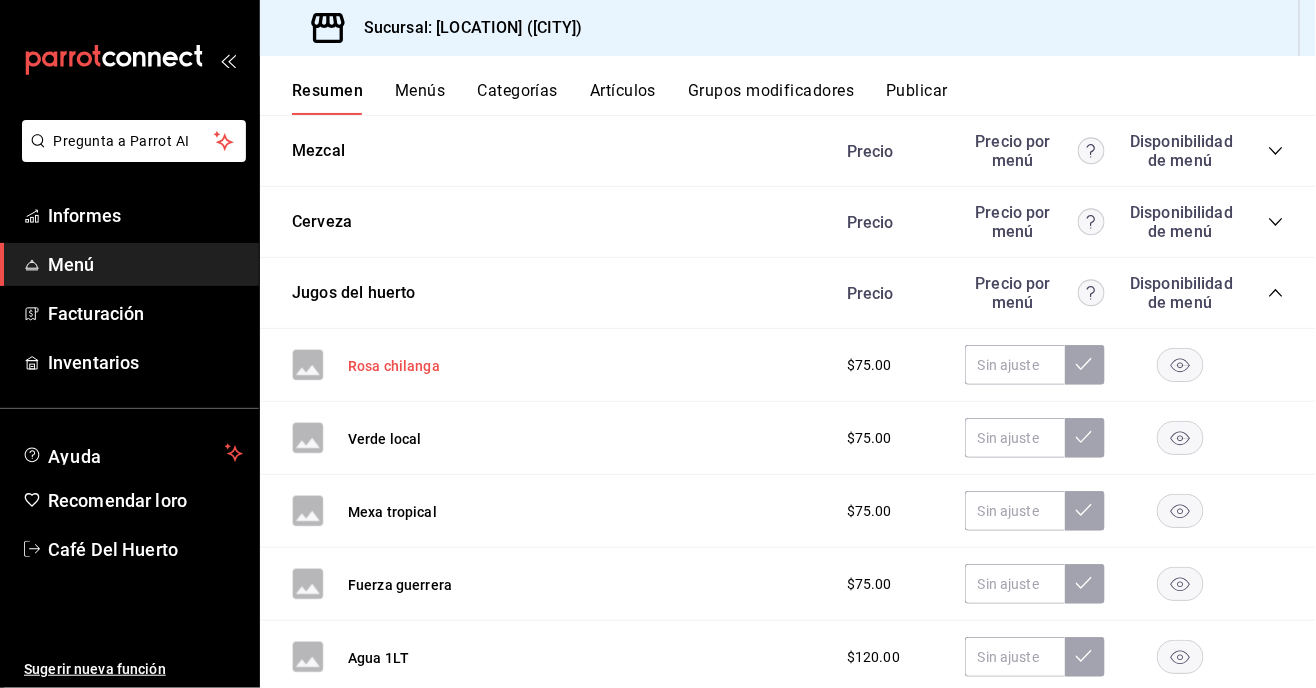 click on "Rosa chilanga" at bounding box center [394, 367] 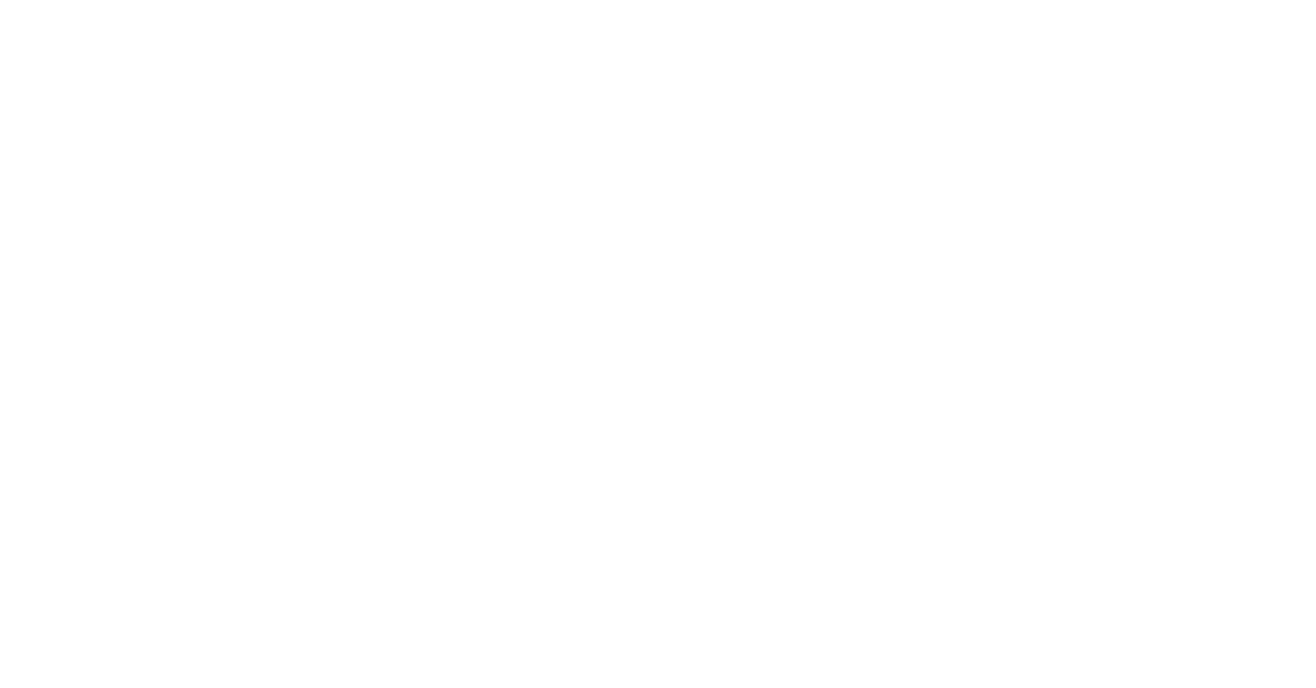 scroll, scrollTop: 0, scrollLeft: 0, axis: both 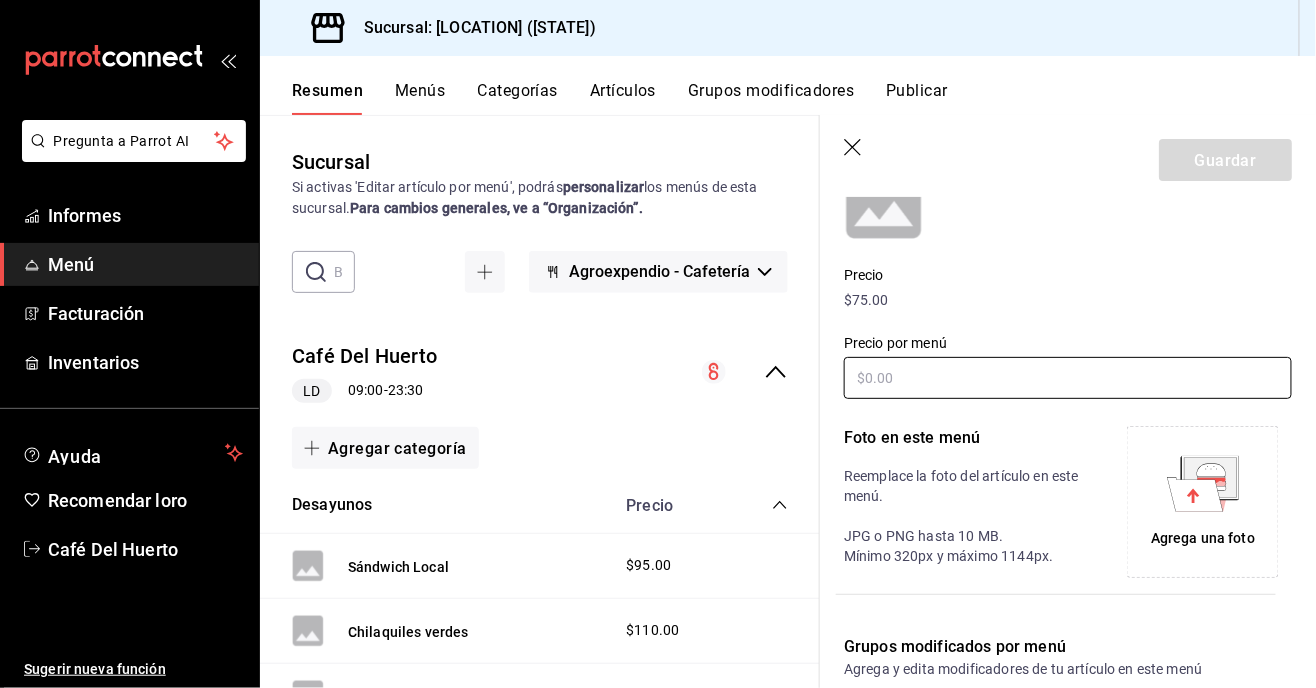 click at bounding box center [1068, 378] 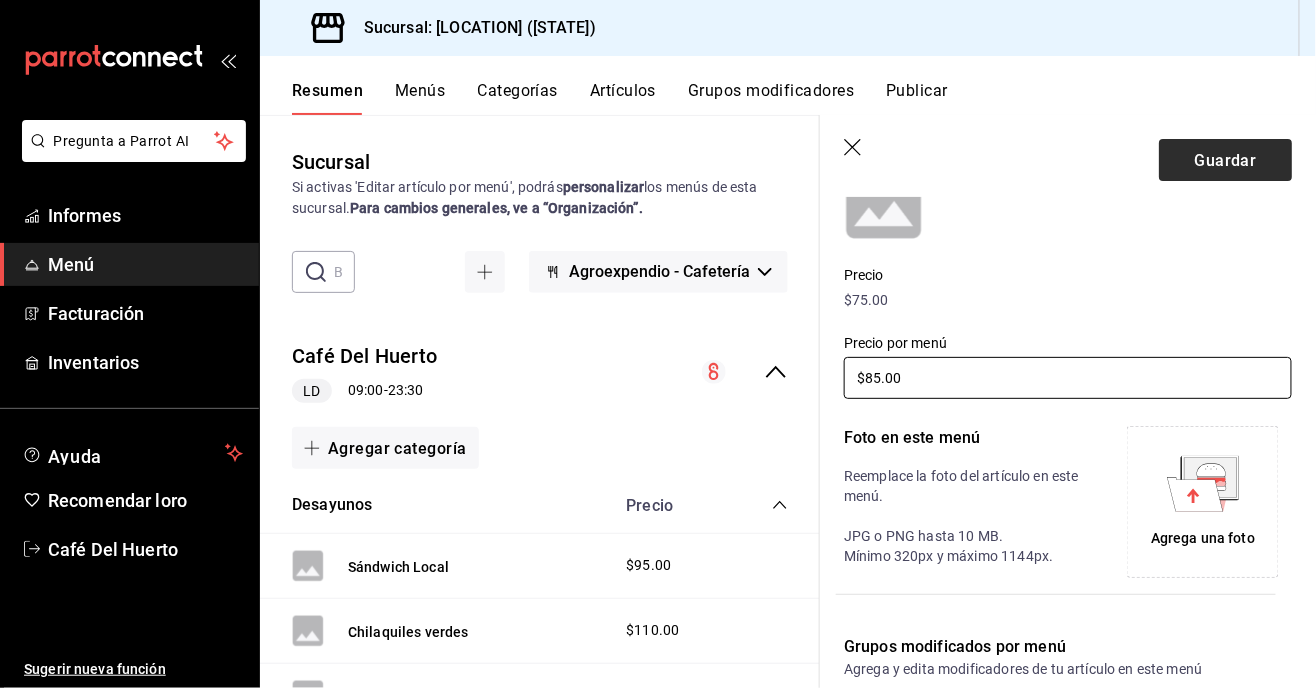 type on "$85.00" 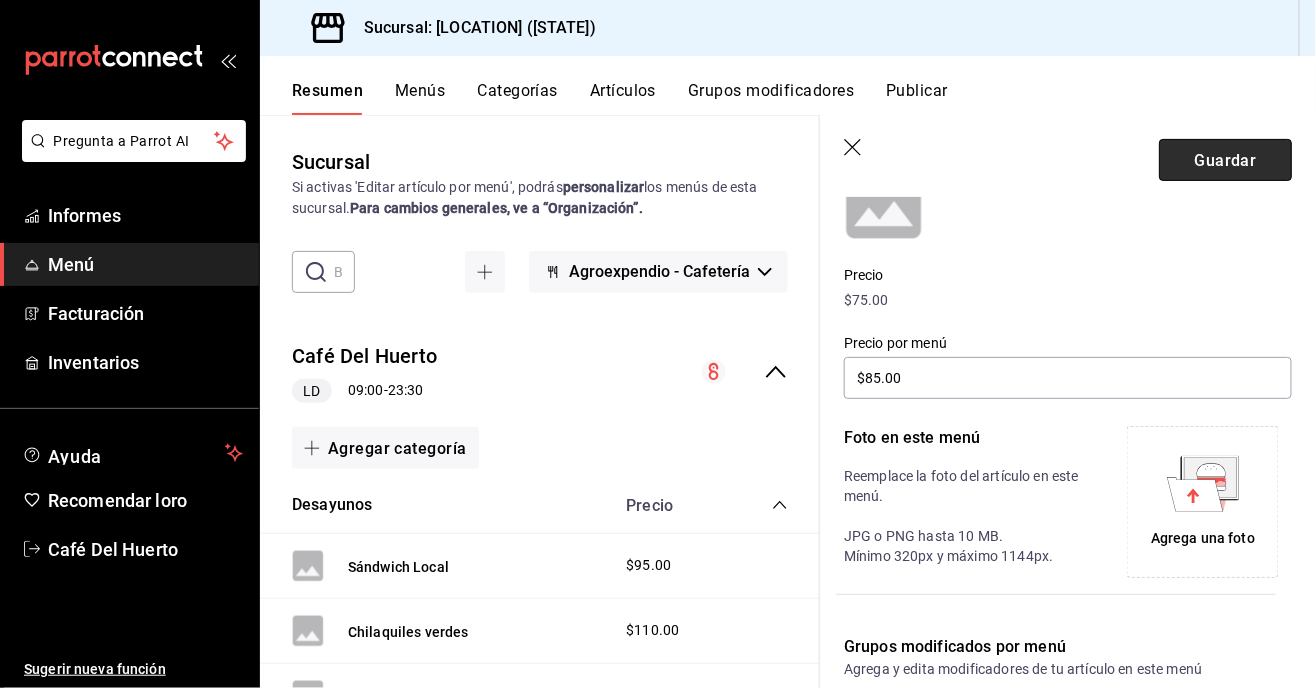 click on "Guardar" at bounding box center (1225, 159) 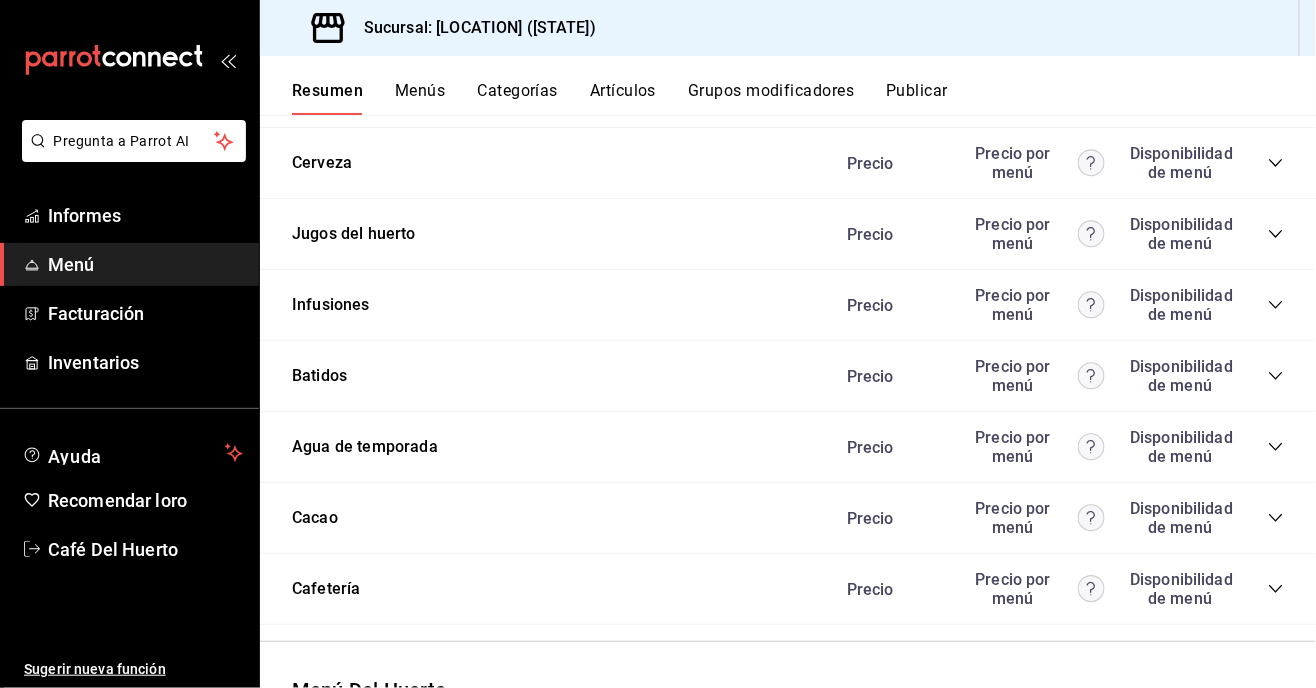 scroll, scrollTop: 1752, scrollLeft: 0, axis: vertical 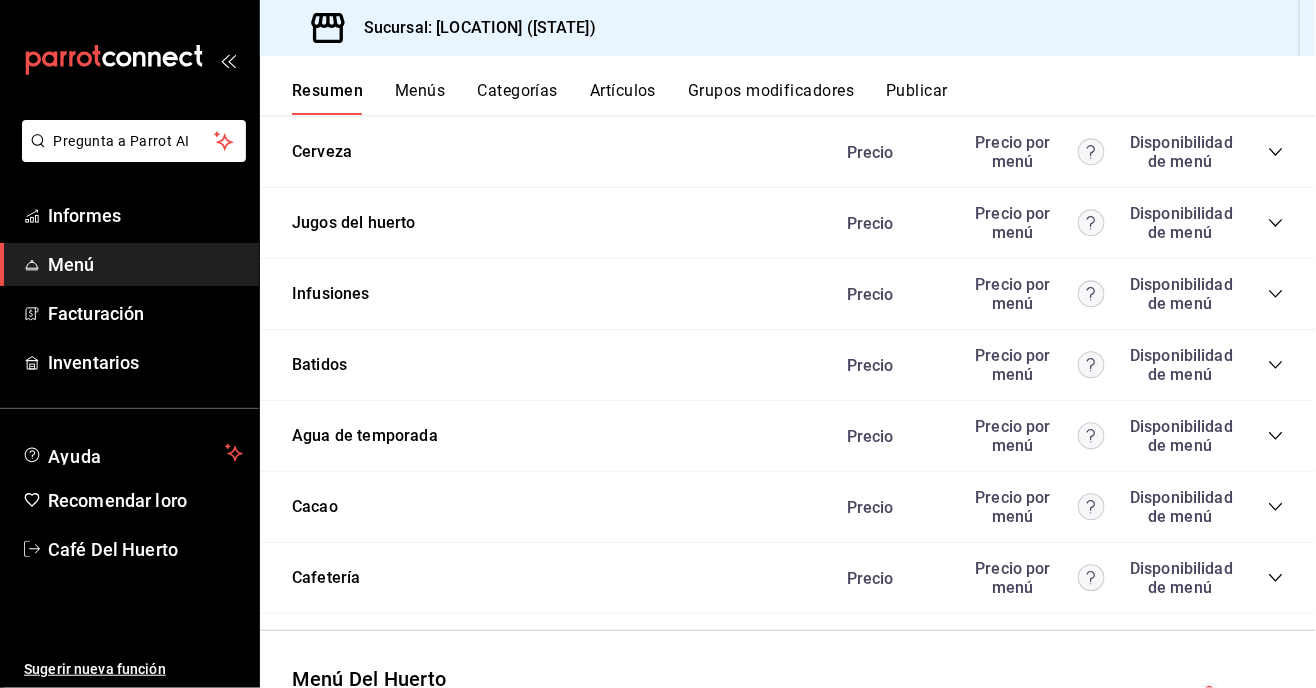 click on "Precio Precio por menú   Disponibilidad de menú" at bounding box center (1055, 223) 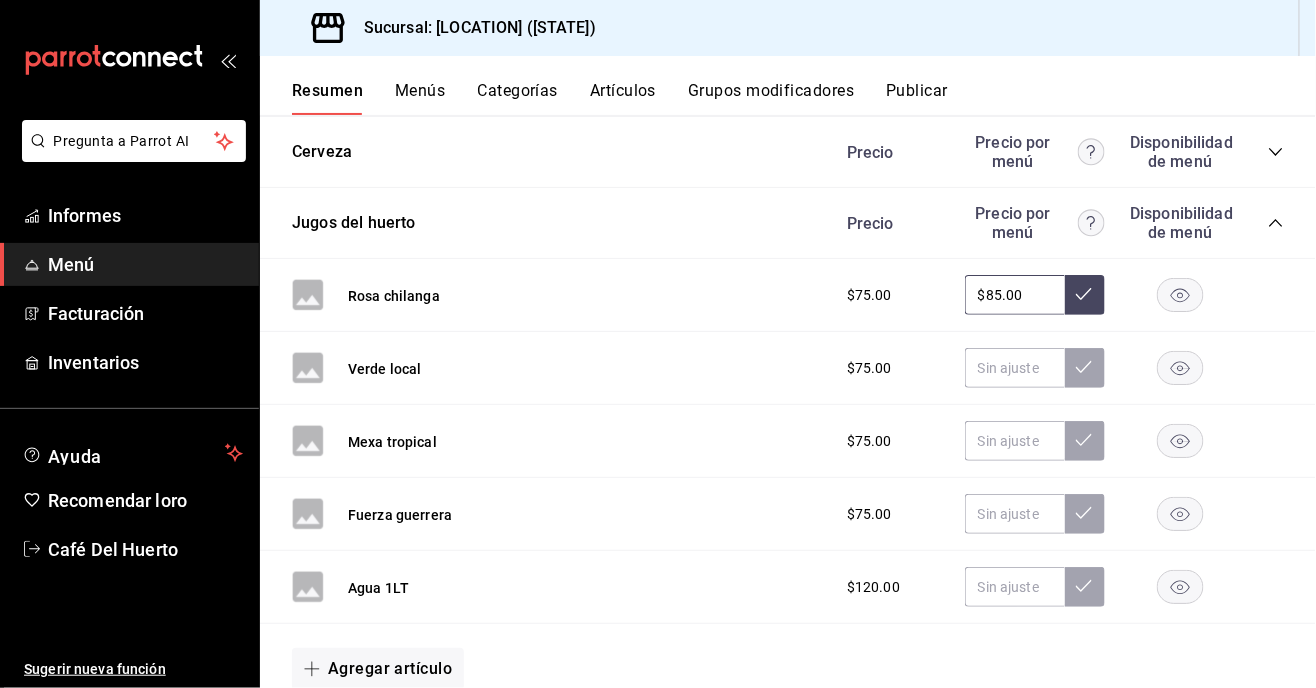 click on "Verde local $75.00" at bounding box center [788, 368] 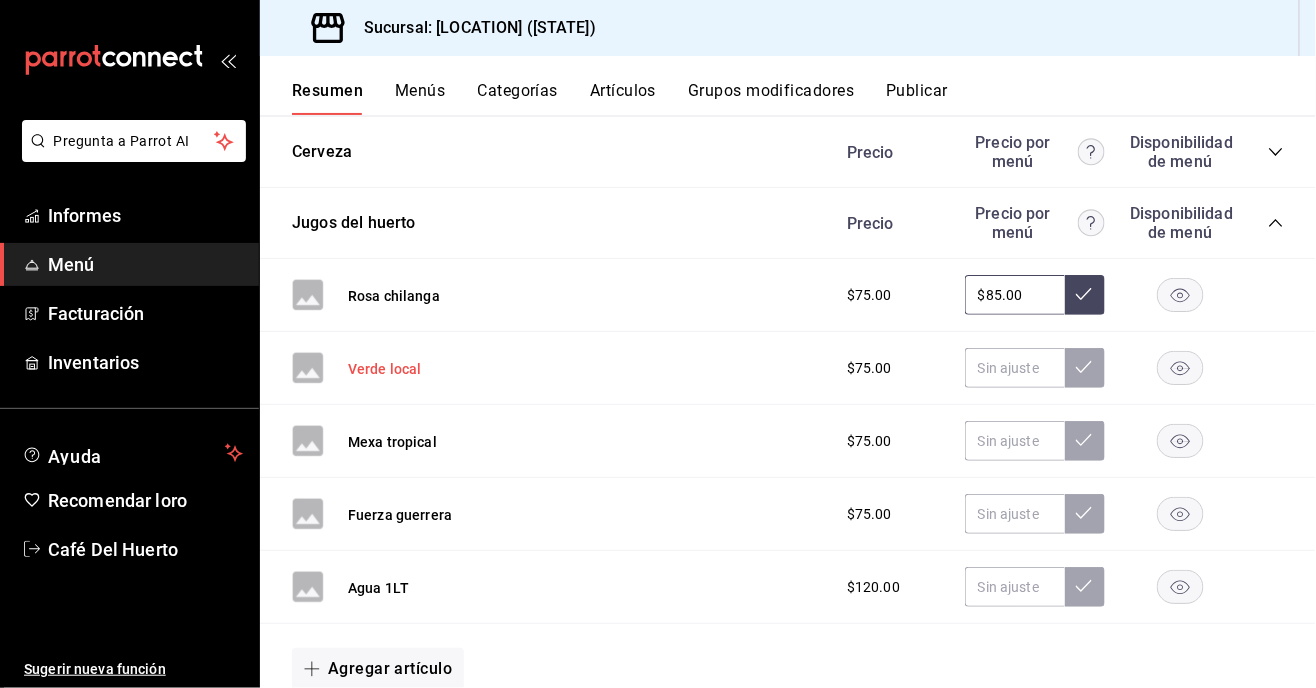 click on "Verde local" at bounding box center [385, 370] 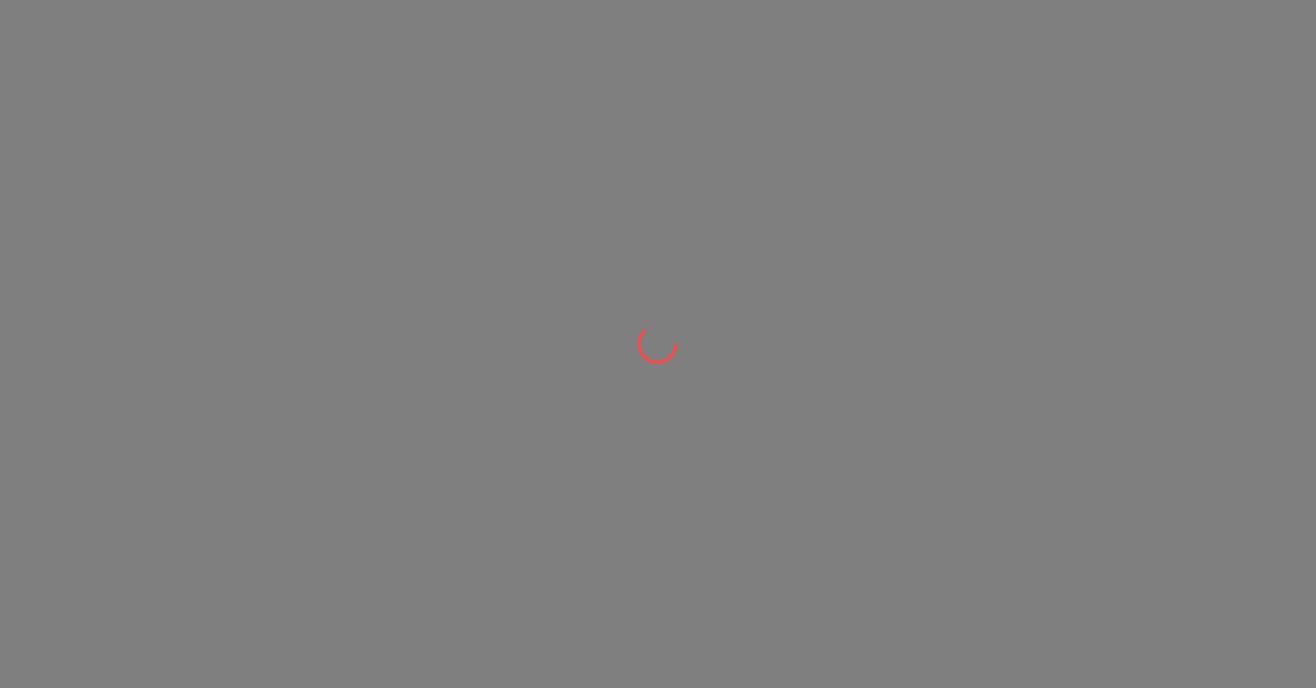 scroll, scrollTop: 0, scrollLeft: 0, axis: both 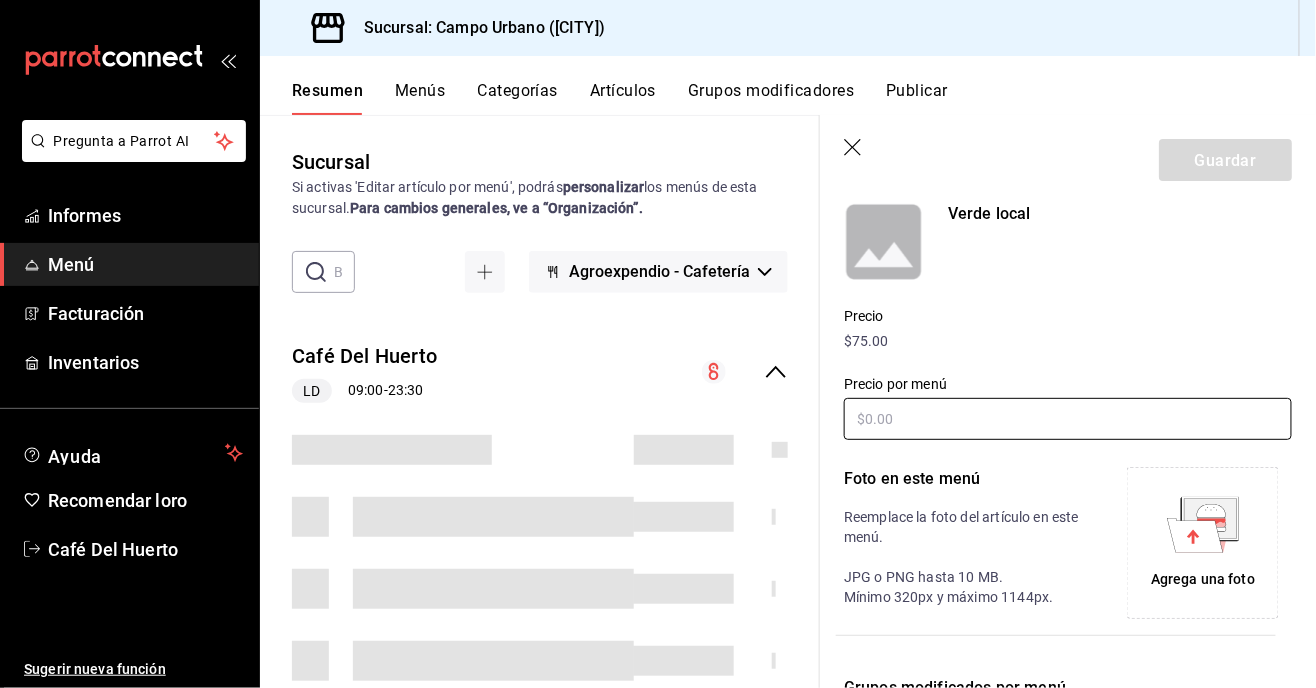 click at bounding box center [1068, 419] 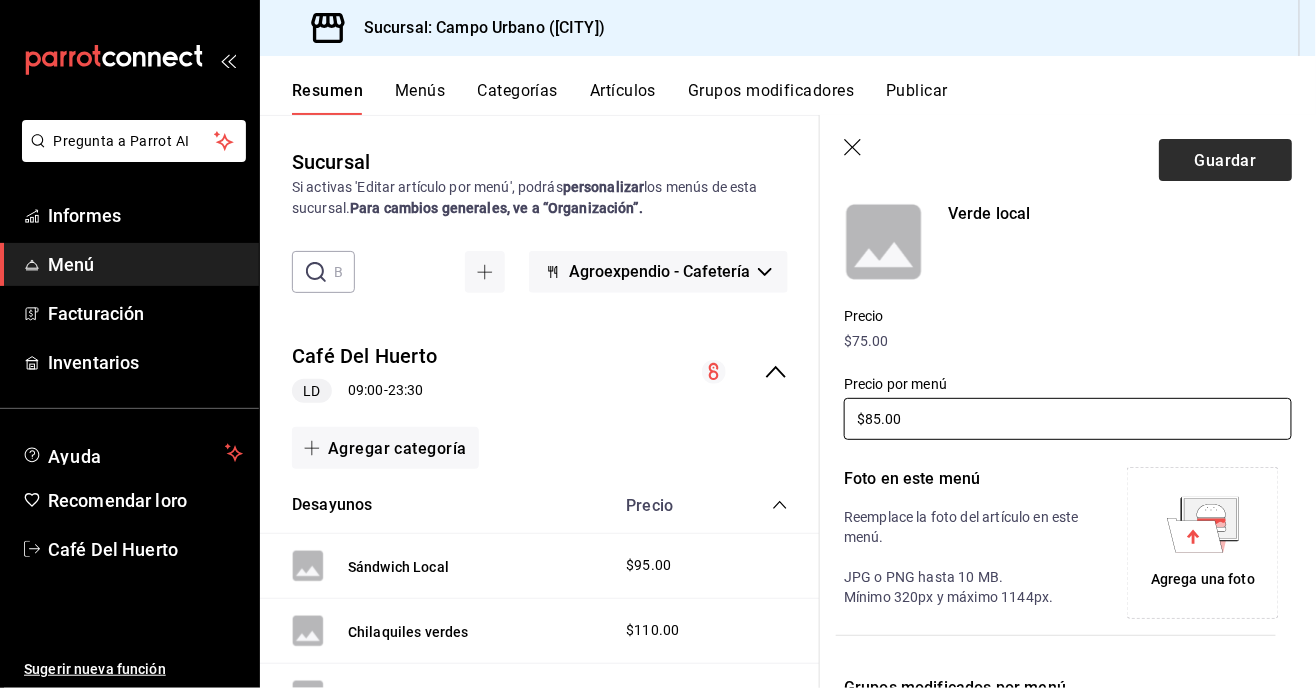 type on "$85.00" 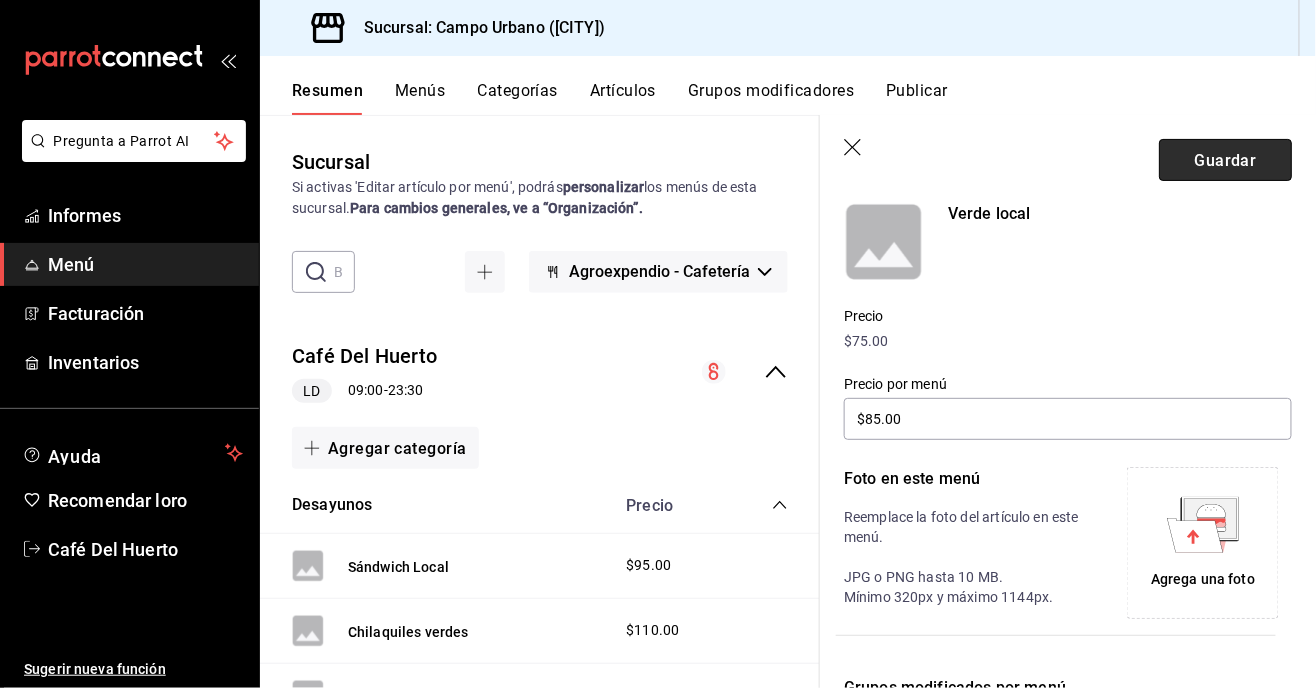 click on "Guardar" at bounding box center [1225, 159] 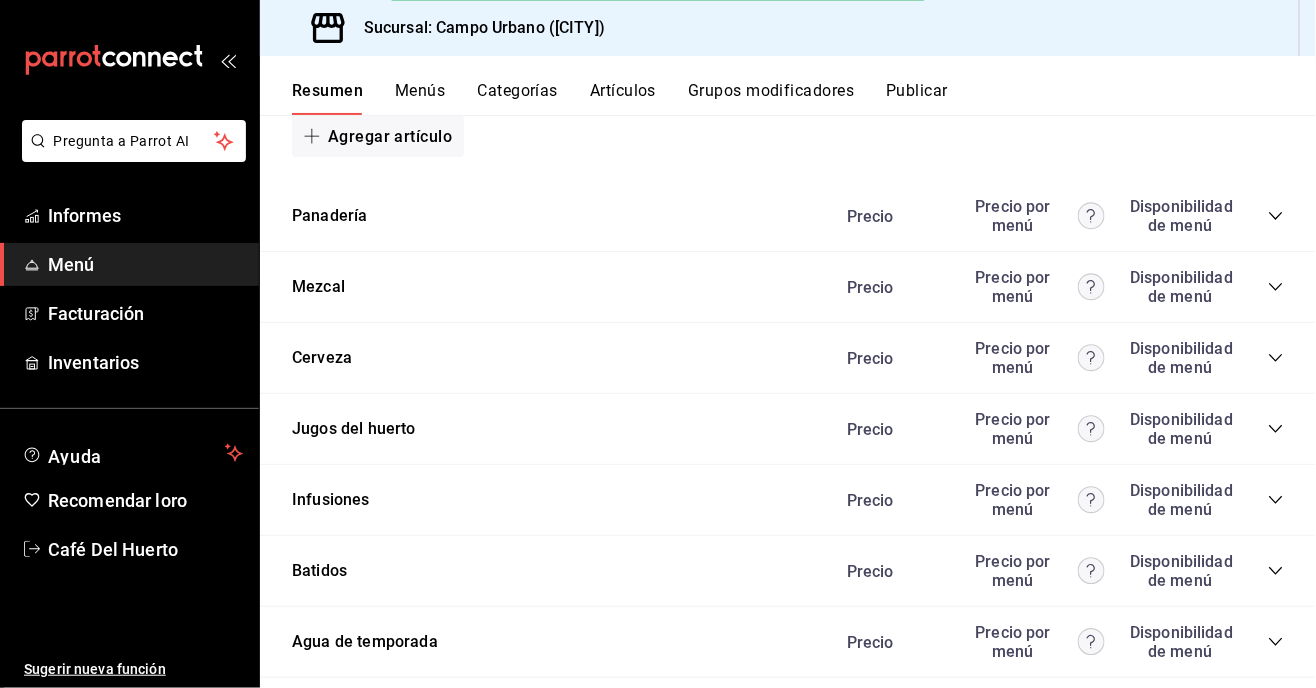 scroll, scrollTop: 1542, scrollLeft: 0, axis: vertical 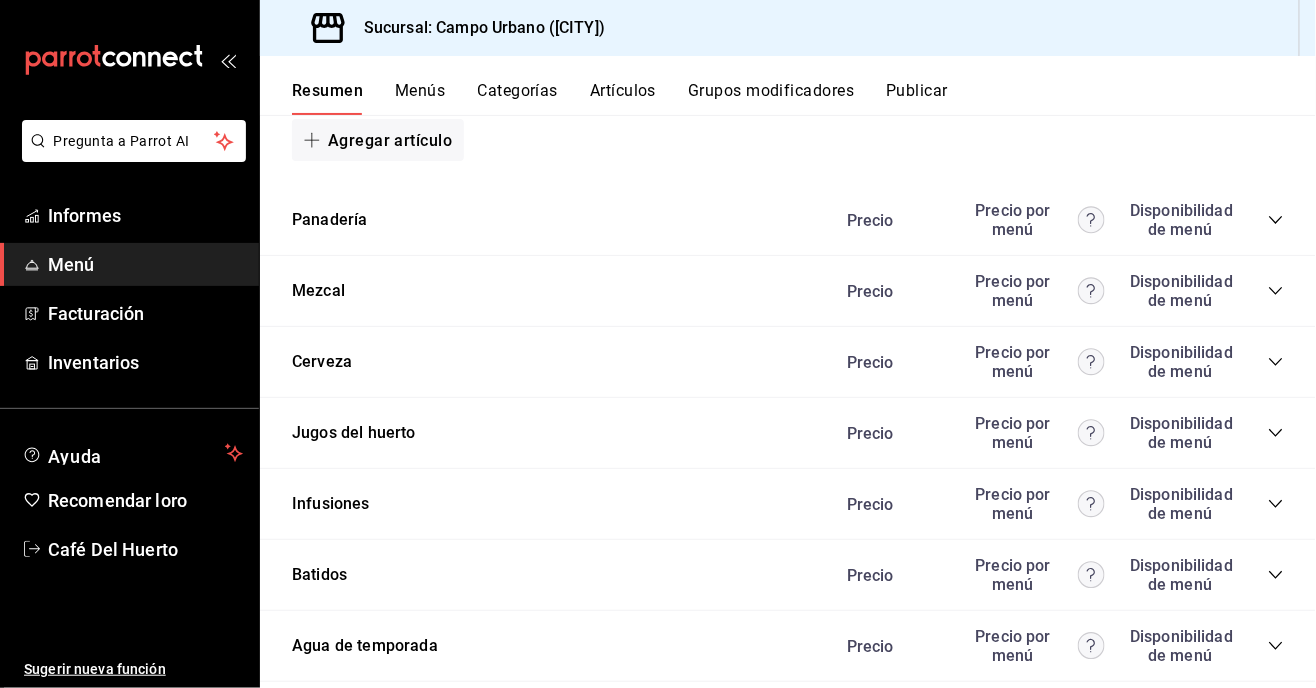 click 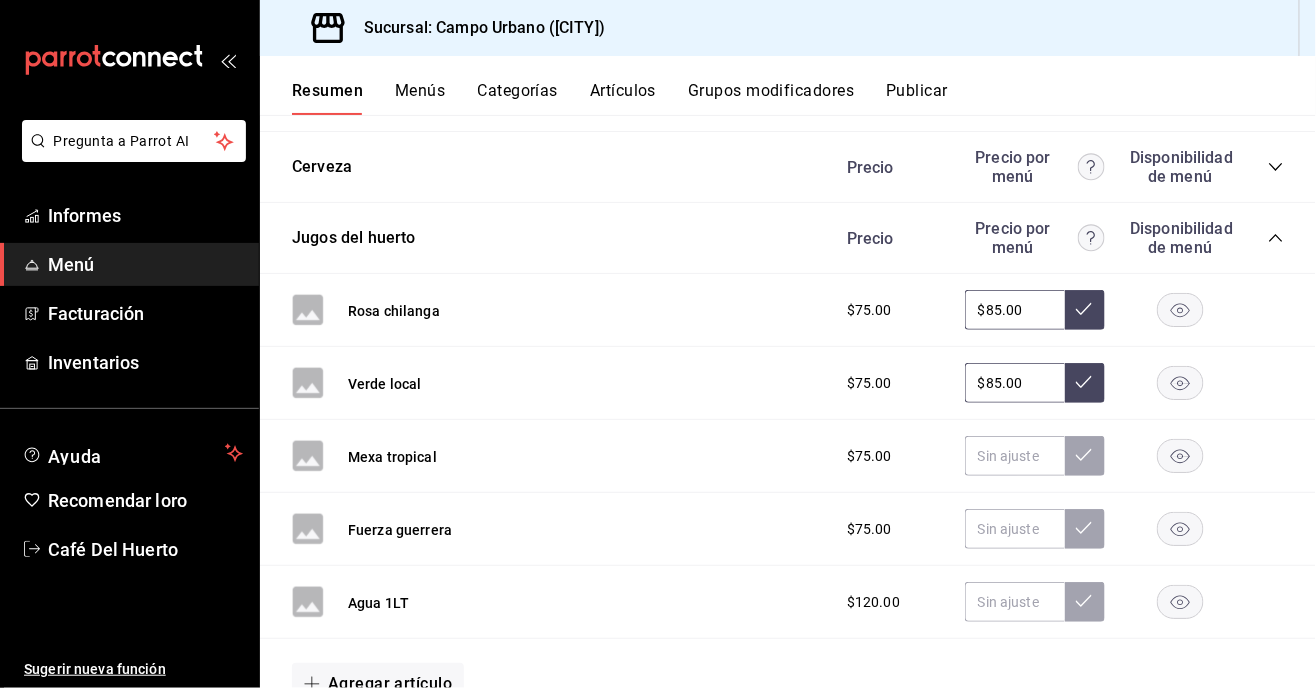 scroll, scrollTop: 1754, scrollLeft: 0, axis: vertical 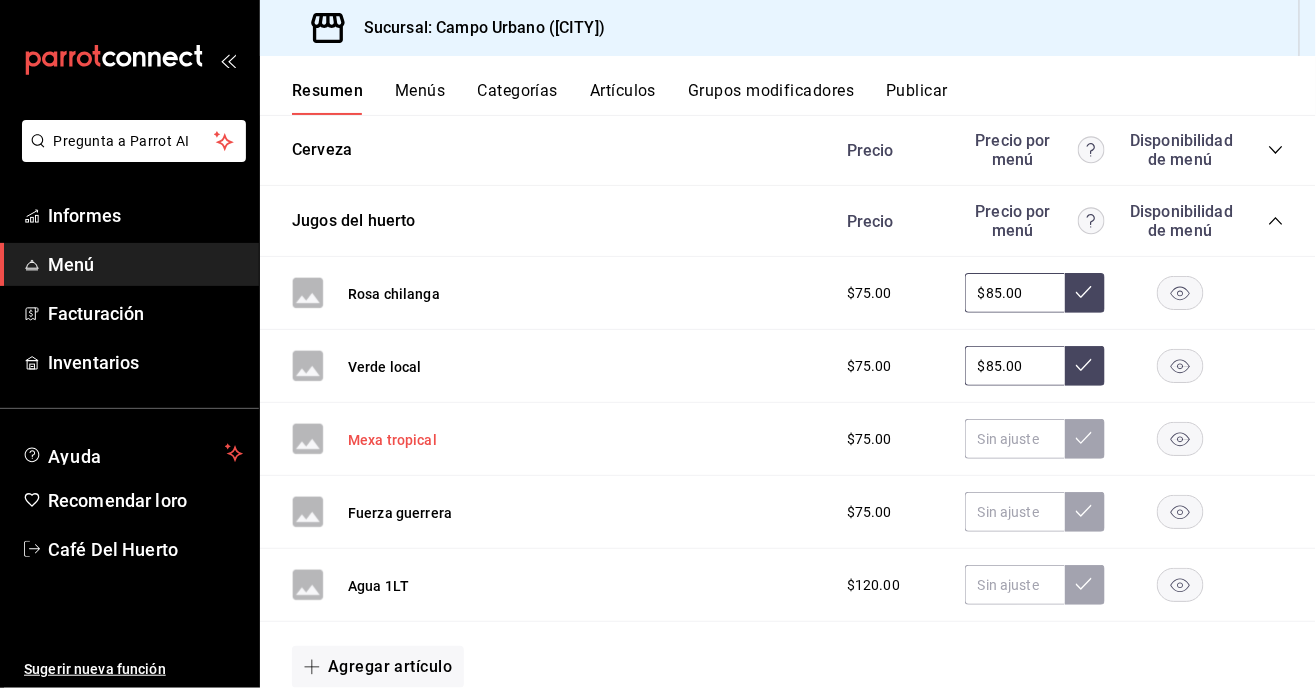 click on "Mexa tropical" at bounding box center [392, 441] 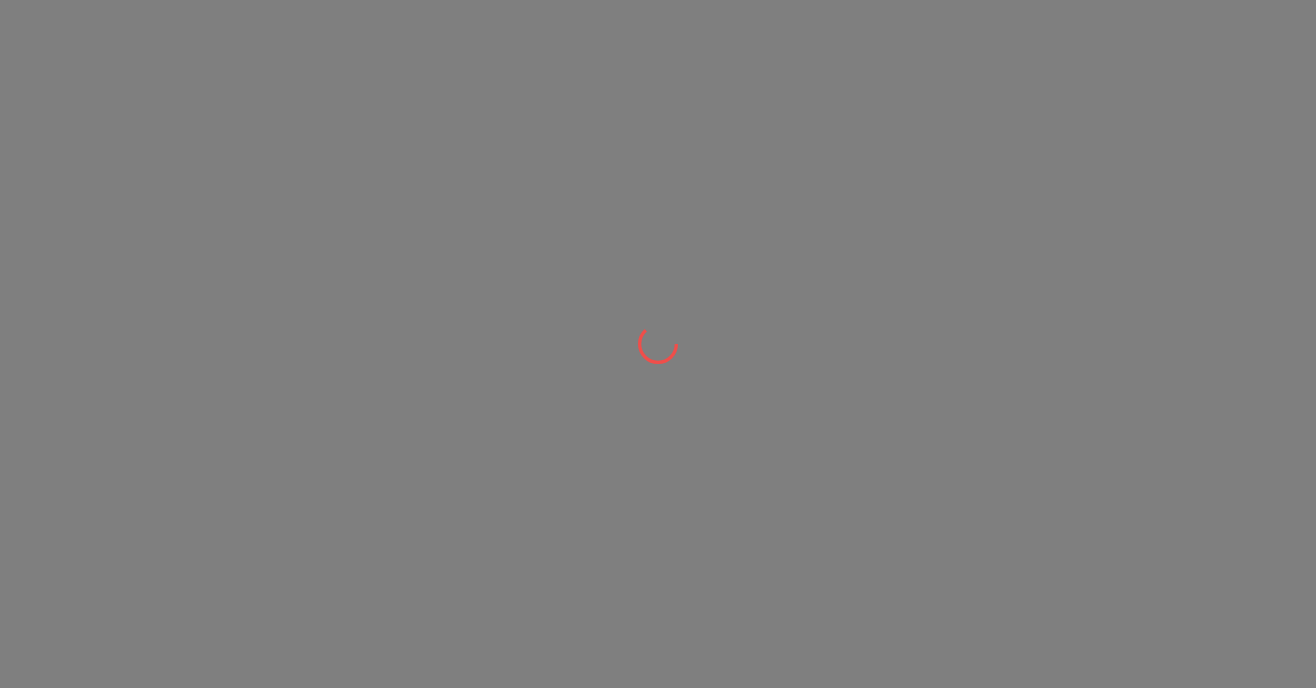 scroll, scrollTop: 0, scrollLeft: 0, axis: both 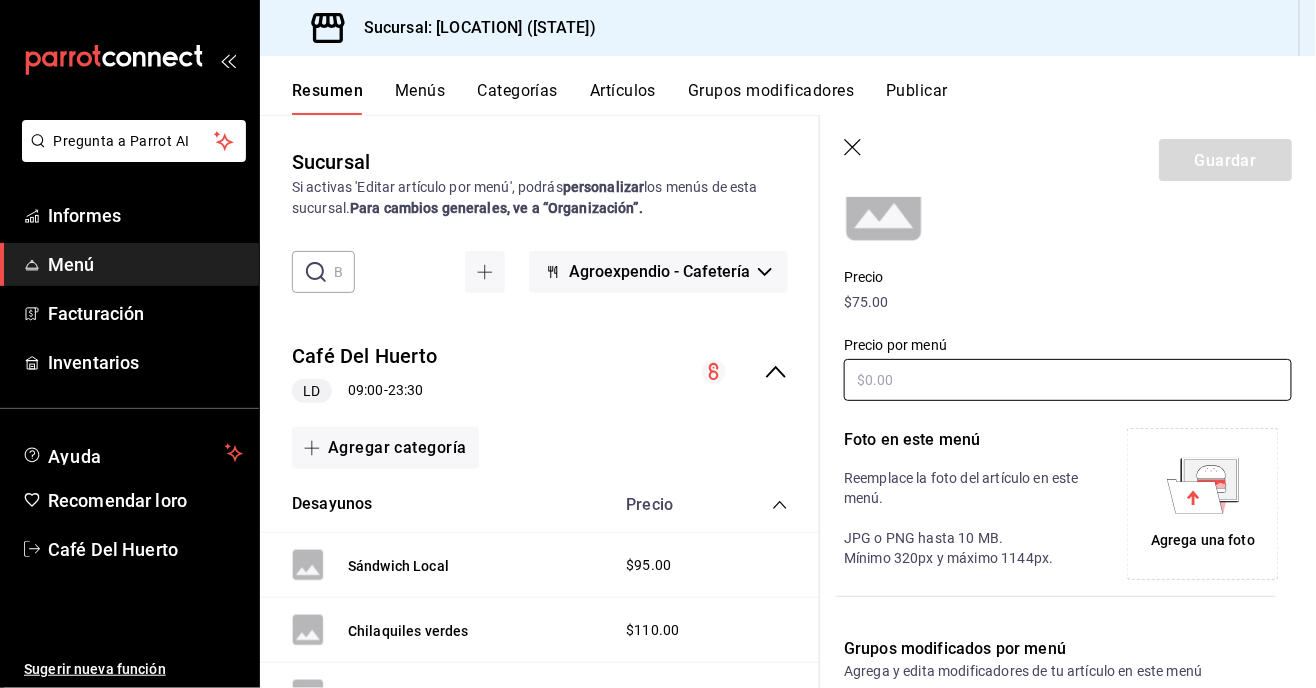 click at bounding box center (1068, 380) 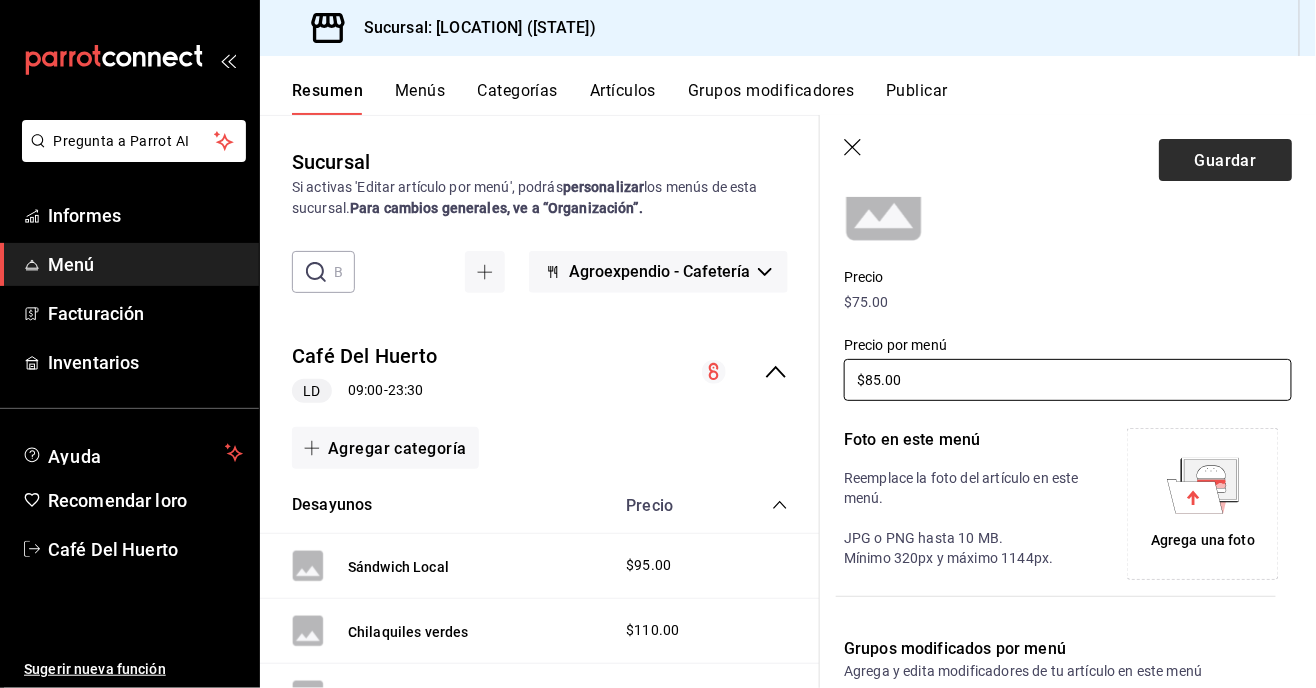 type on "$85.00" 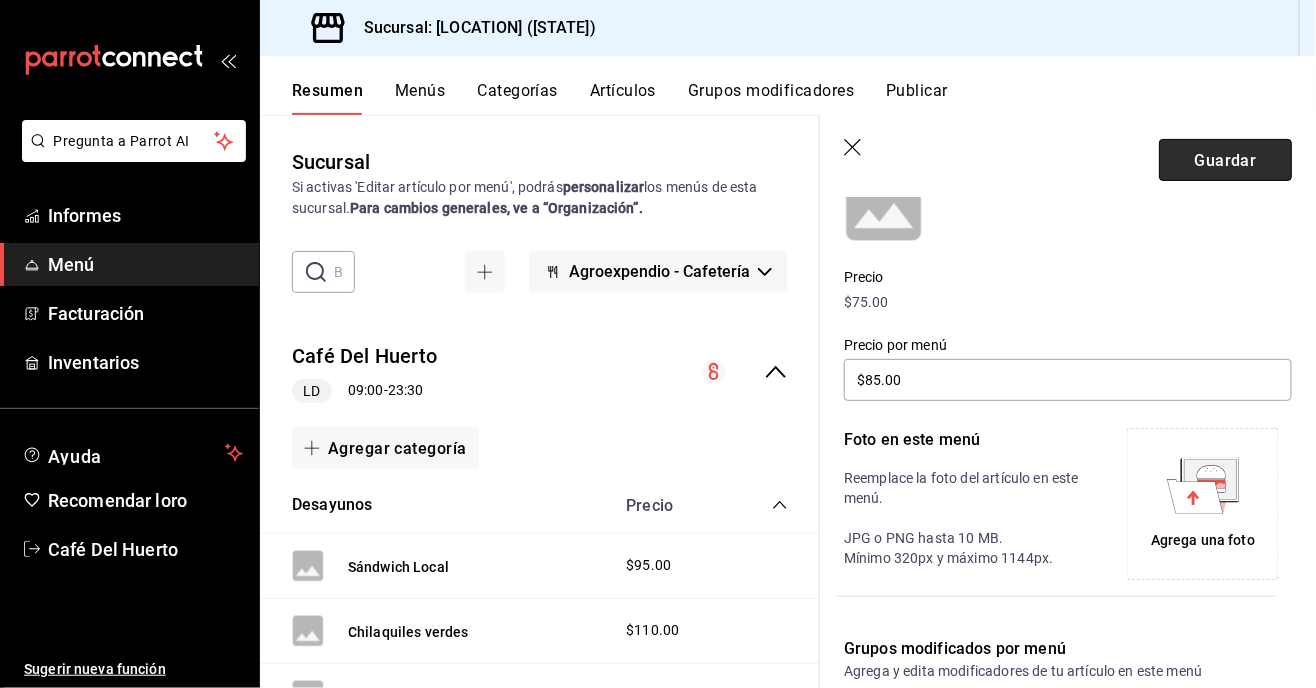 click on "Guardar" at bounding box center (1225, 159) 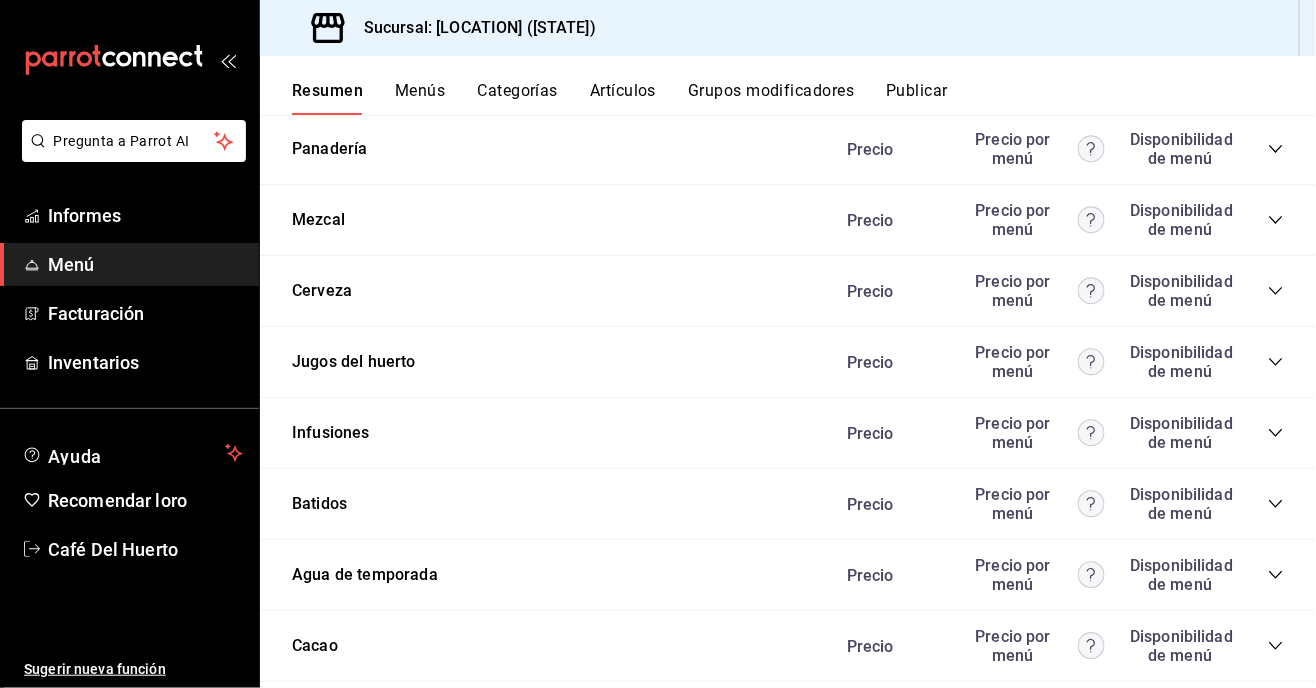 scroll, scrollTop: 1612, scrollLeft: 0, axis: vertical 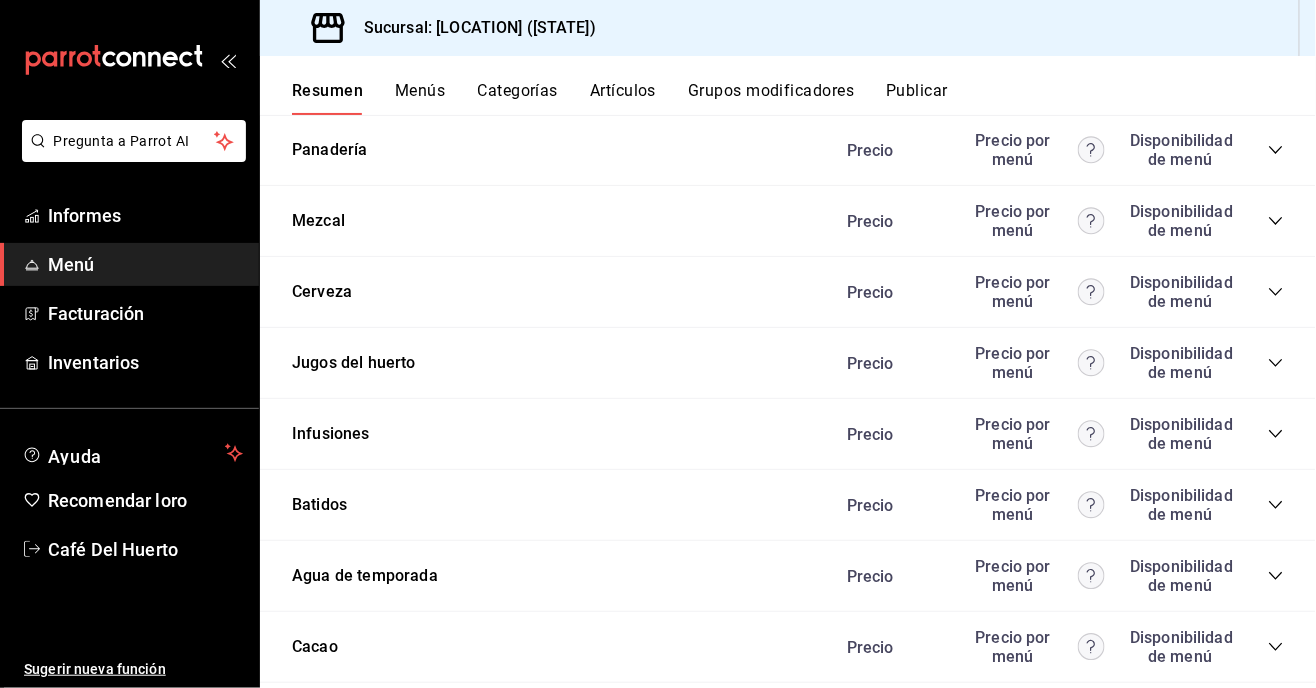 click 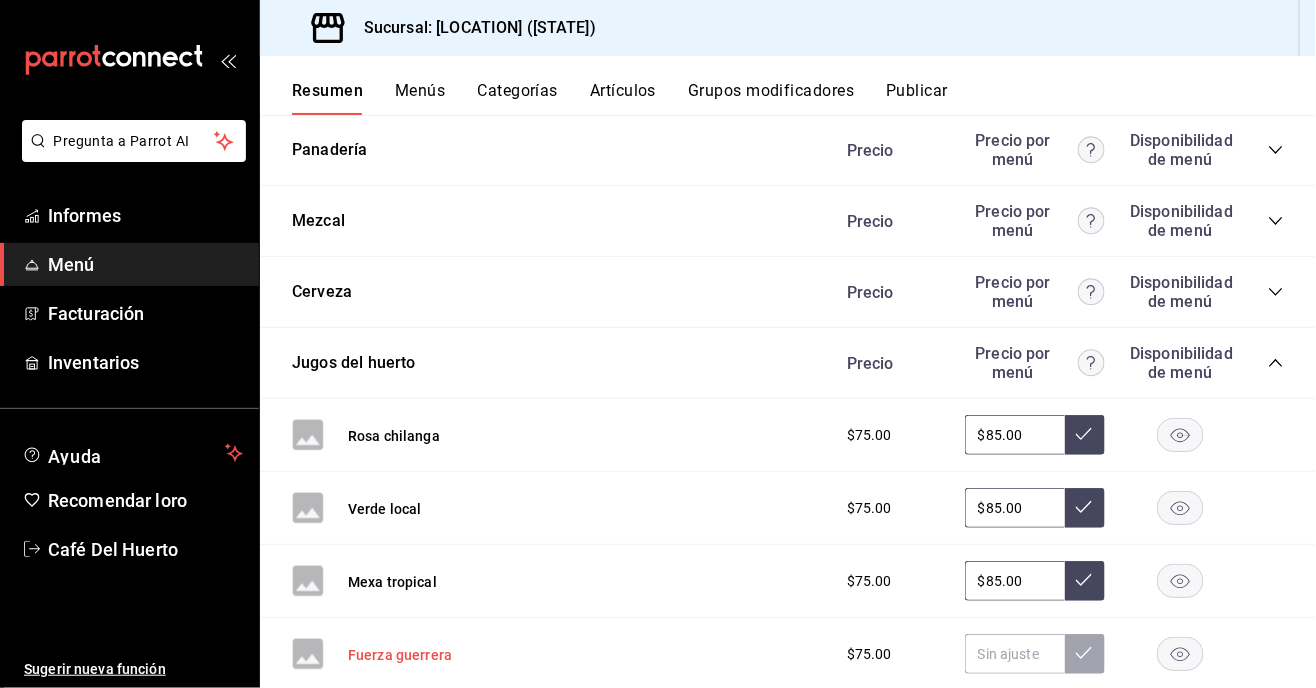 click on "Fuerza guerrera" at bounding box center [400, 656] 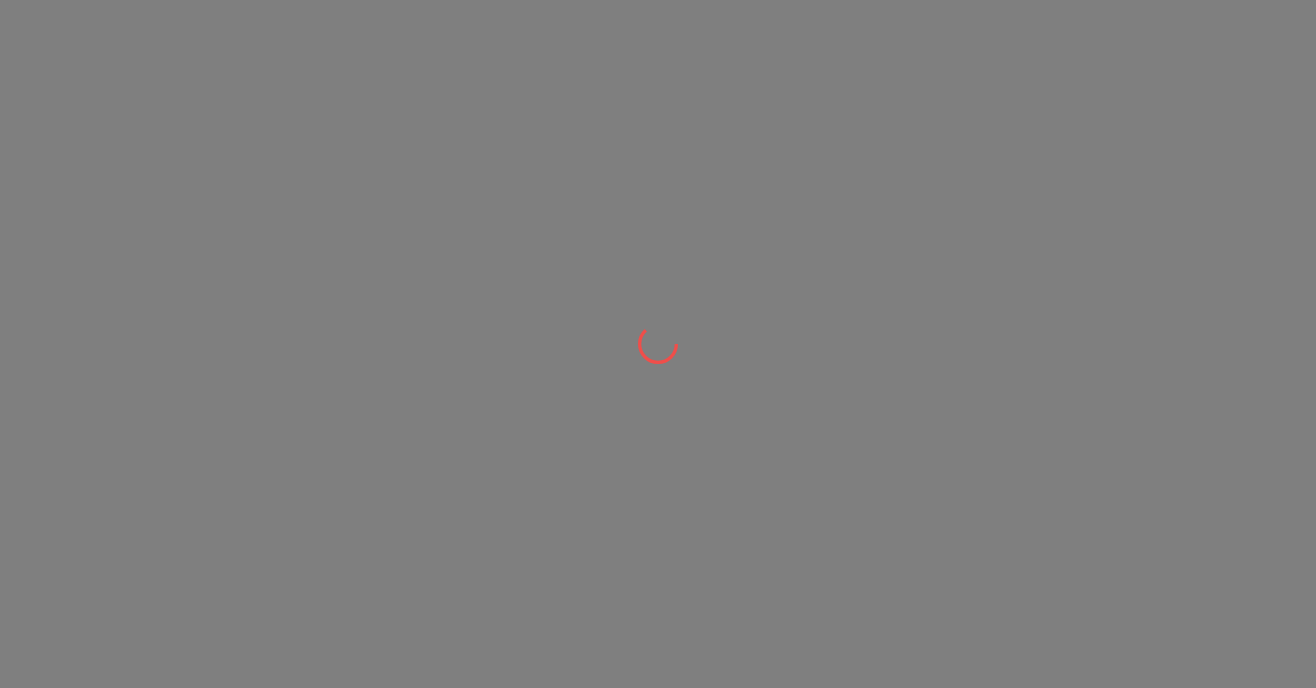 scroll, scrollTop: 0, scrollLeft: 0, axis: both 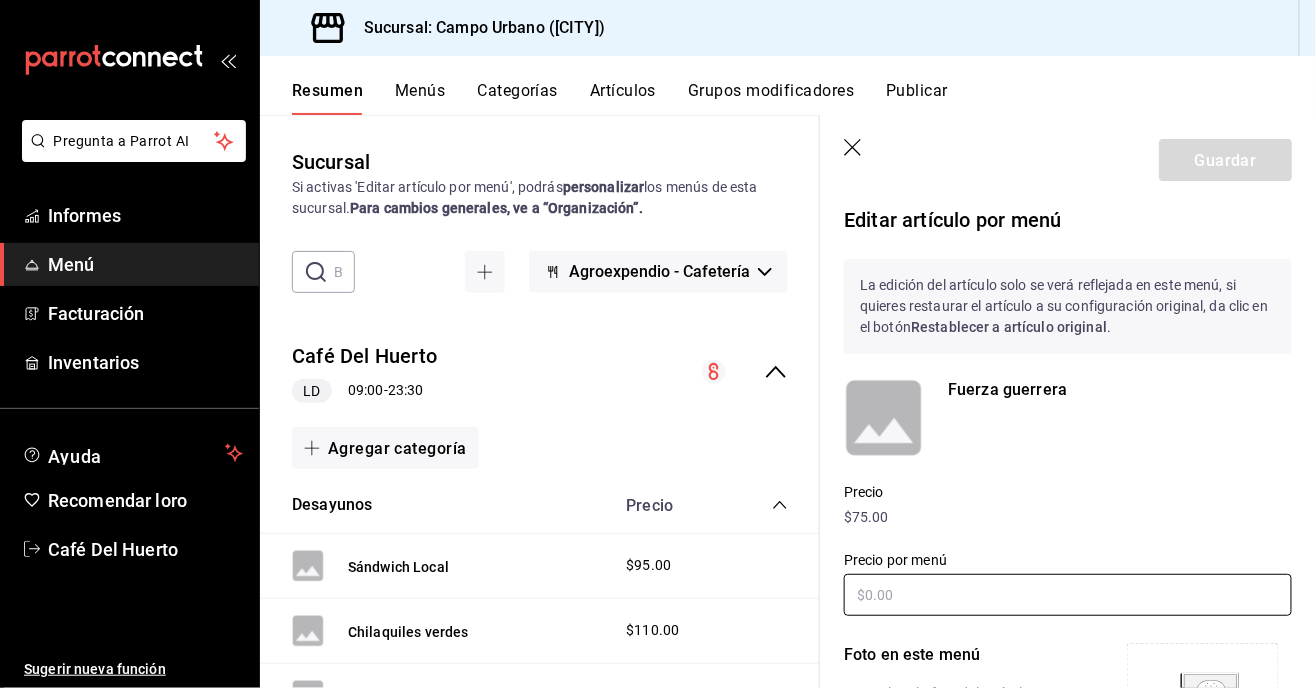 click at bounding box center [1068, 595] 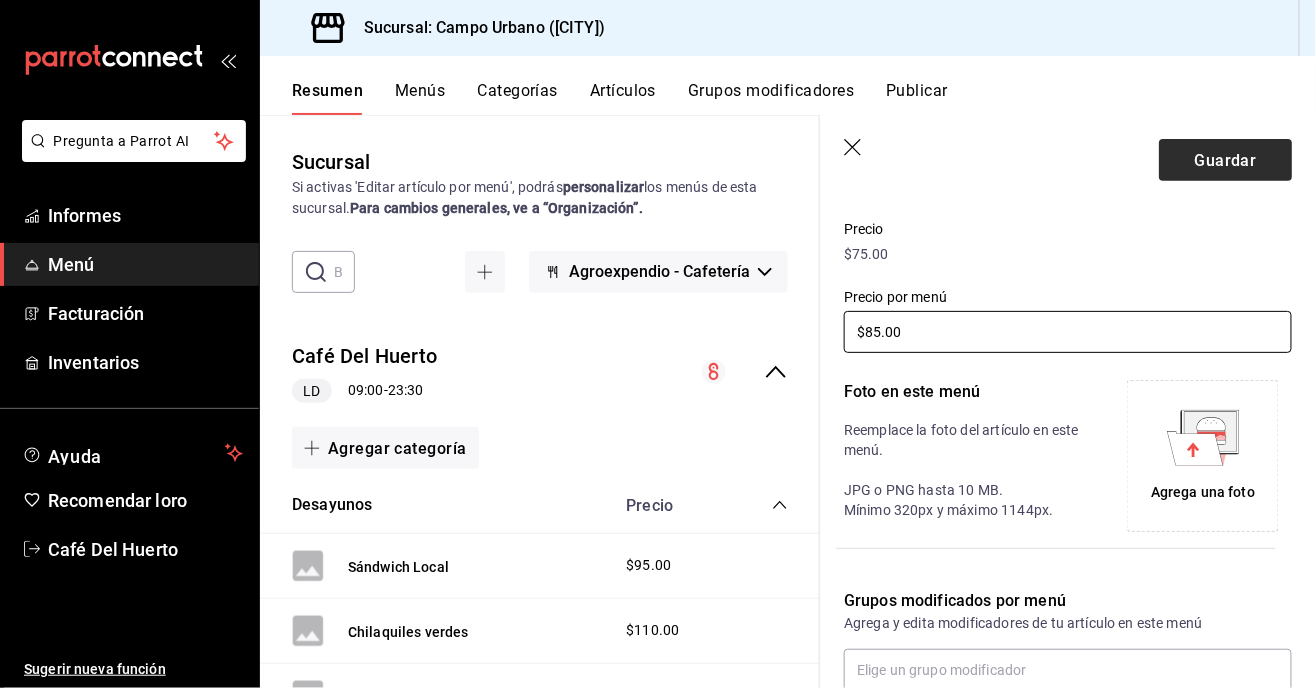 type on "$85.00" 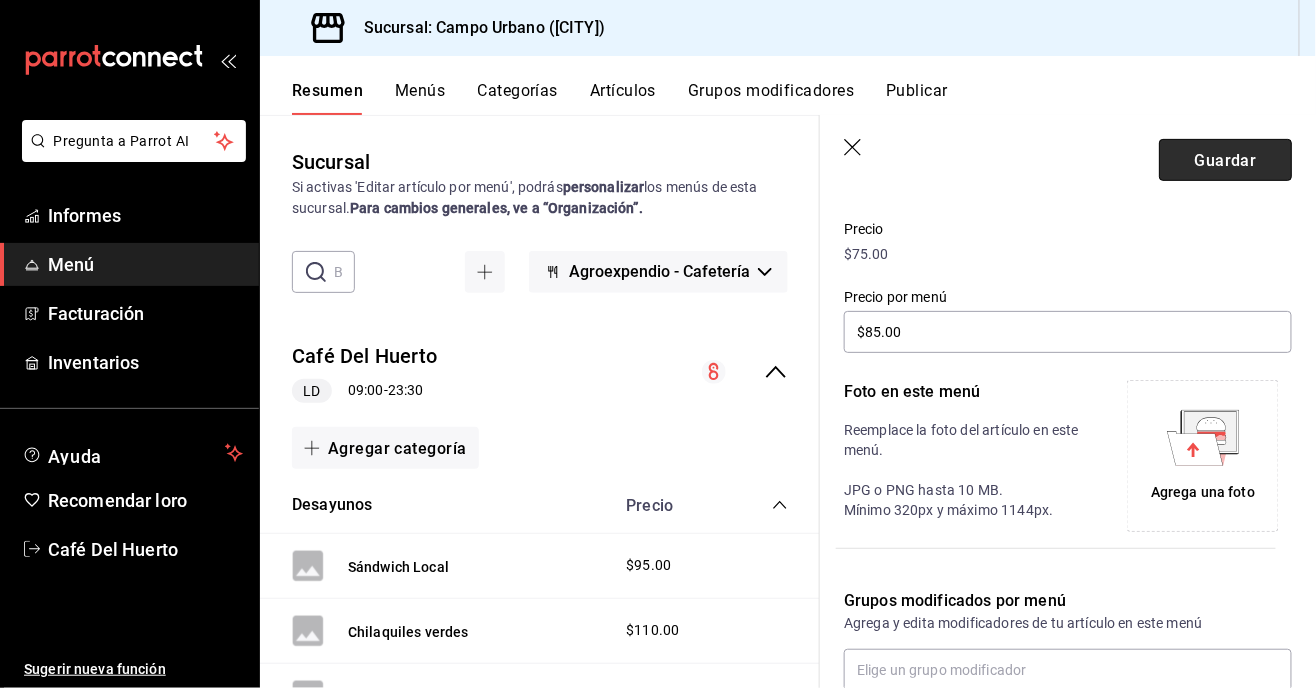 click on "Guardar" at bounding box center (1225, 159) 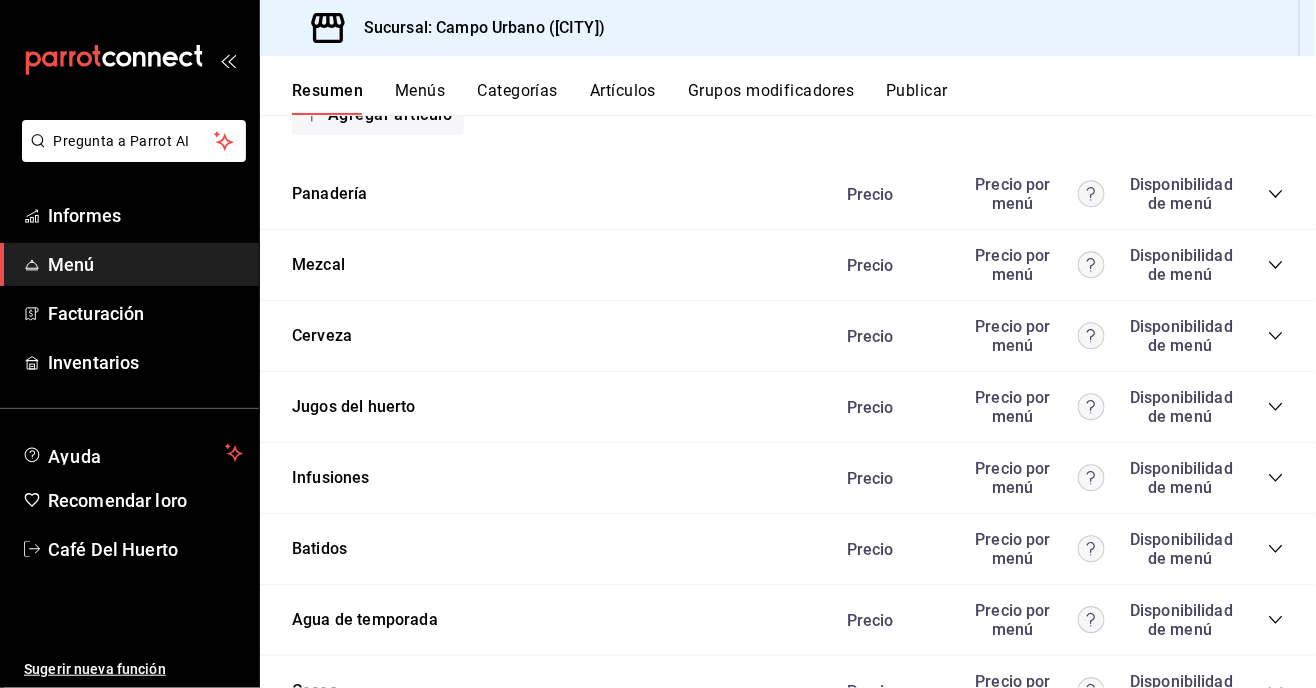 scroll, scrollTop: 1566, scrollLeft: 0, axis: vertical 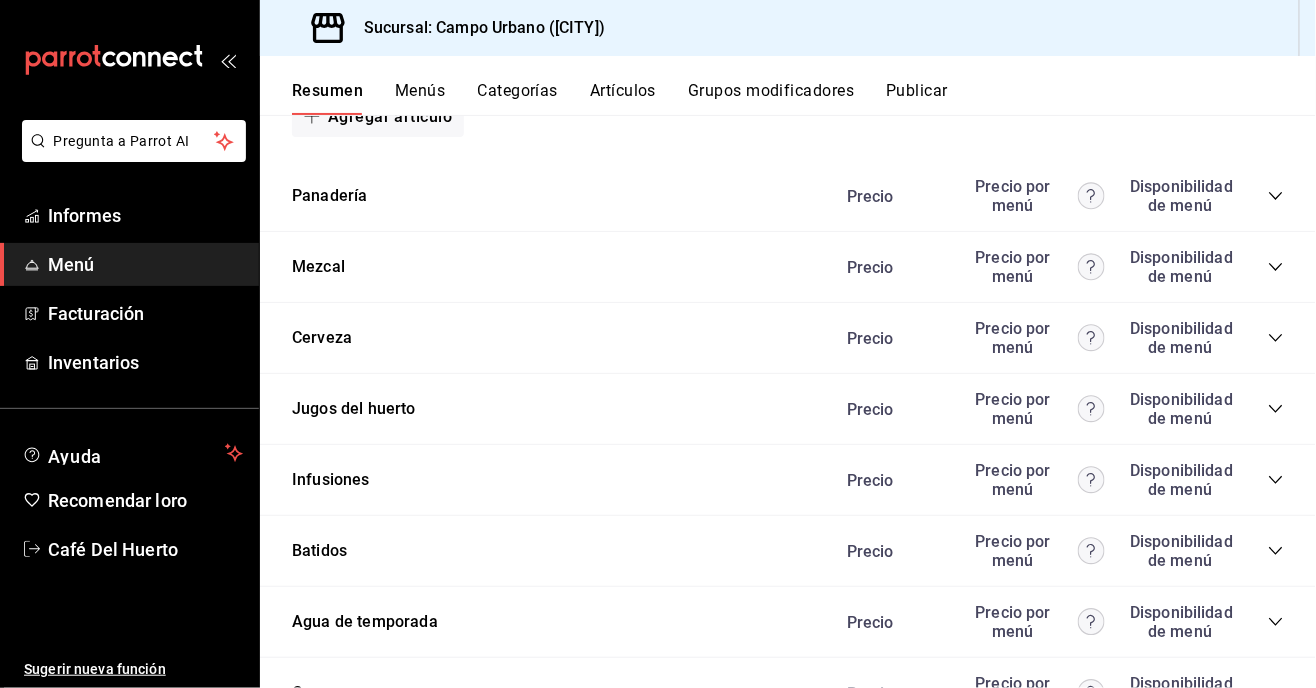 click 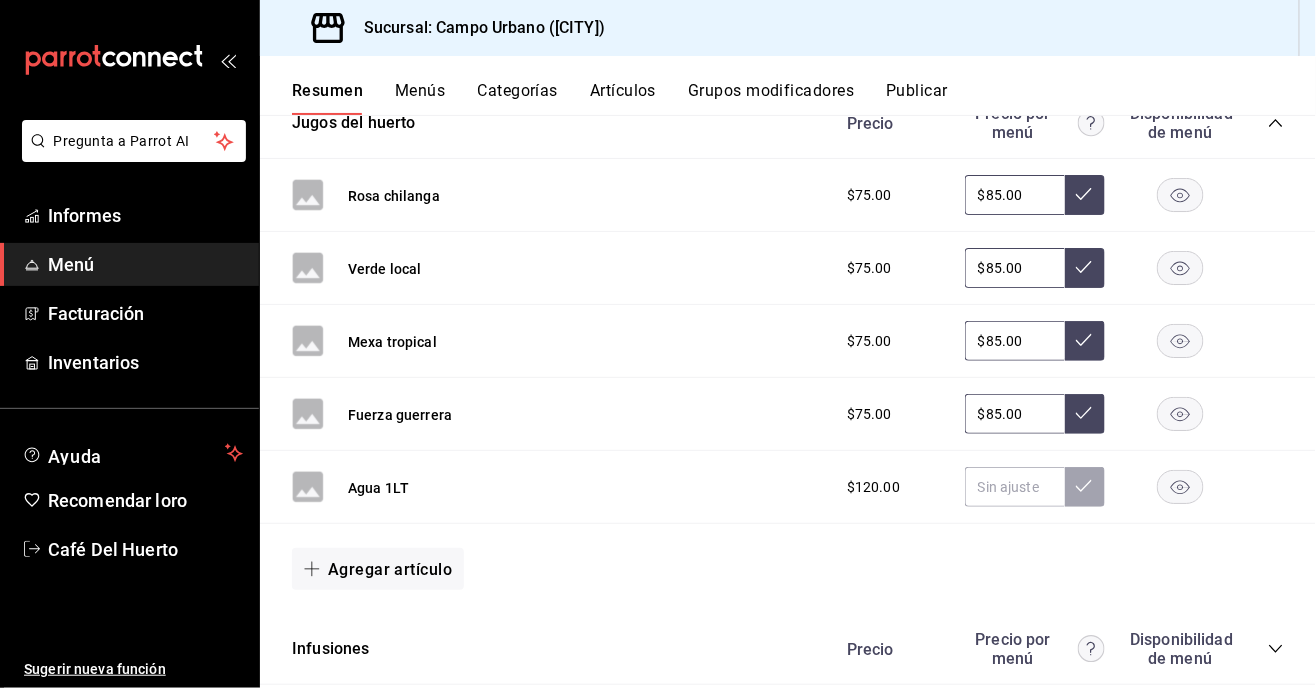 scroll, scrollTop: 1850, scrollLeft: 0, axis: vertical 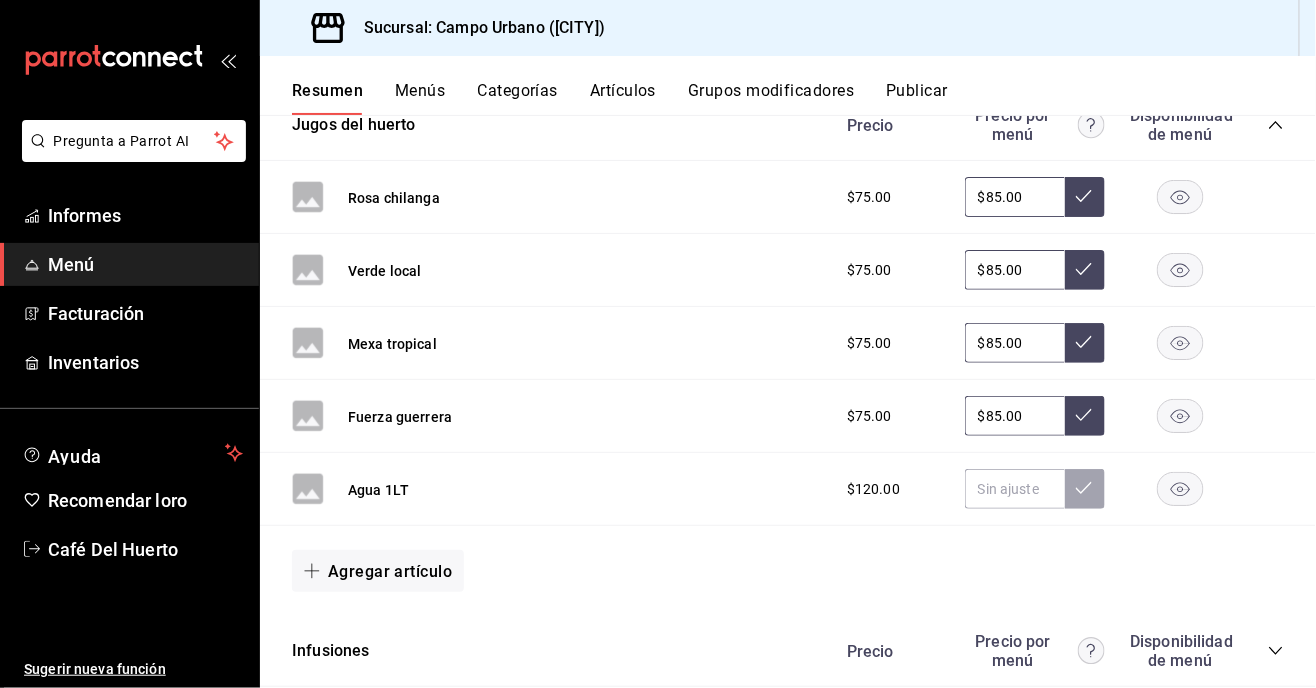 click 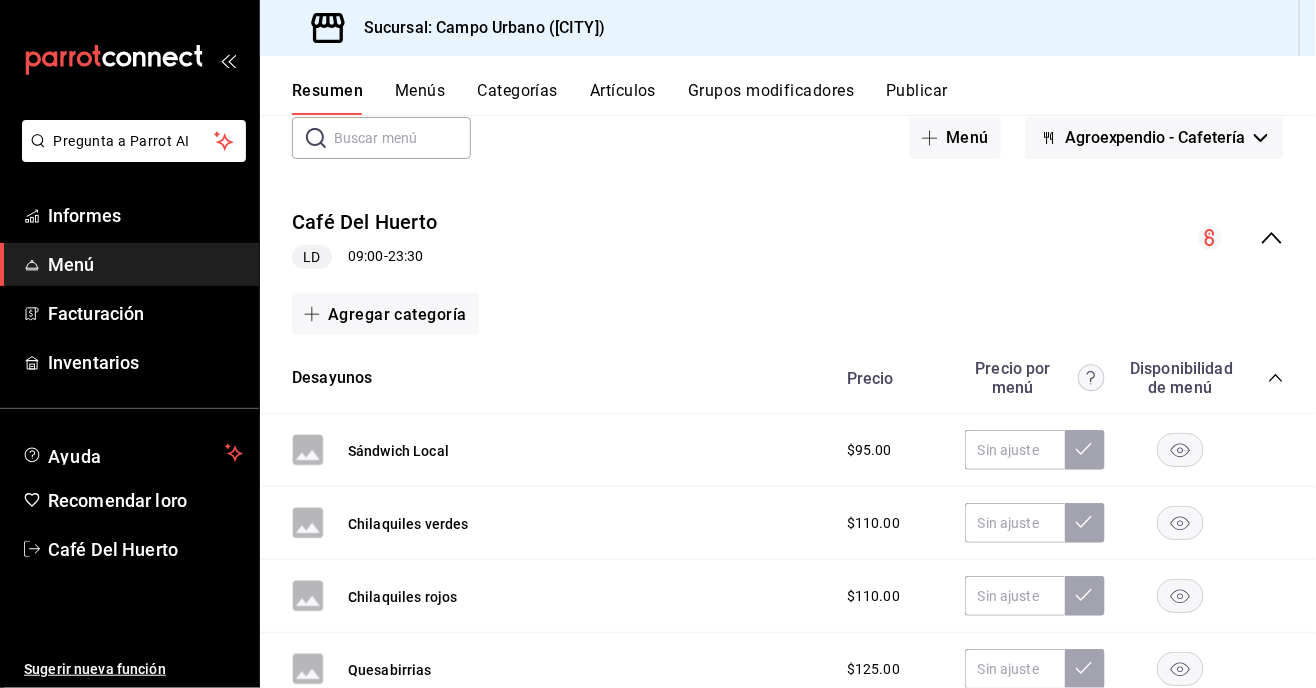 scroll, scrollTop: 0, scrollLeft: 0, axis: both 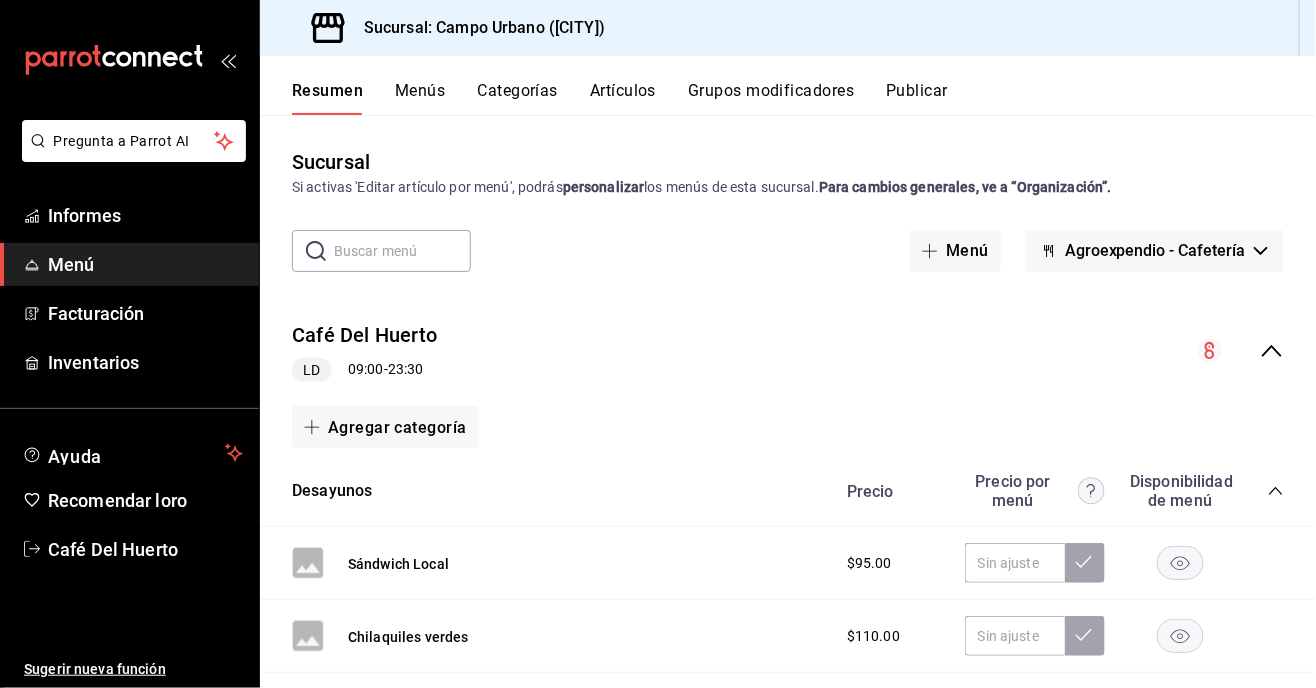 click on "Resumen Menús Categorías Artículos Grupos modificadores Publicar" at bounding box center [788, 85] 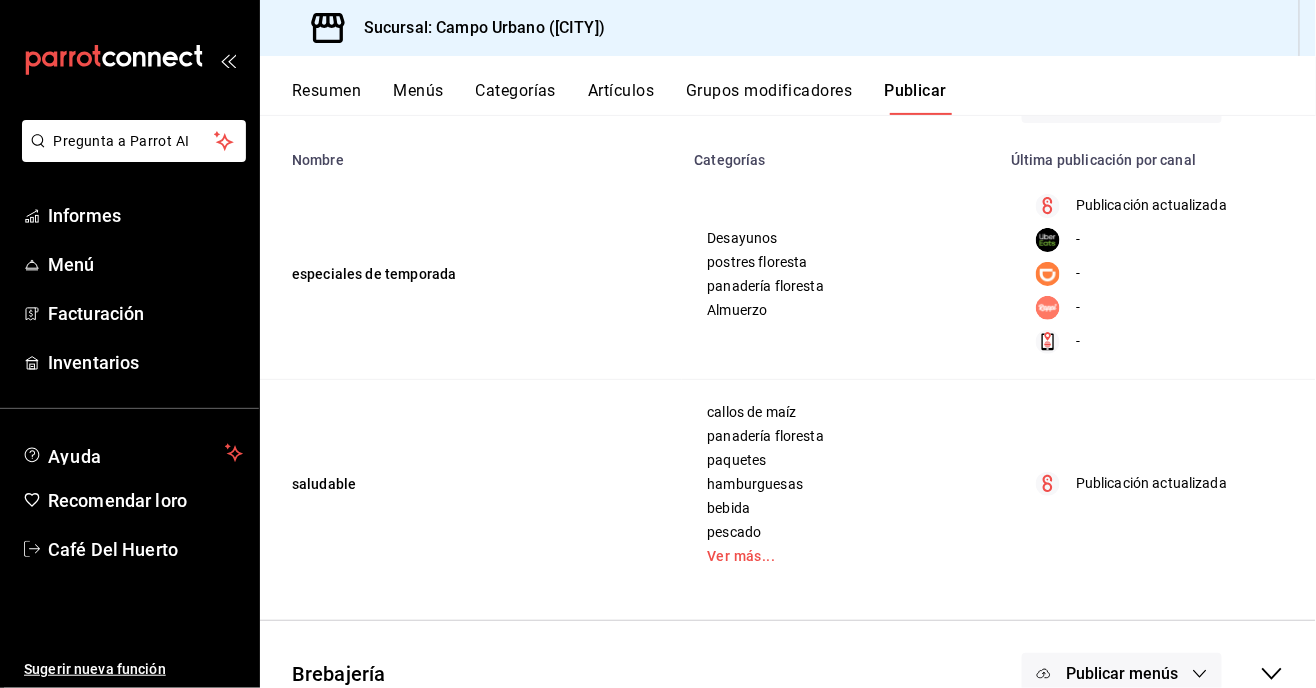scroll, scrollTop: 321, scrollLeft: 0, axis: vertical 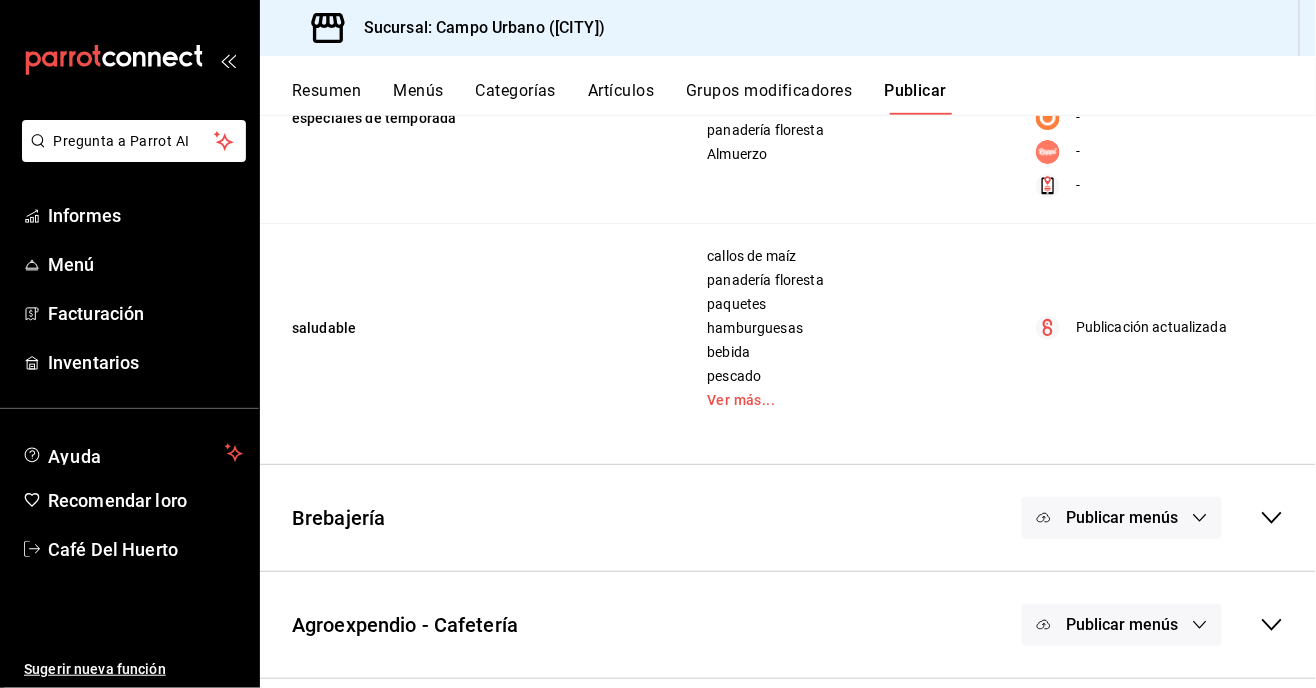 click 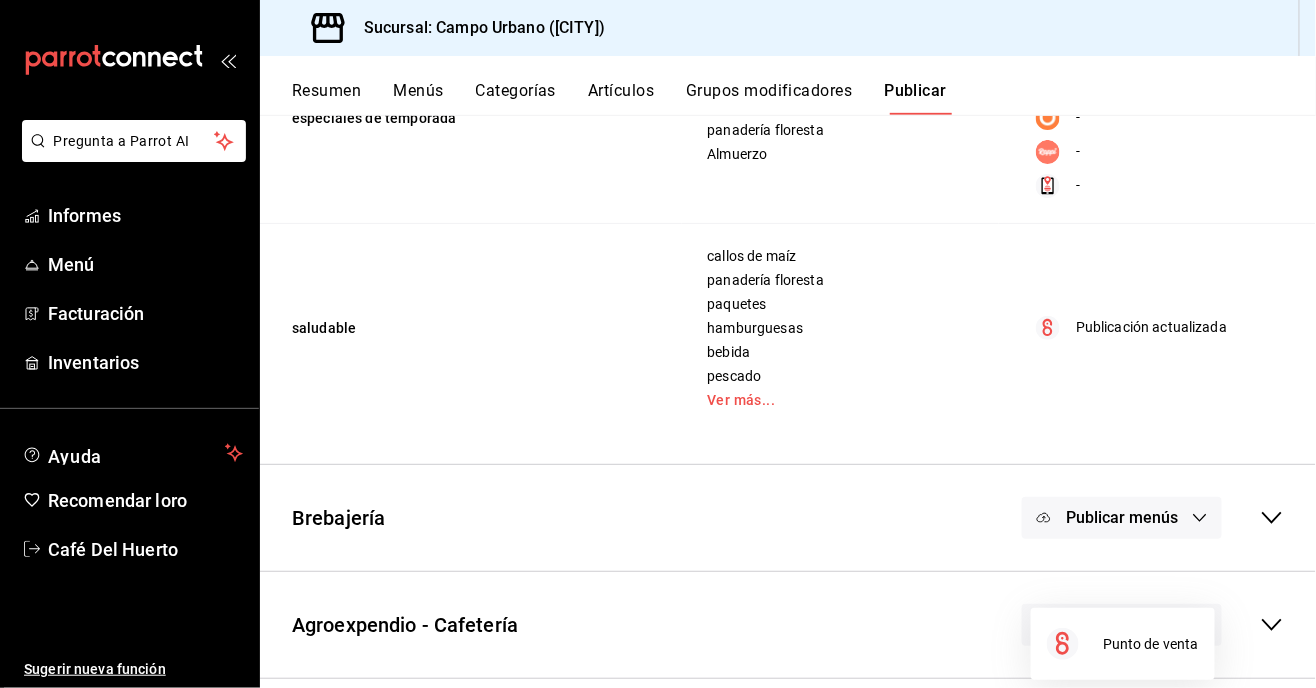 click on "Punto de venta" at bounding box center (1151, 644) 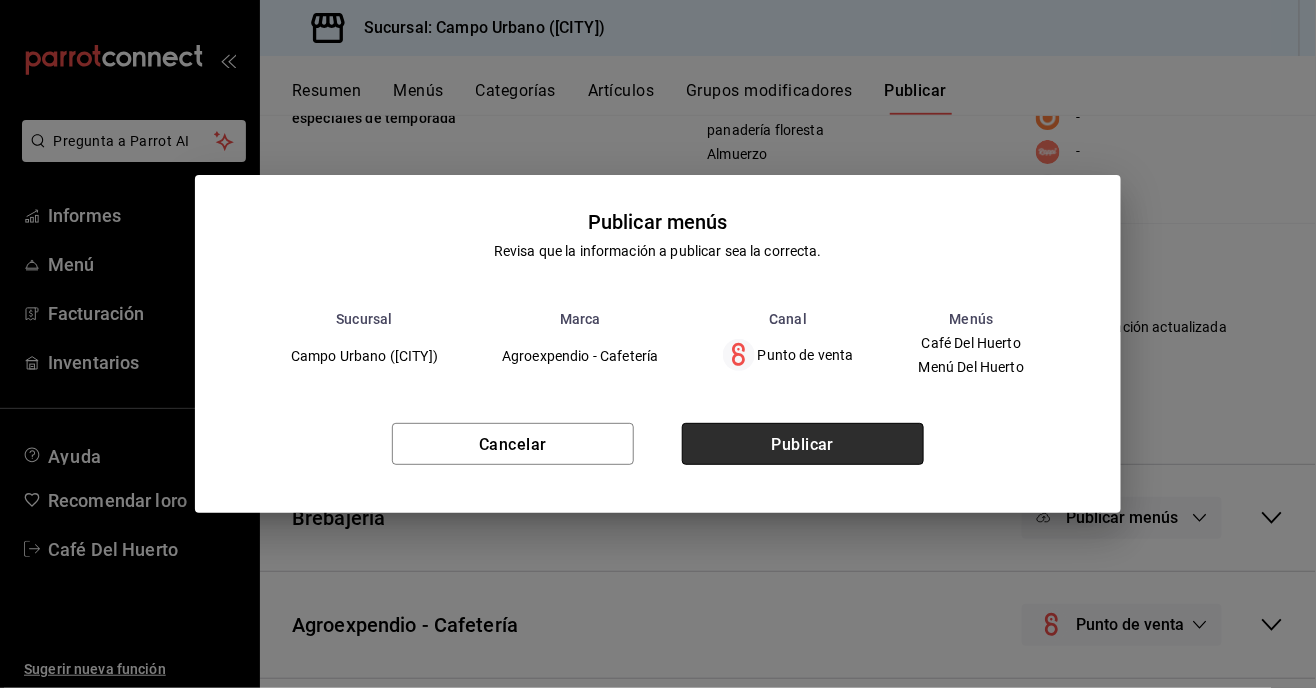 click on "Publicar" at bounding box center [803, 444] 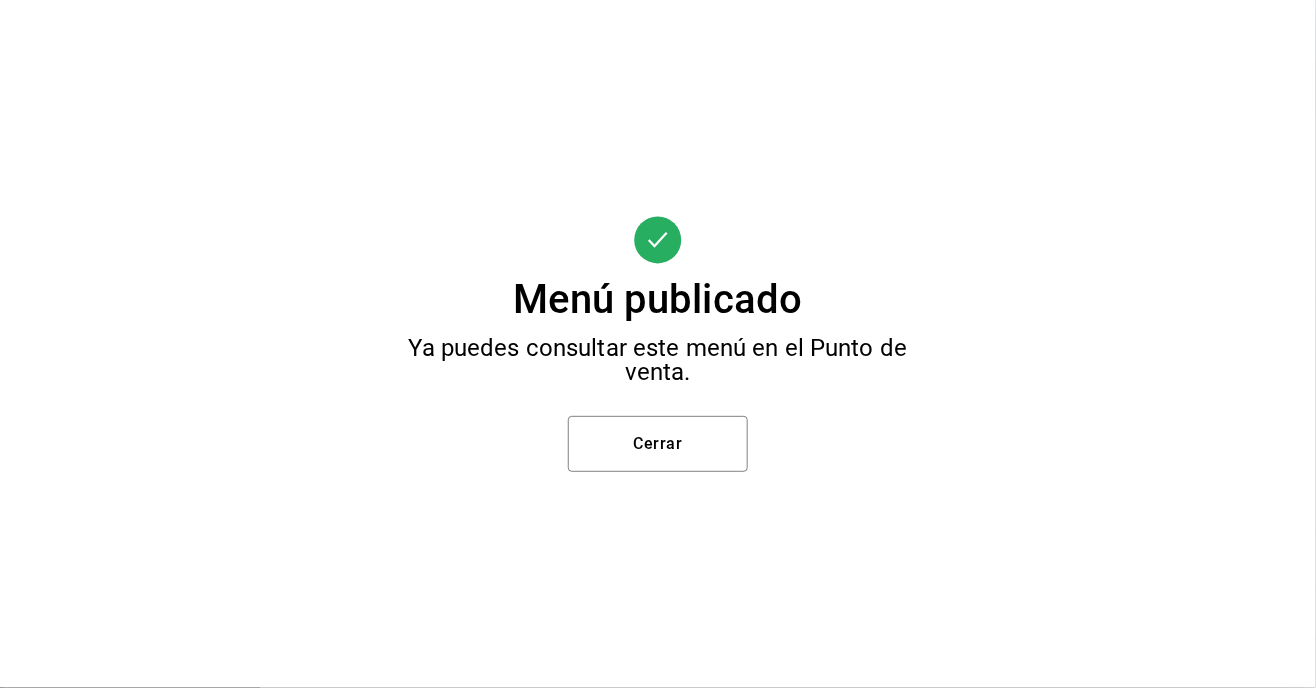 scroll, scrollTop: 0, scrollLeft: 0, axis: both 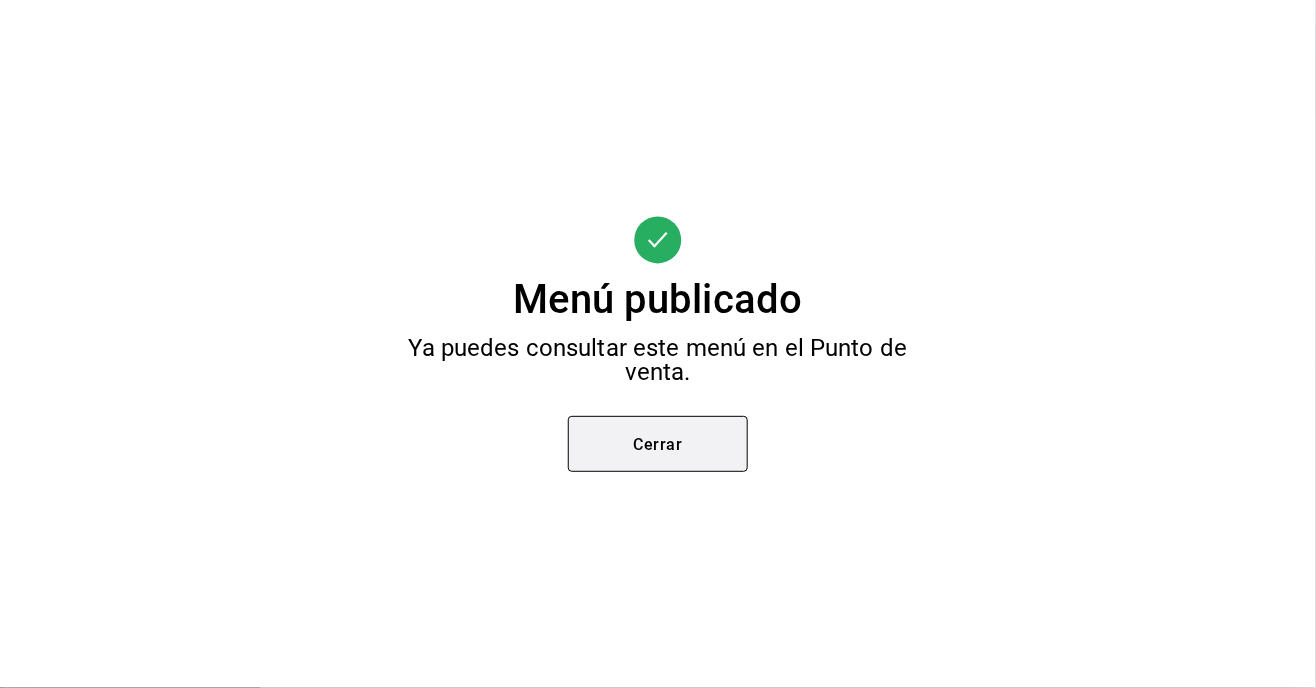 click on "Cerrar" at bounding box center (658, 444) 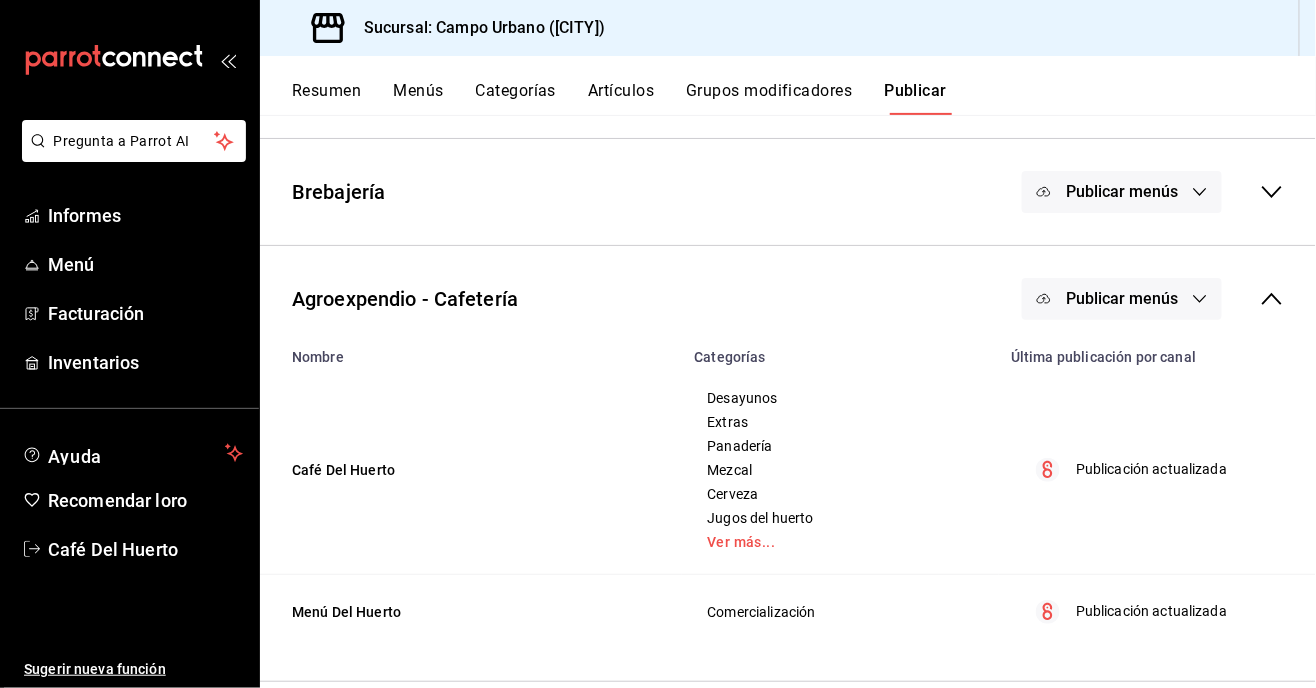 scroll, scrollTop: 0, scrollLeft: 0, axis: both 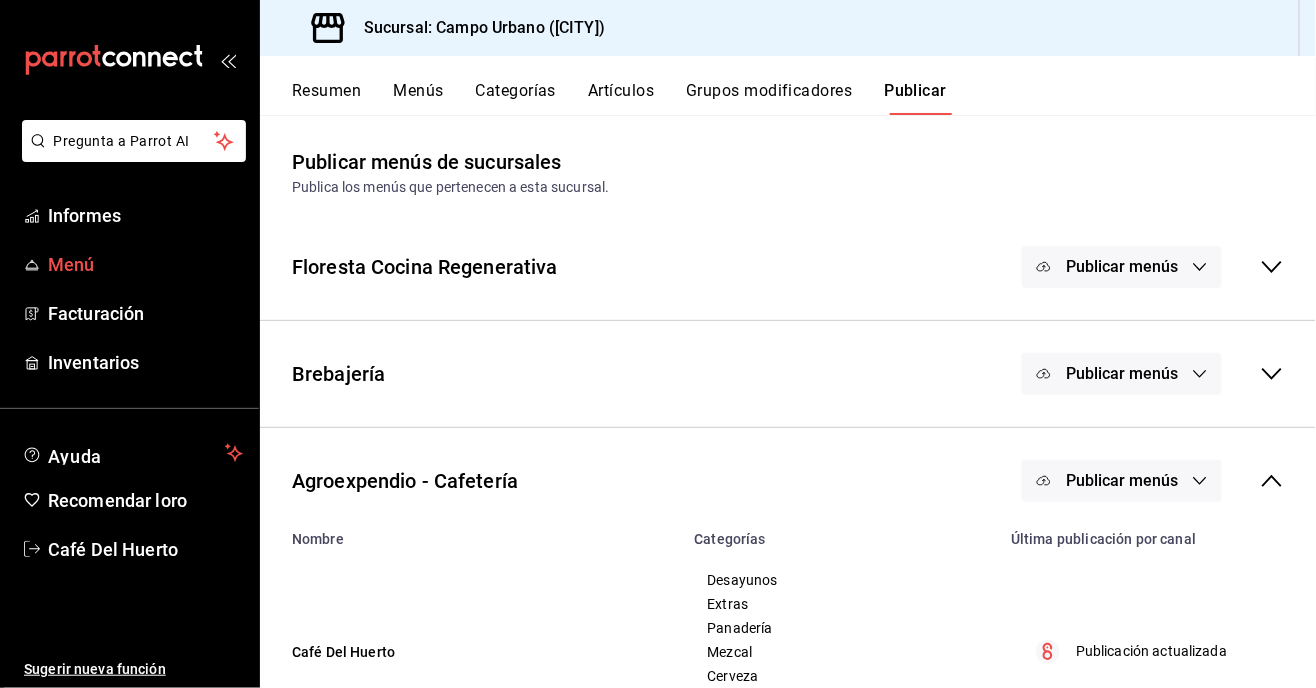 click on "Menú" at bounding box center [71, 264] 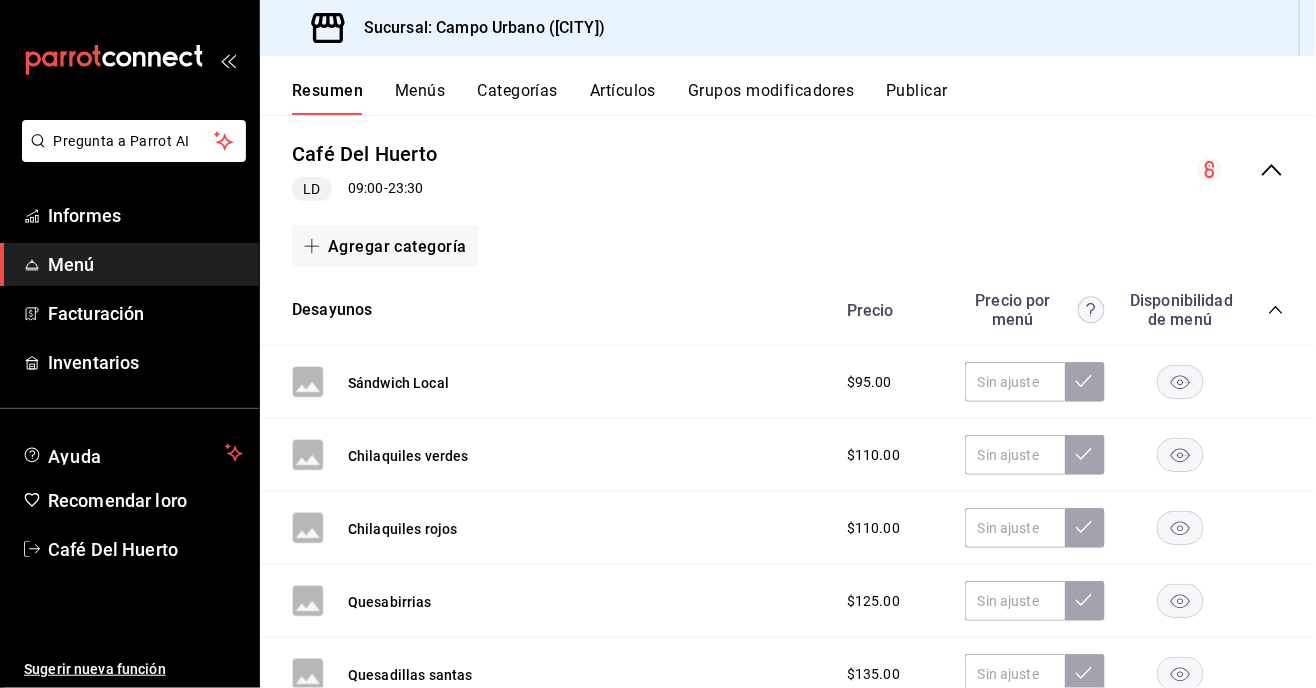 scroll, scrollTop: 178, scrollLeft: 0, axis: vertical 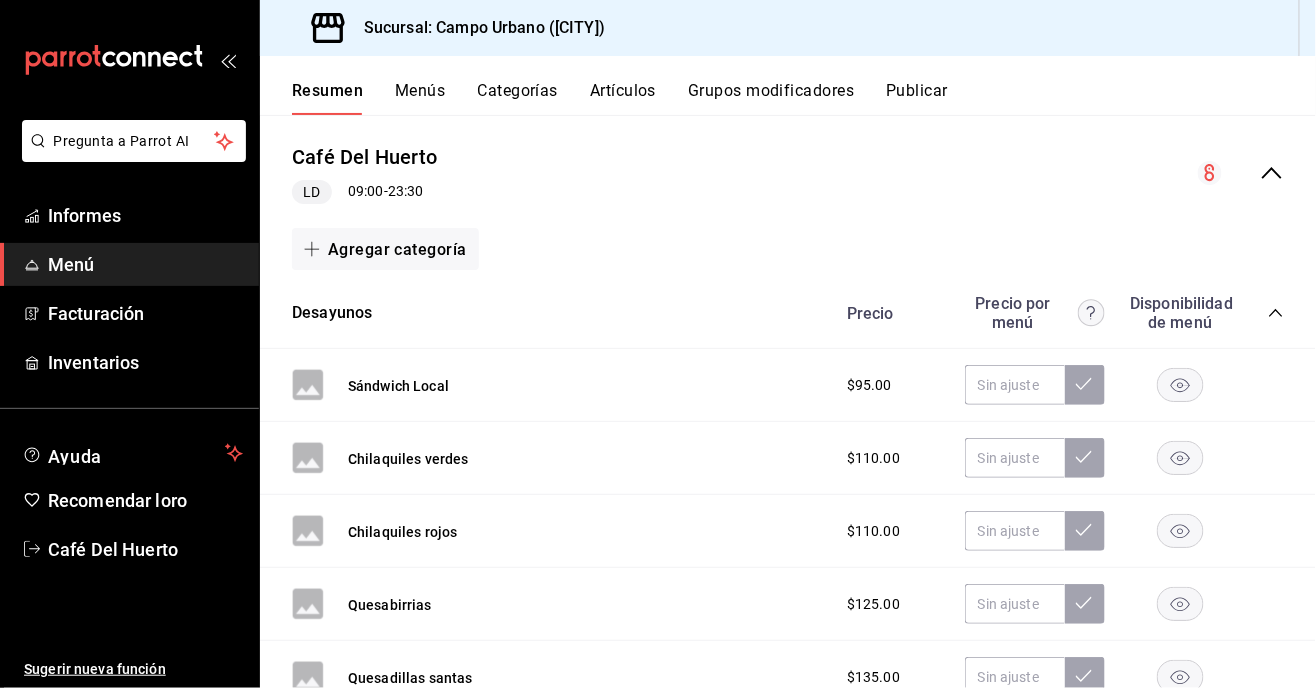 click 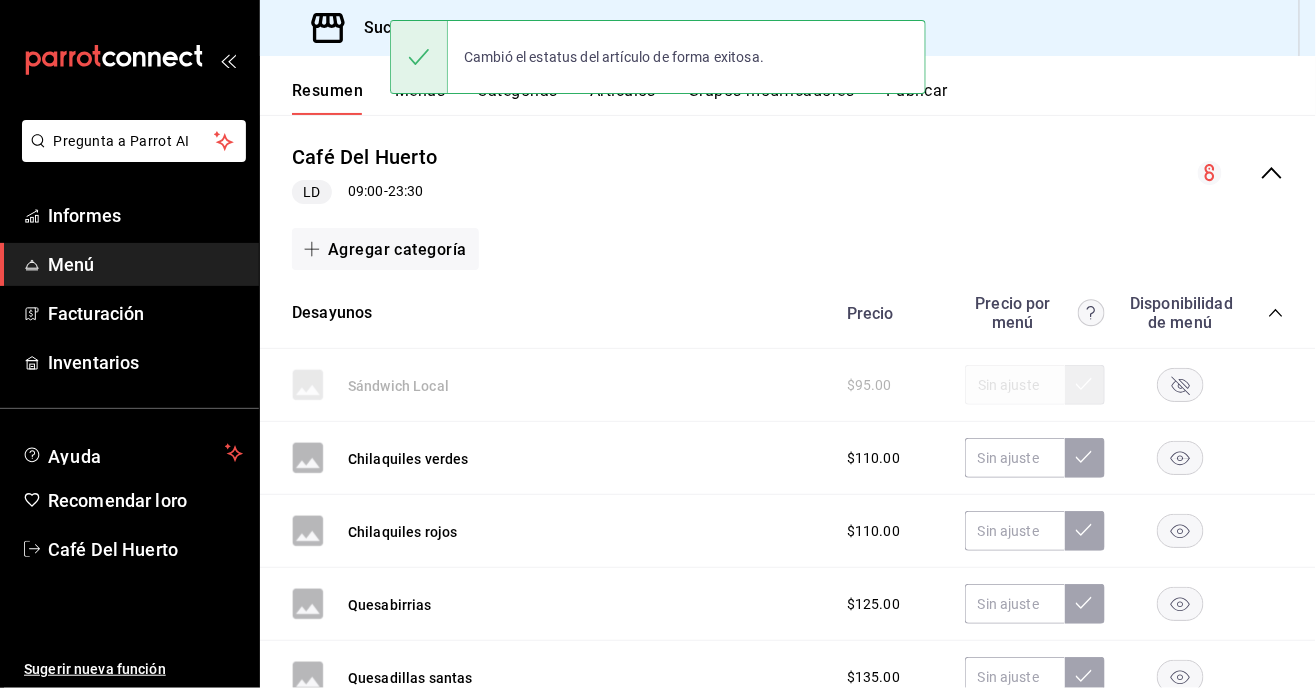 click 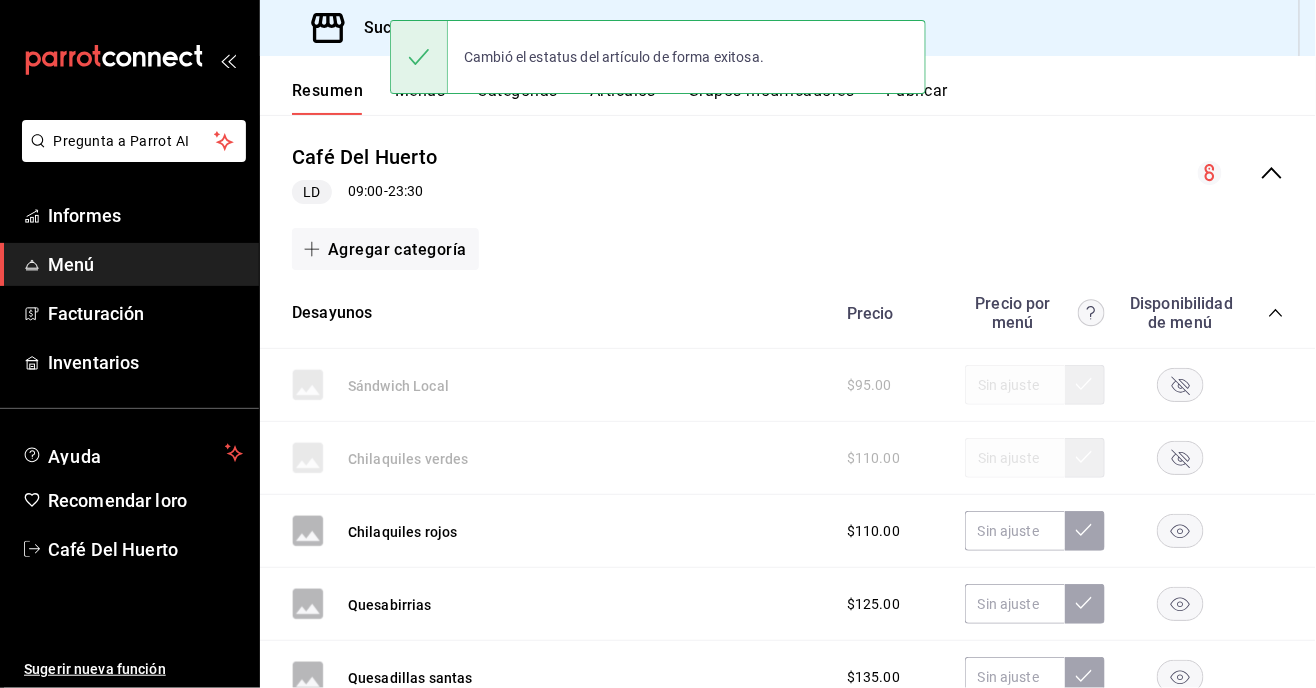 click 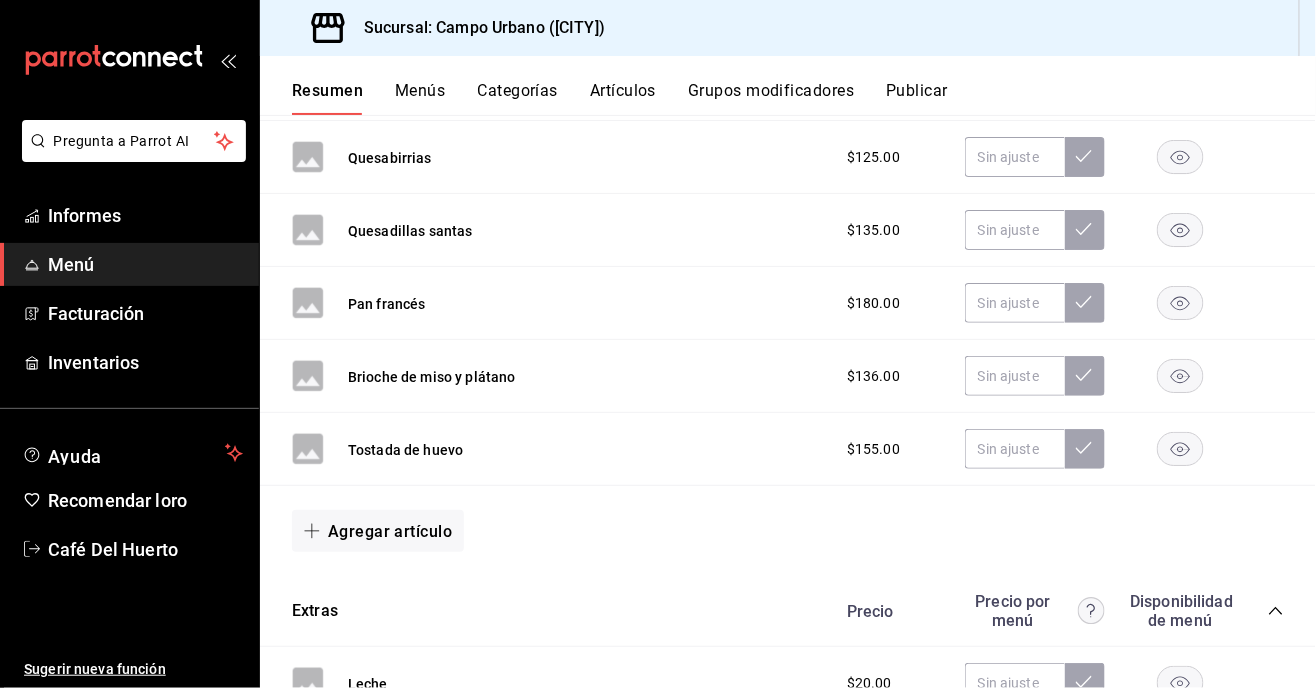 scroll, scrollTop: 627, scrollLeft: 0, axis: vertical 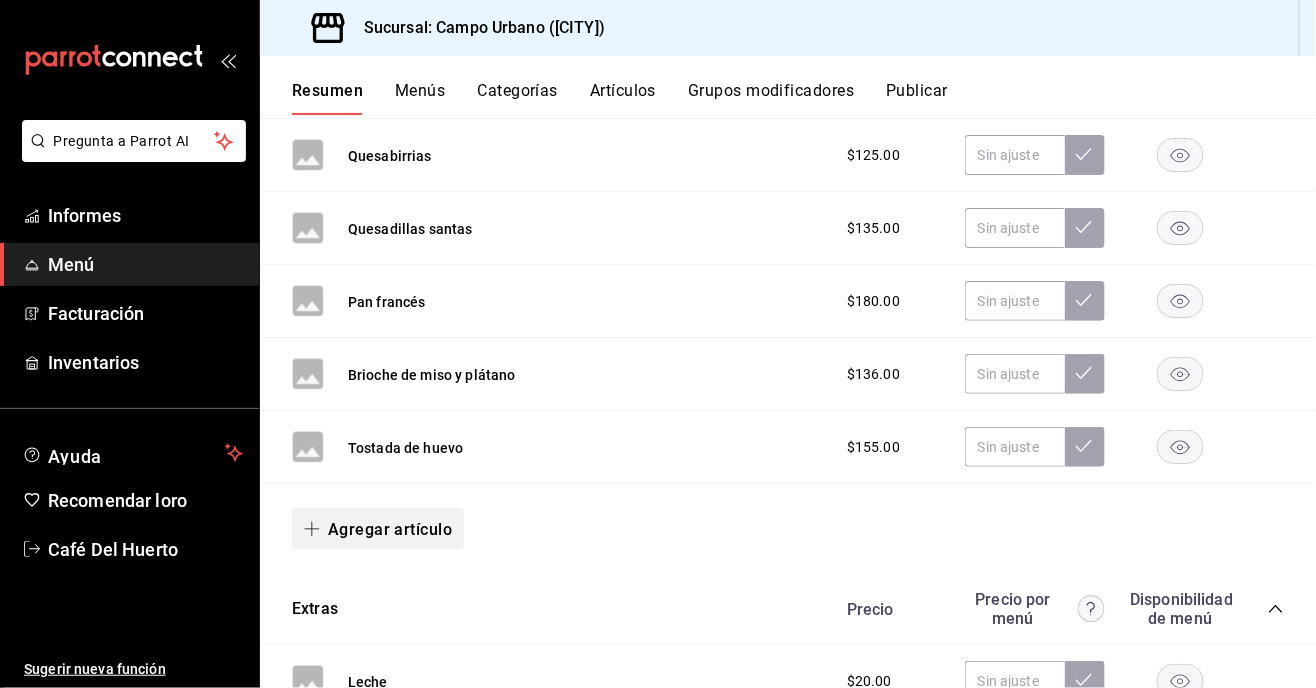 click on "Agregar artículo" at bounding box center (390, 529) 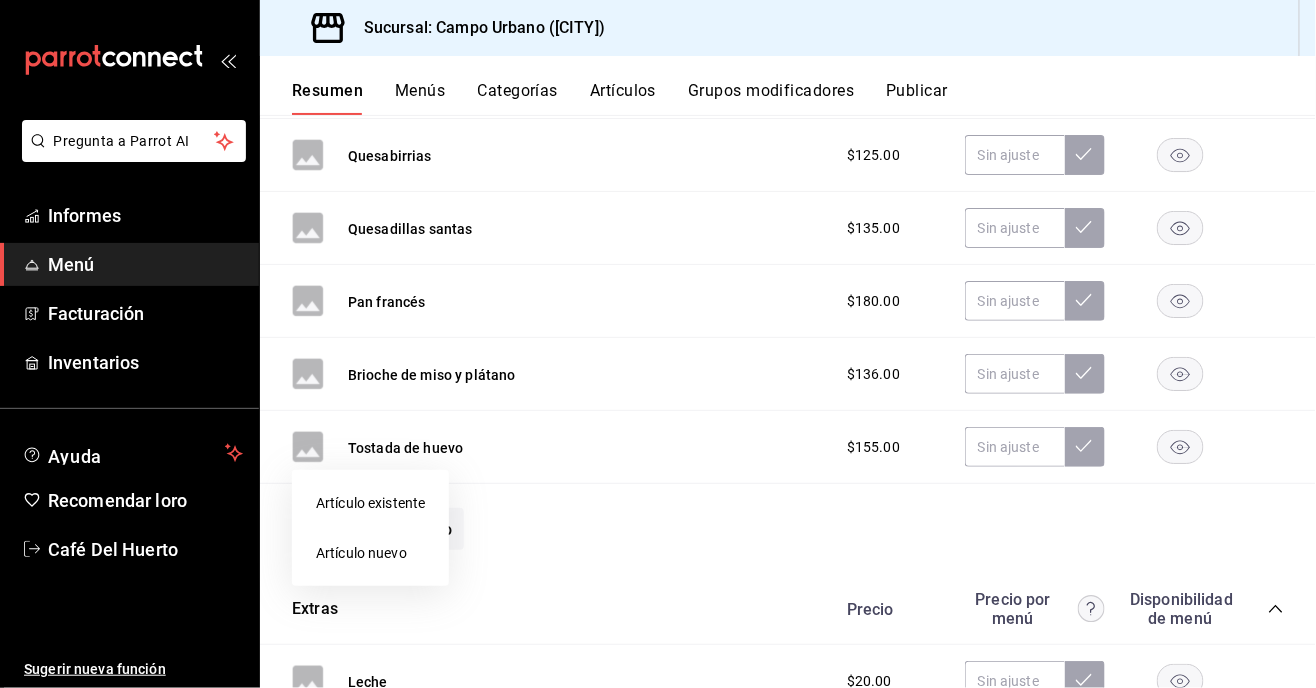 click on "Artículo nuevo" at bounding box center (370, 553) 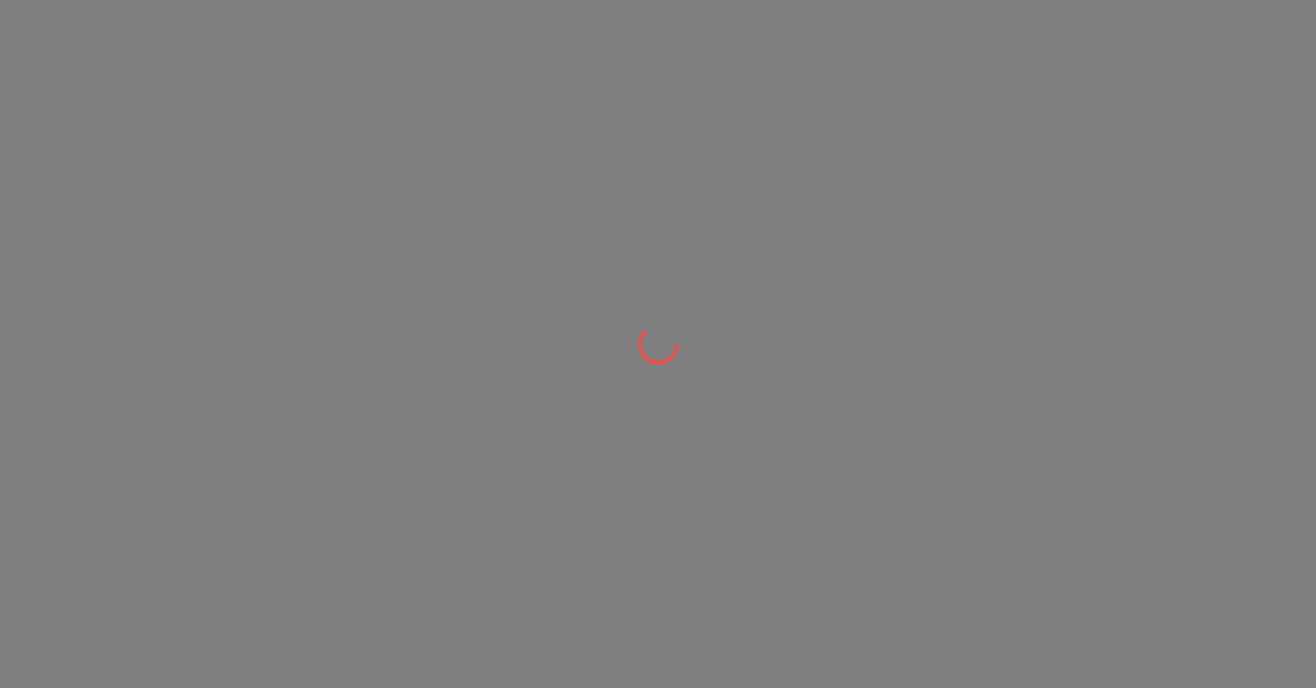 scroll, scrollTop: 0, scrollLeft: 0, axis: both 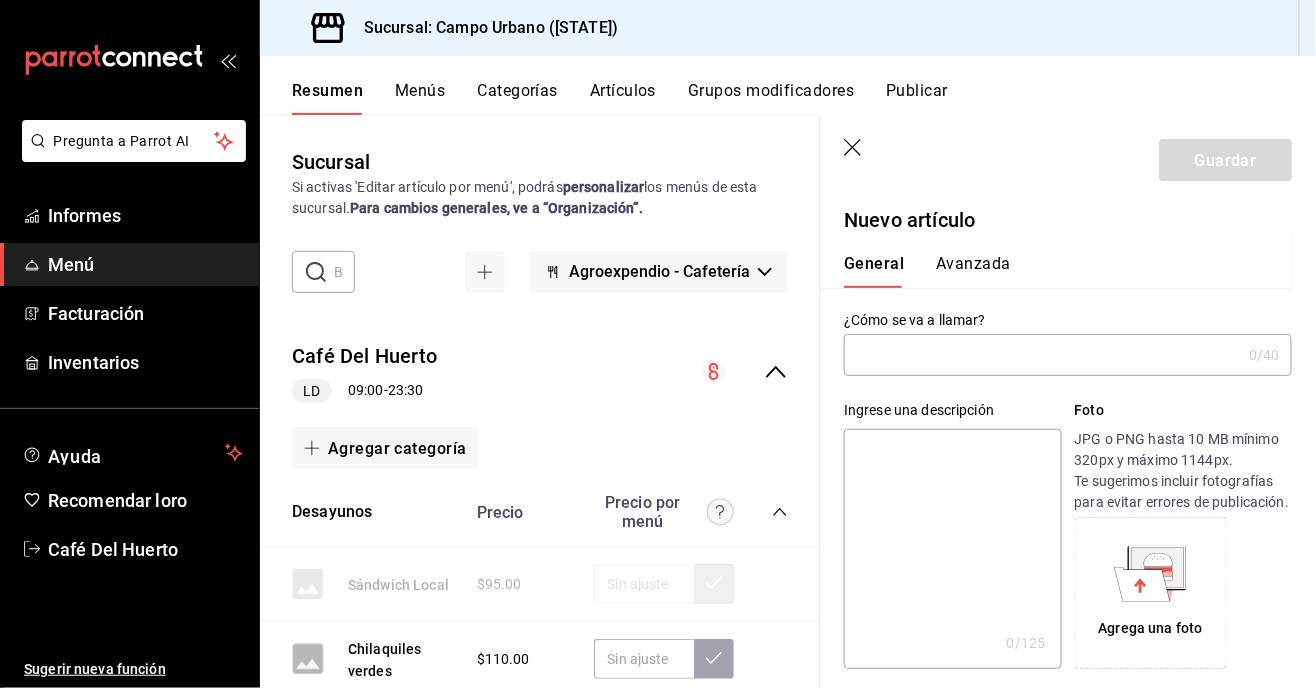 click at bounding box center (1042, 355) 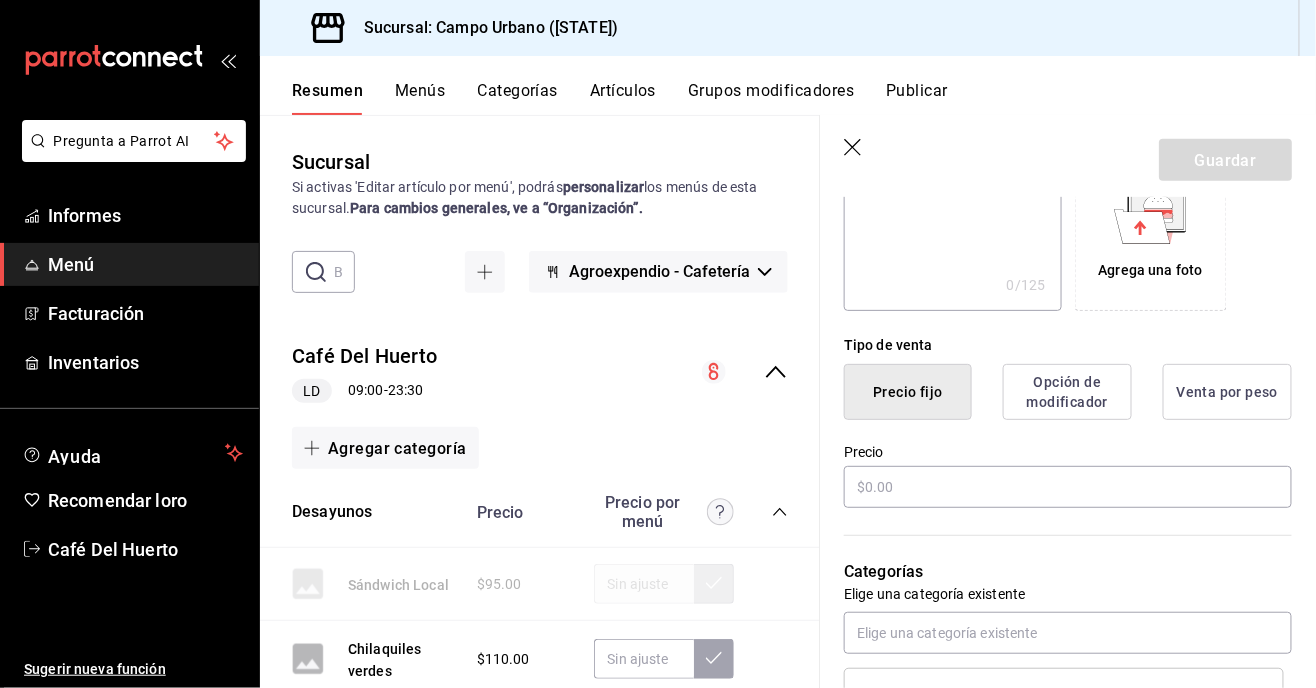 scroll, scrollTop: 366, scrollLeft: 0, axis: vertical 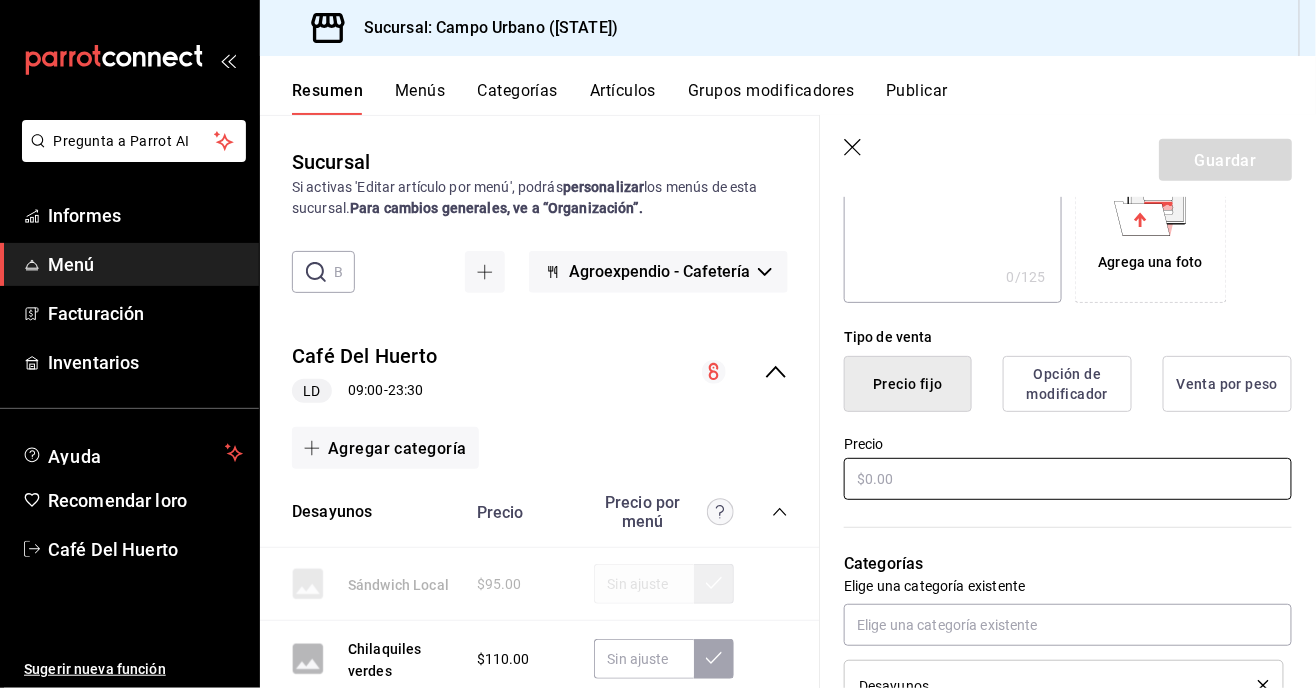 type on "Bowl de frutos" 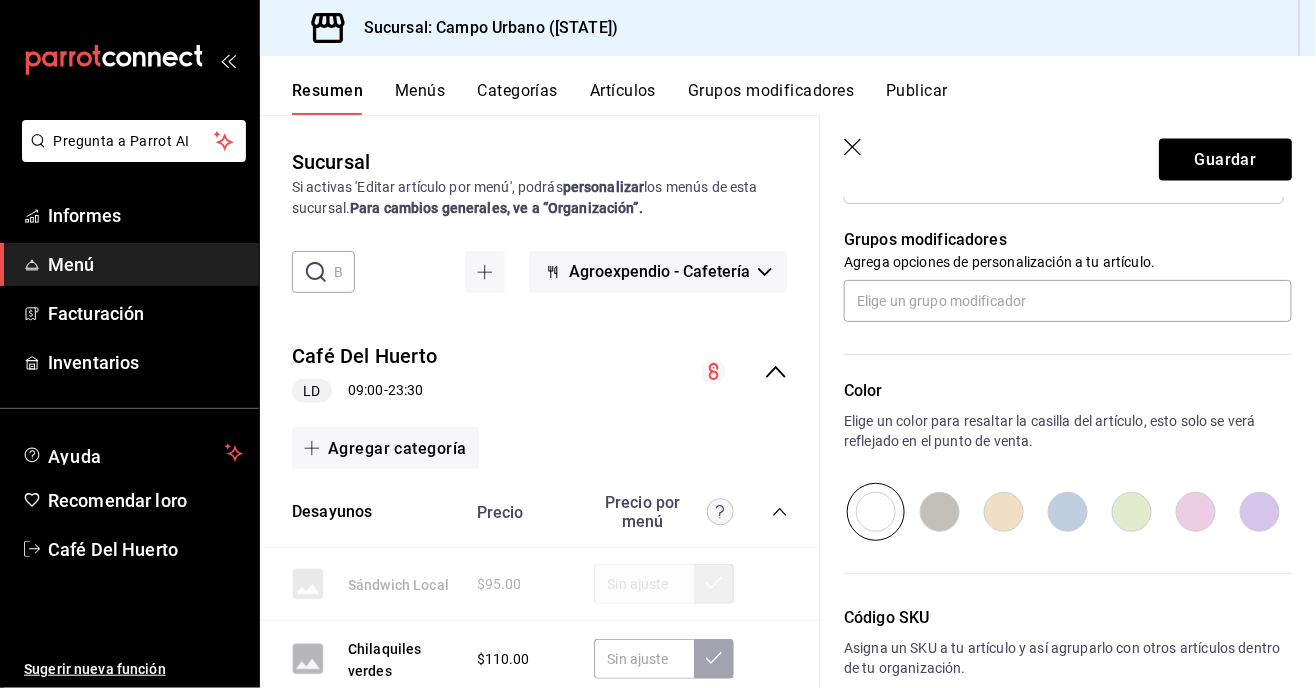 scroll, scrollTop: 880, scrollLeft: 0, axis: vertical 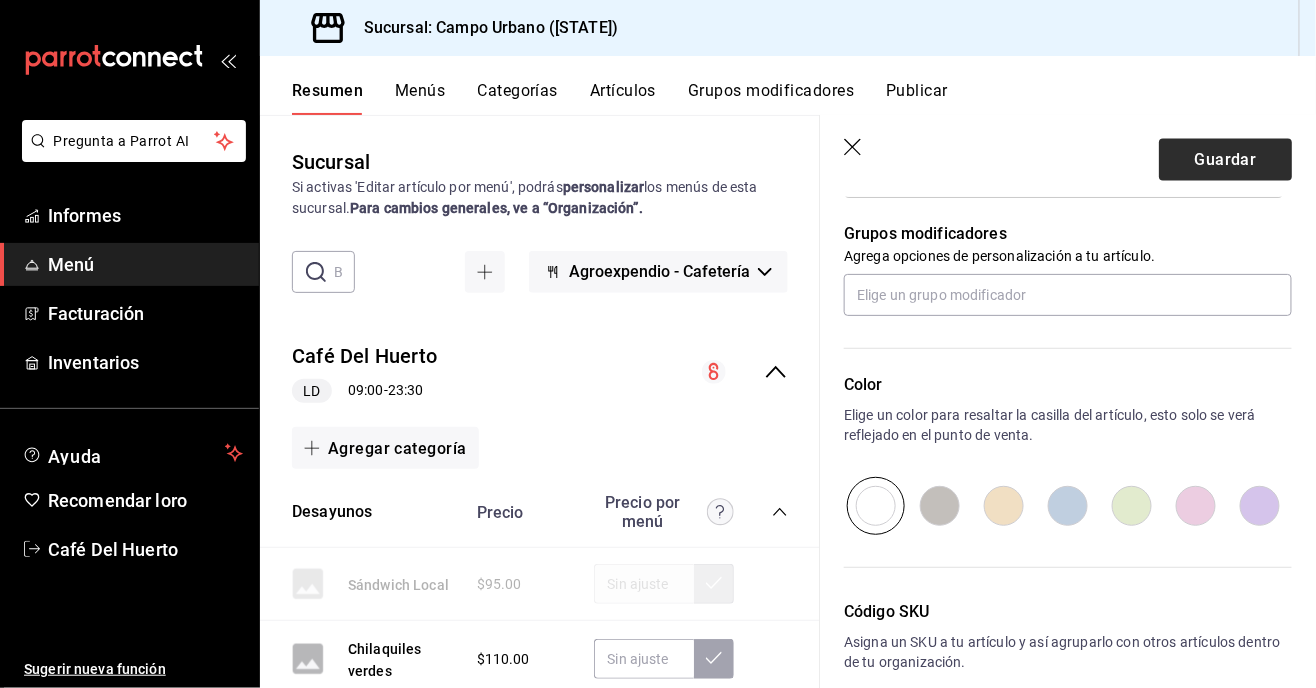type on "$95.00" 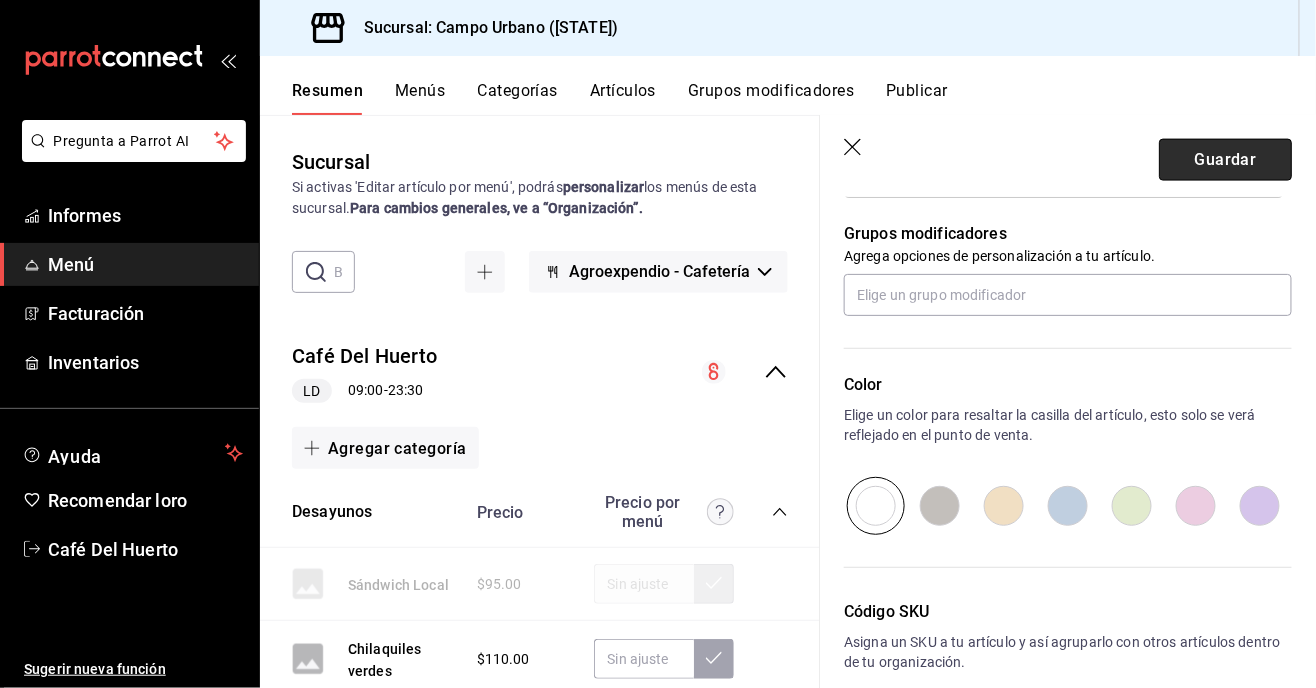 click on "Guardar" at bounding box center [1225, 159] 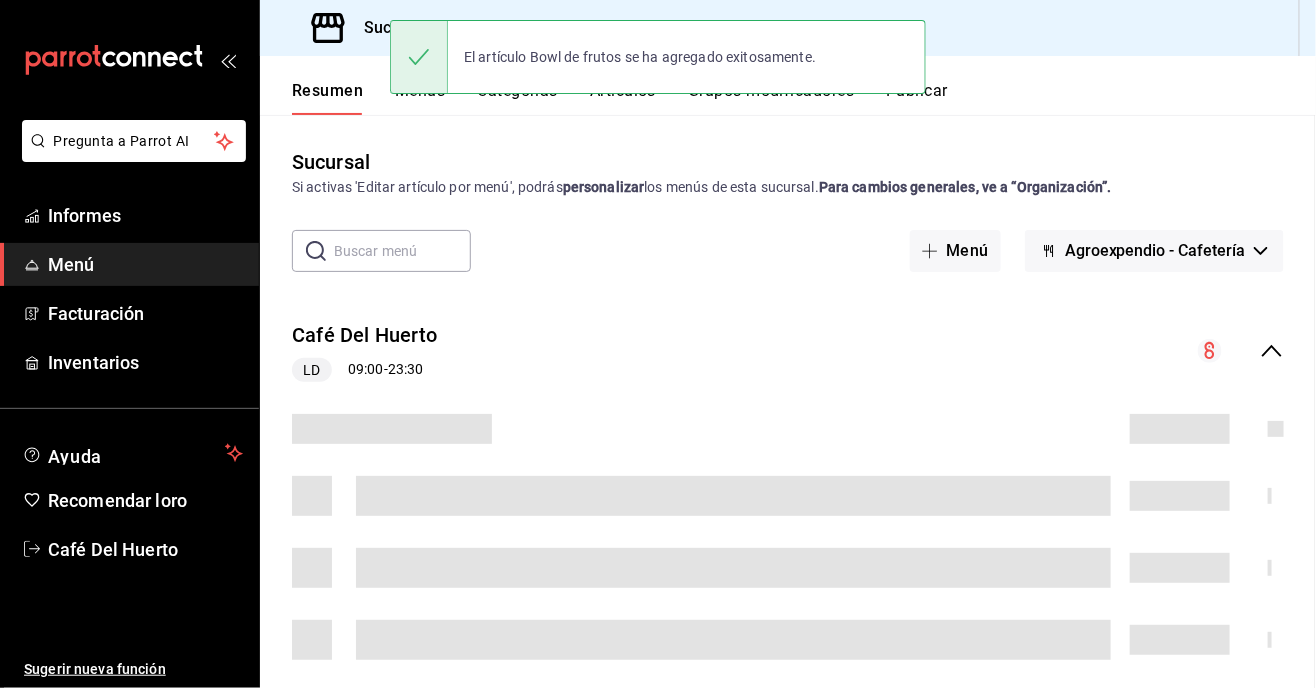 scroll, scrollTop: 0, scrollLeft: 0, axis: both 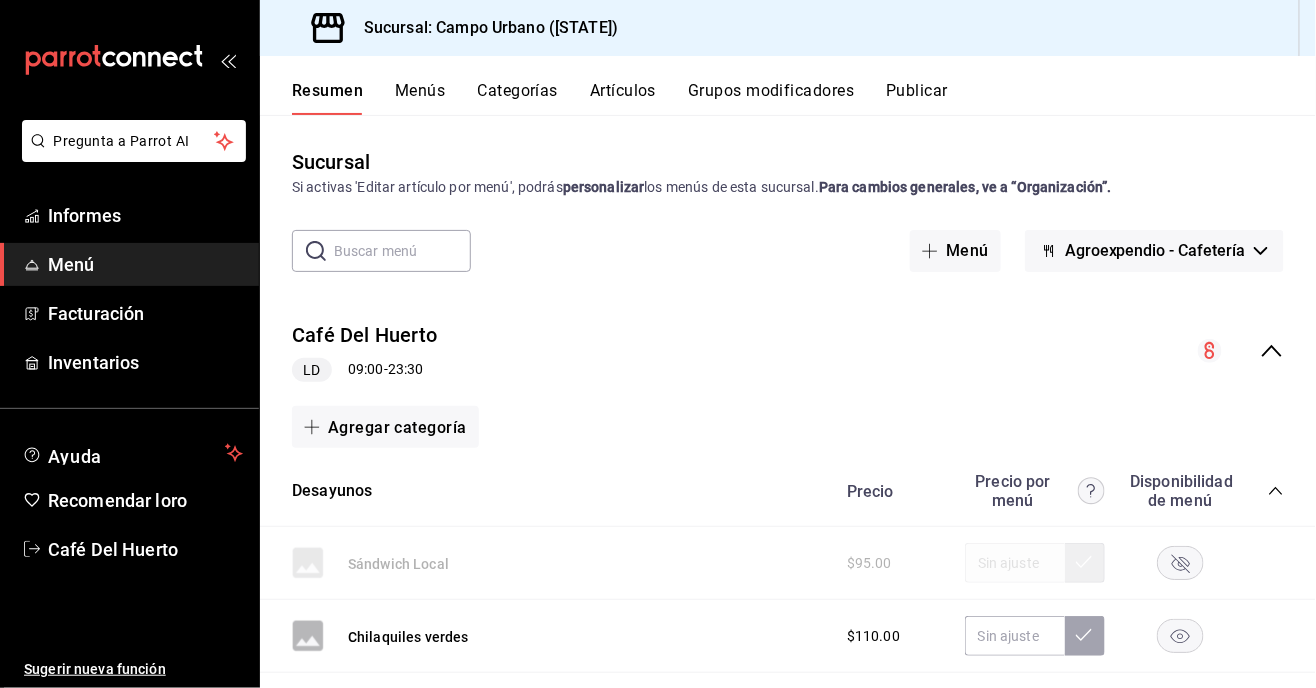 click on "Publicar" at bounding box center [917, 90] 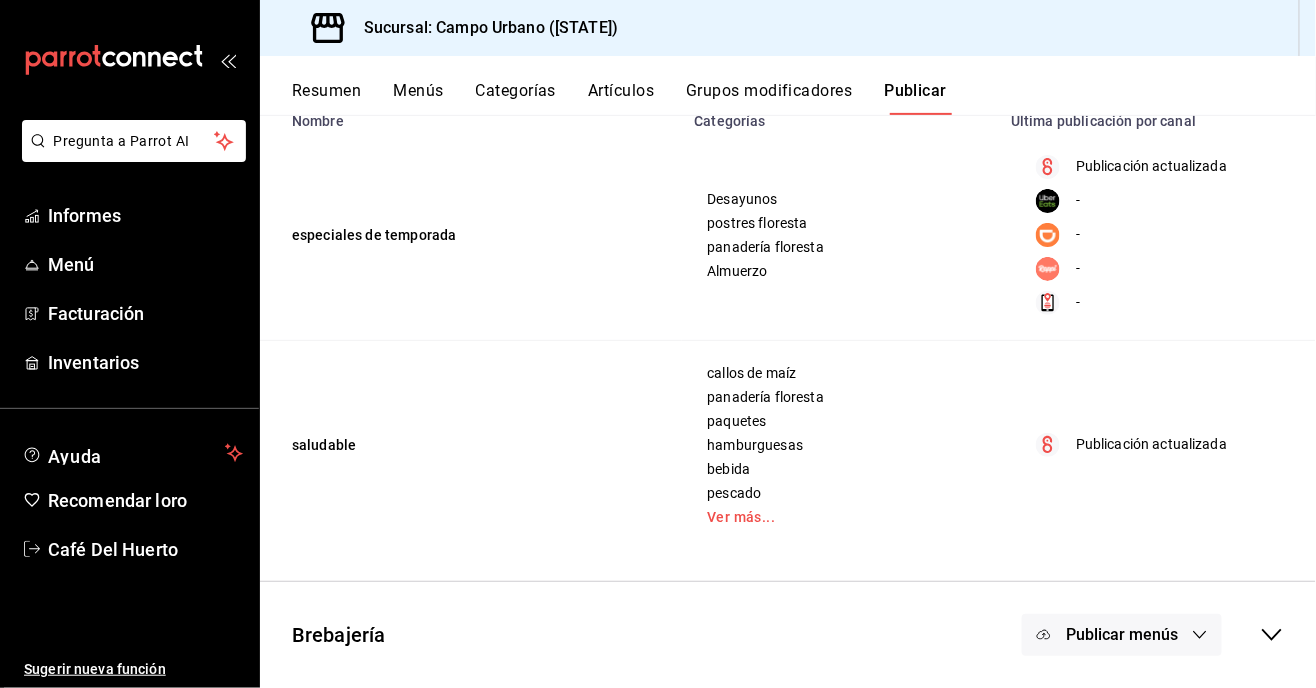 scroll, scrollTop: 321, scrollLeft: 0, axis: vertical 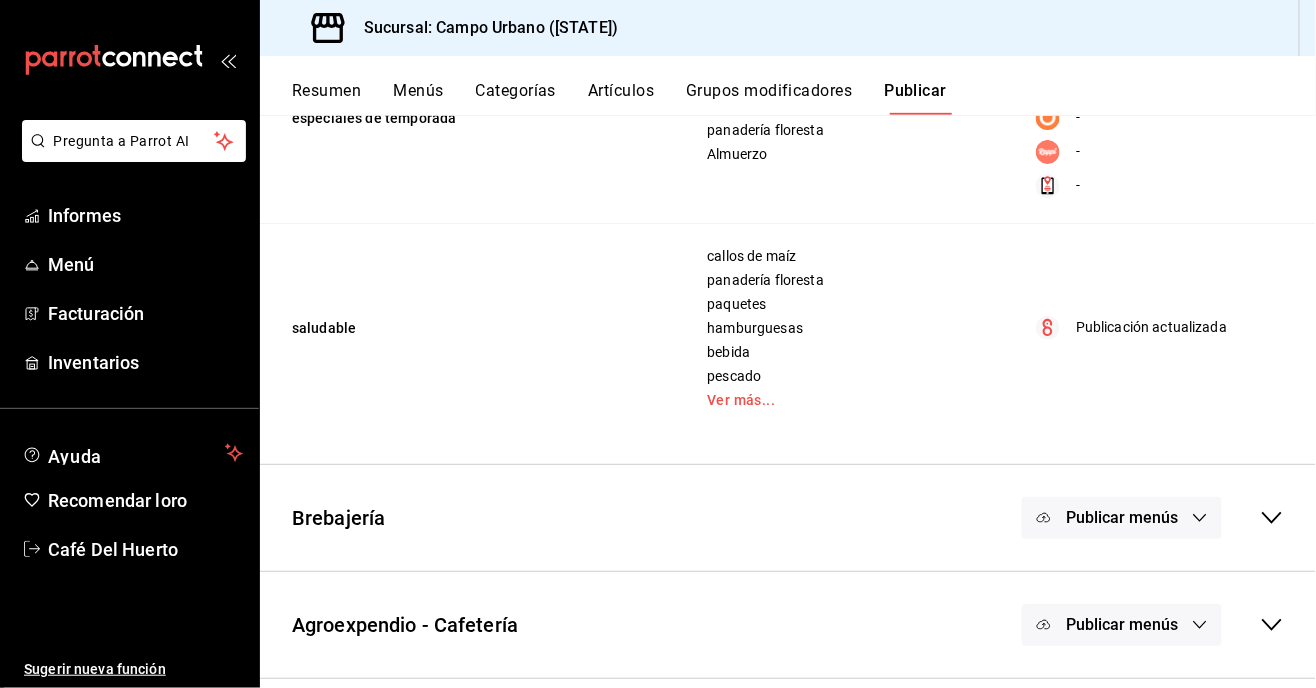 click 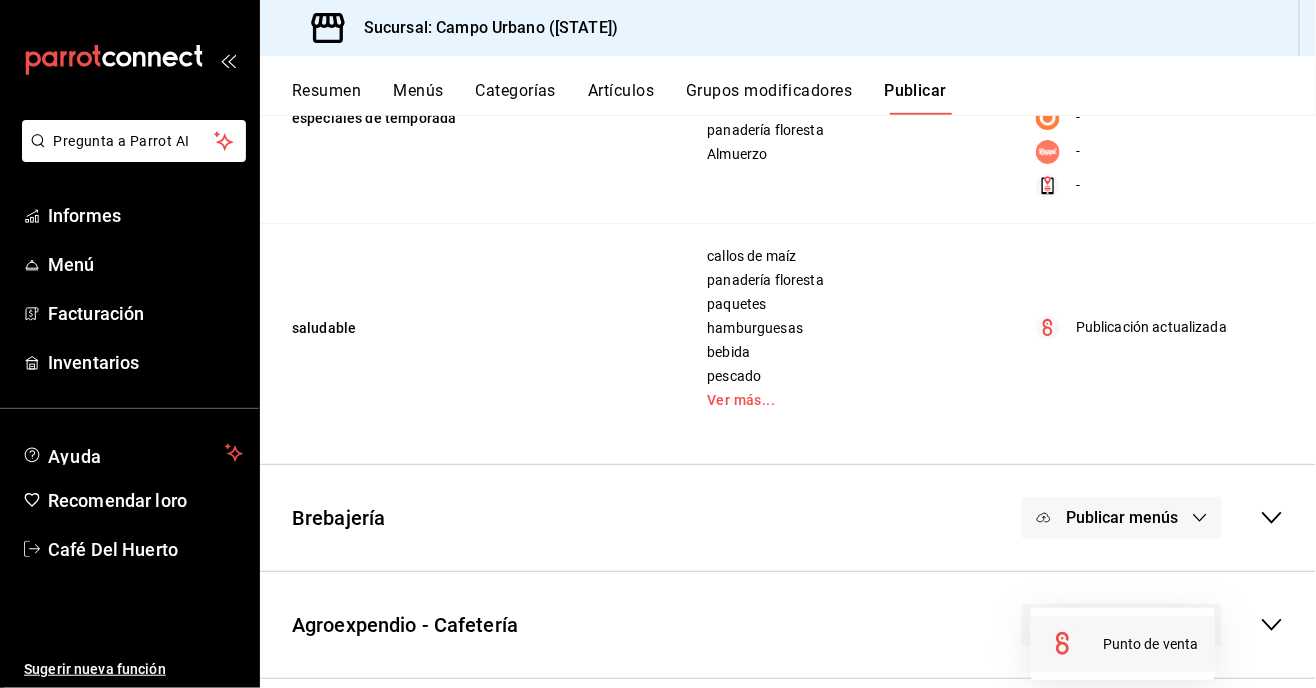 click on "Punto de venta" at bounding box center (1151, 644) 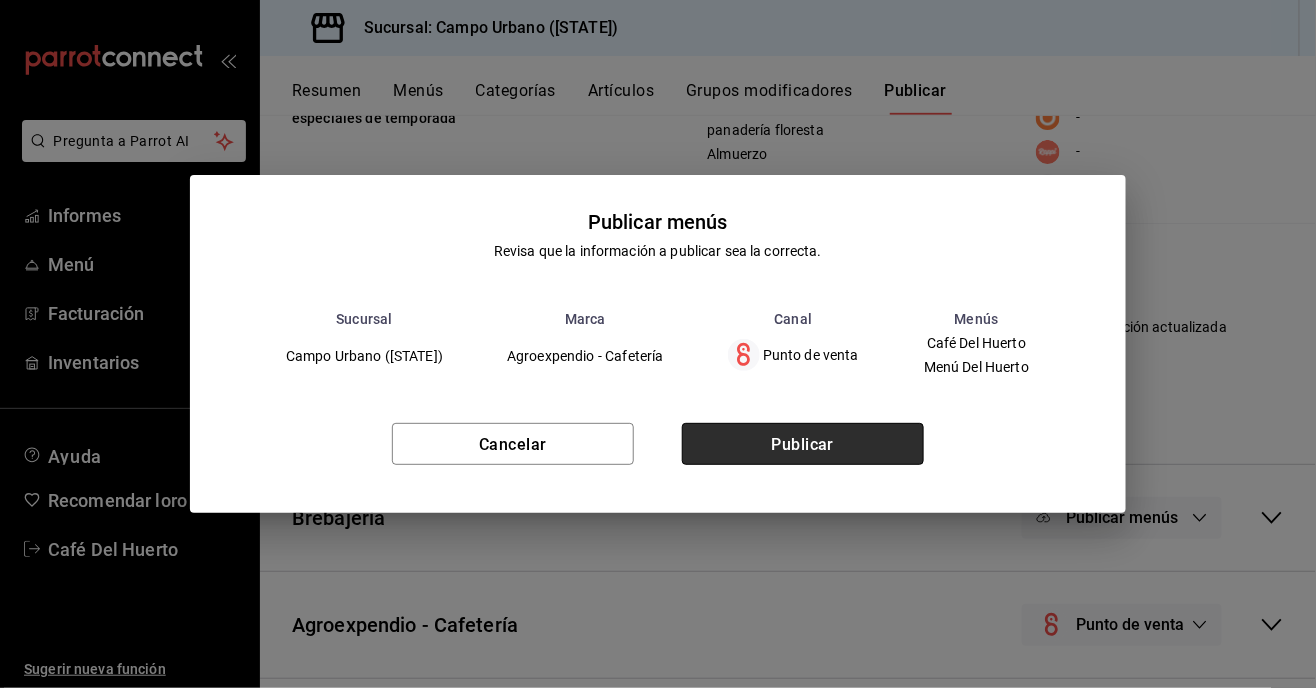 click on "Publicar" at bounding box center (803, 444) 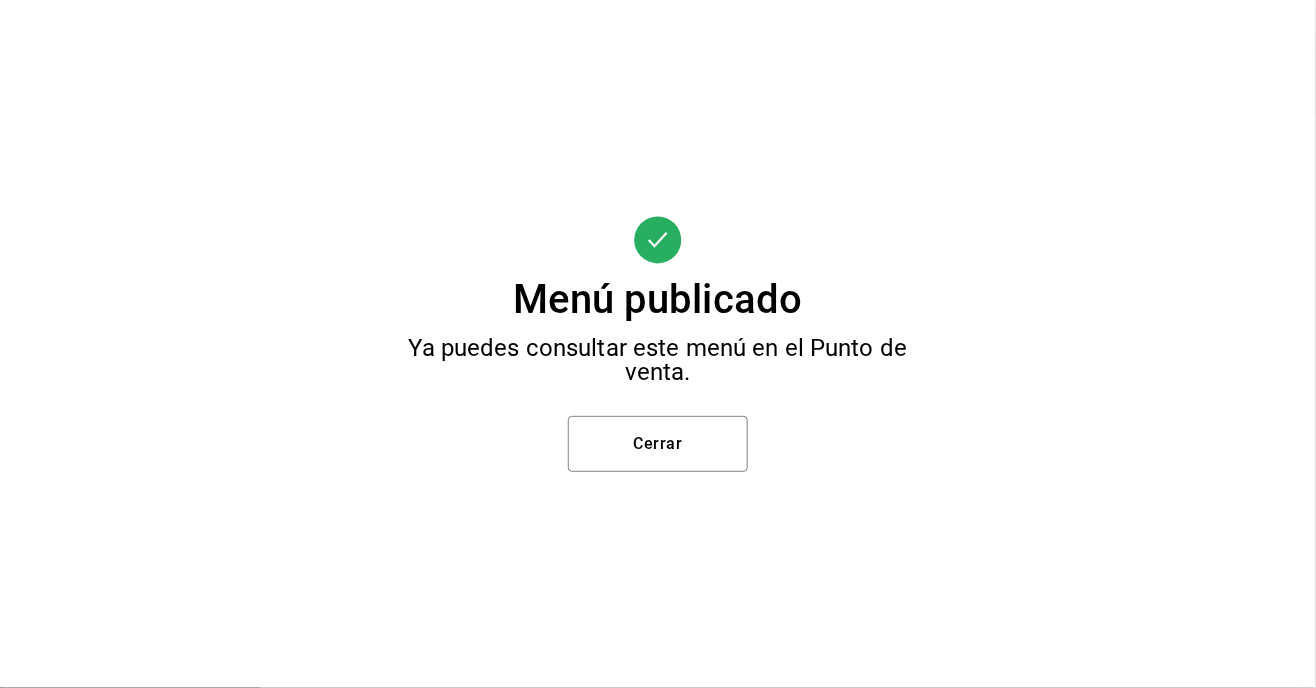 scroll, scrollTop: 0, scrollLeft: 0, axis: both 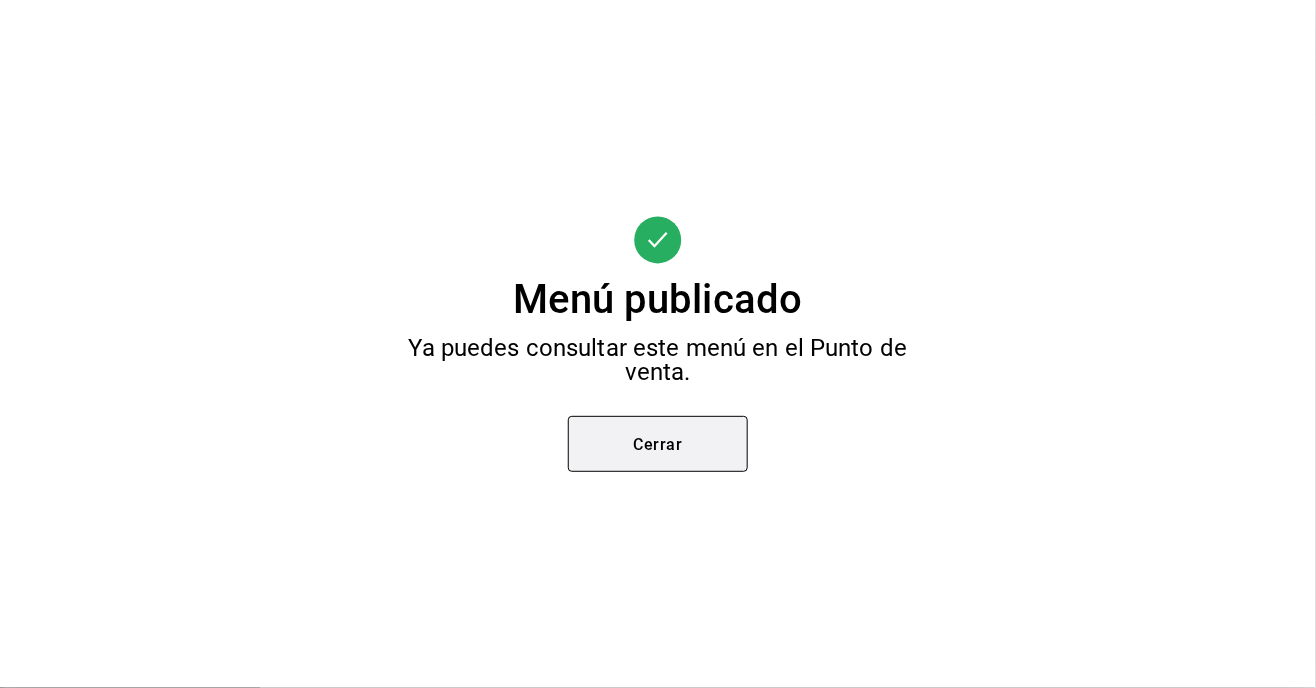 click on "Cerrar" at bounding box center (658, 444) 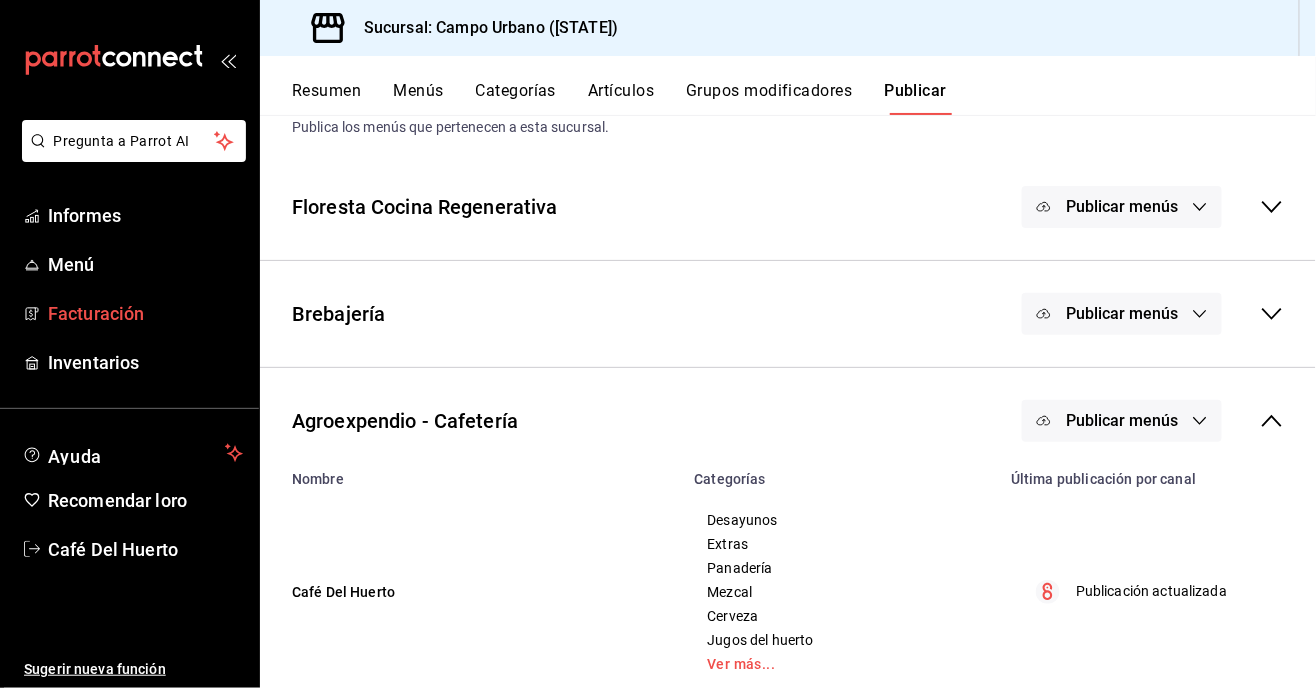 click on "Facturación" at bounding box center [129, 313] 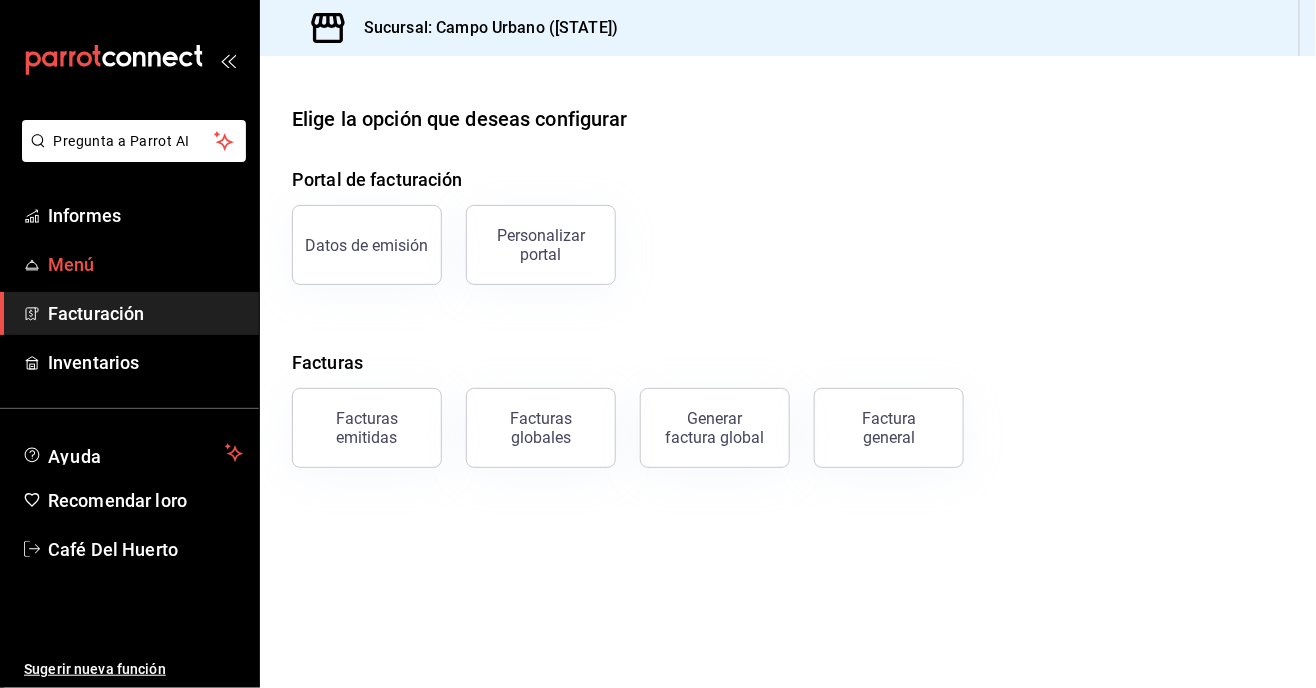 click on "Menú" at bounding box center (71, 264) 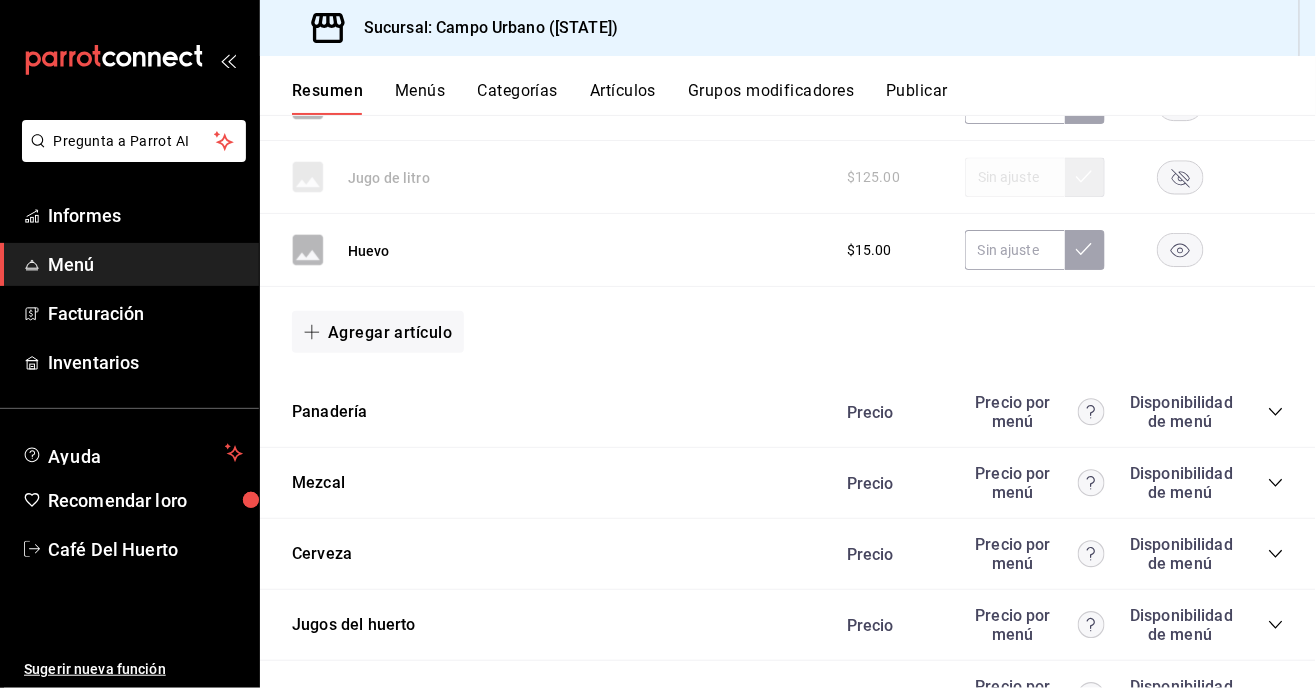 scroll, scrollTop: 1465, scrollLeft: 0, axis: vertical 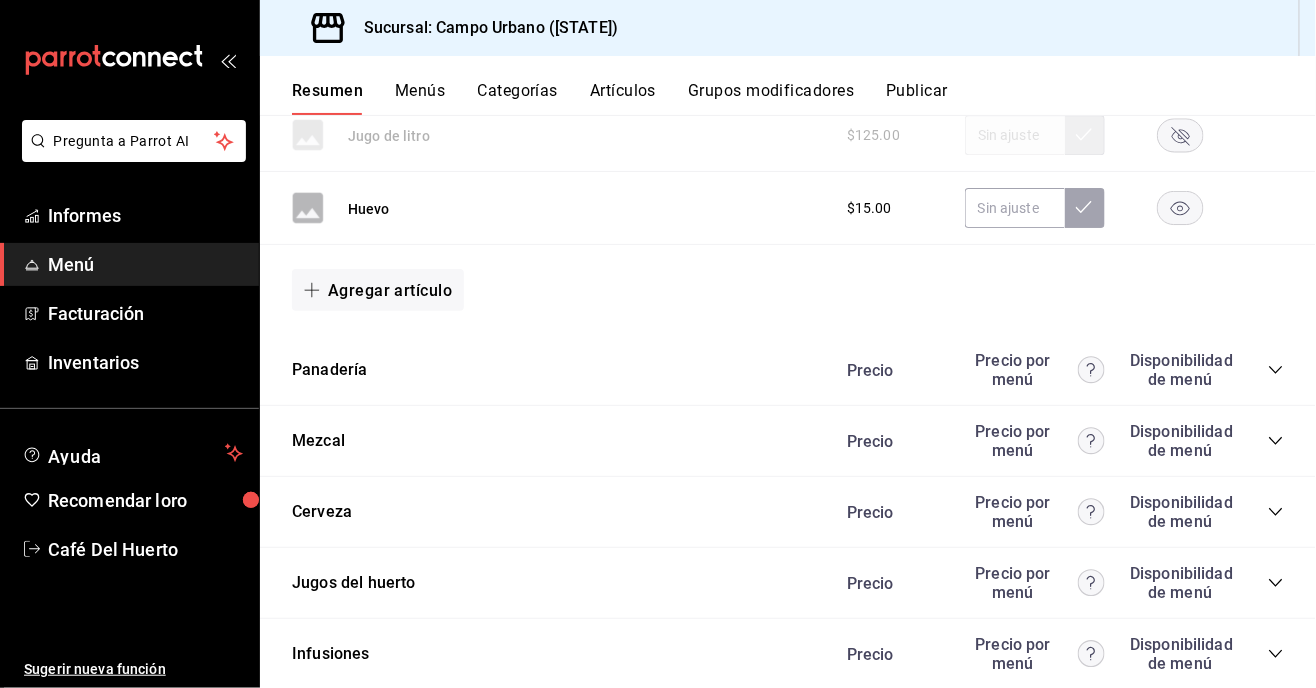 click 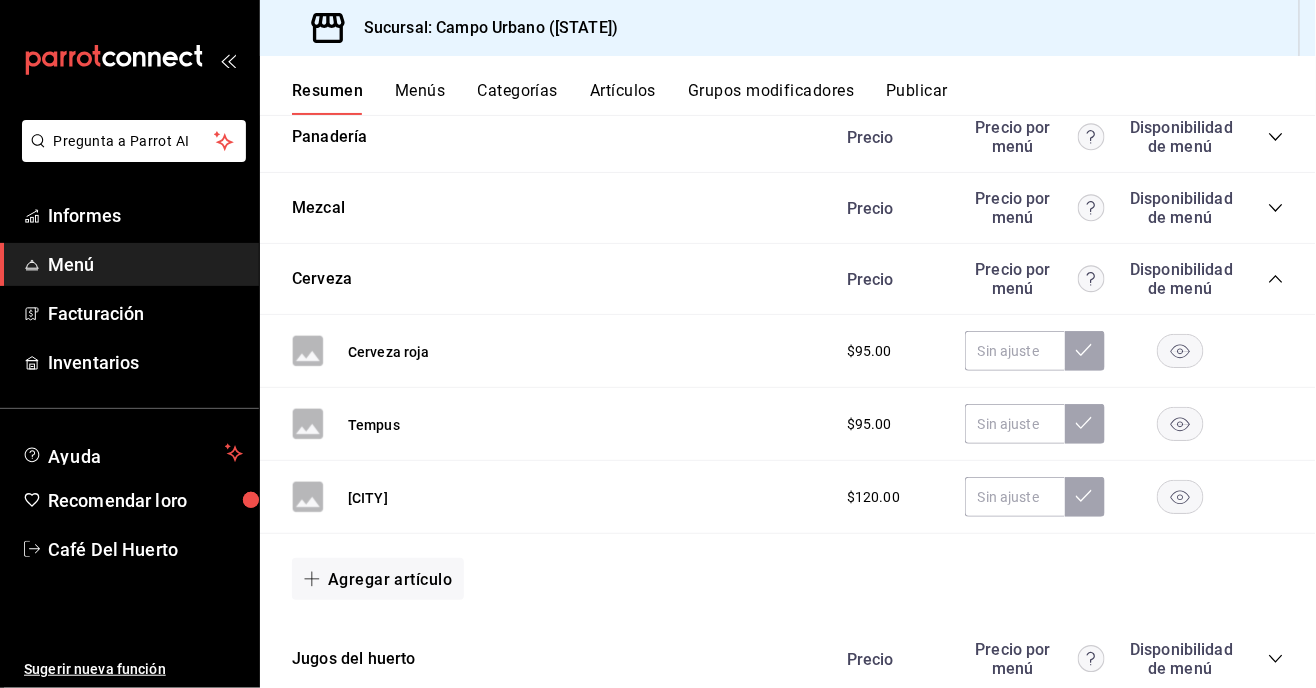scroll, scrollTop: 1707, scrollLeft: 0, axis: vertical 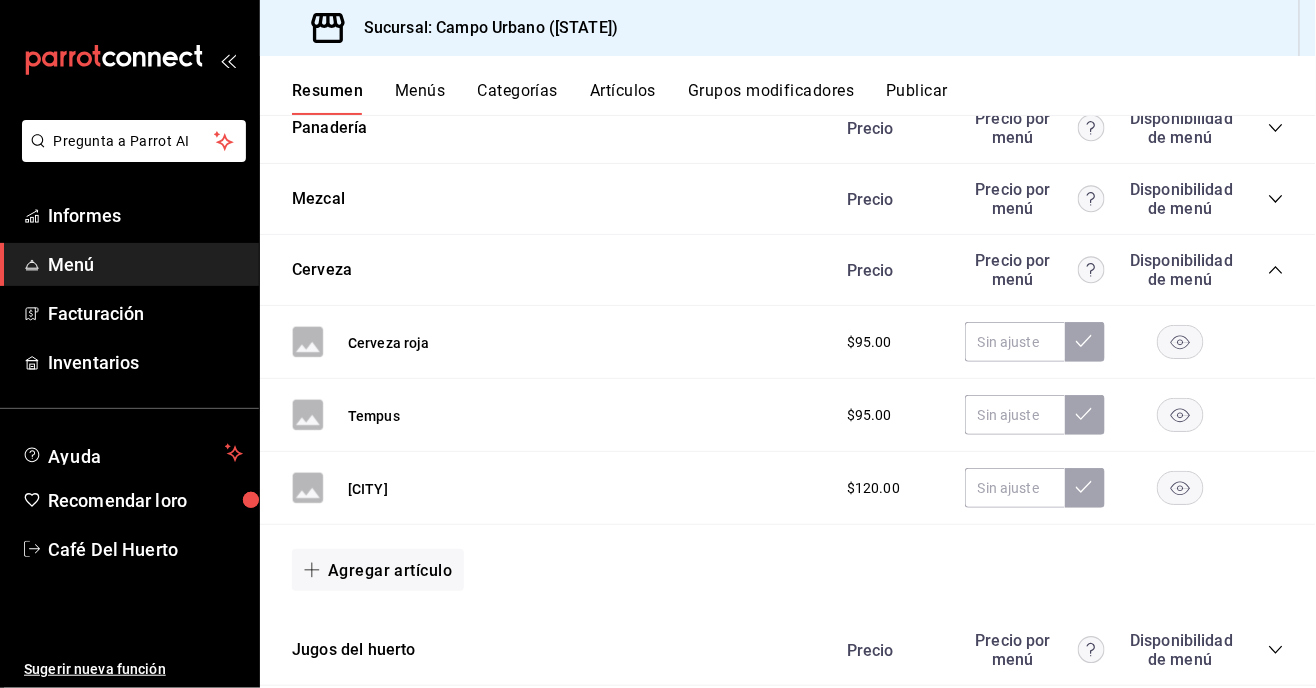 click 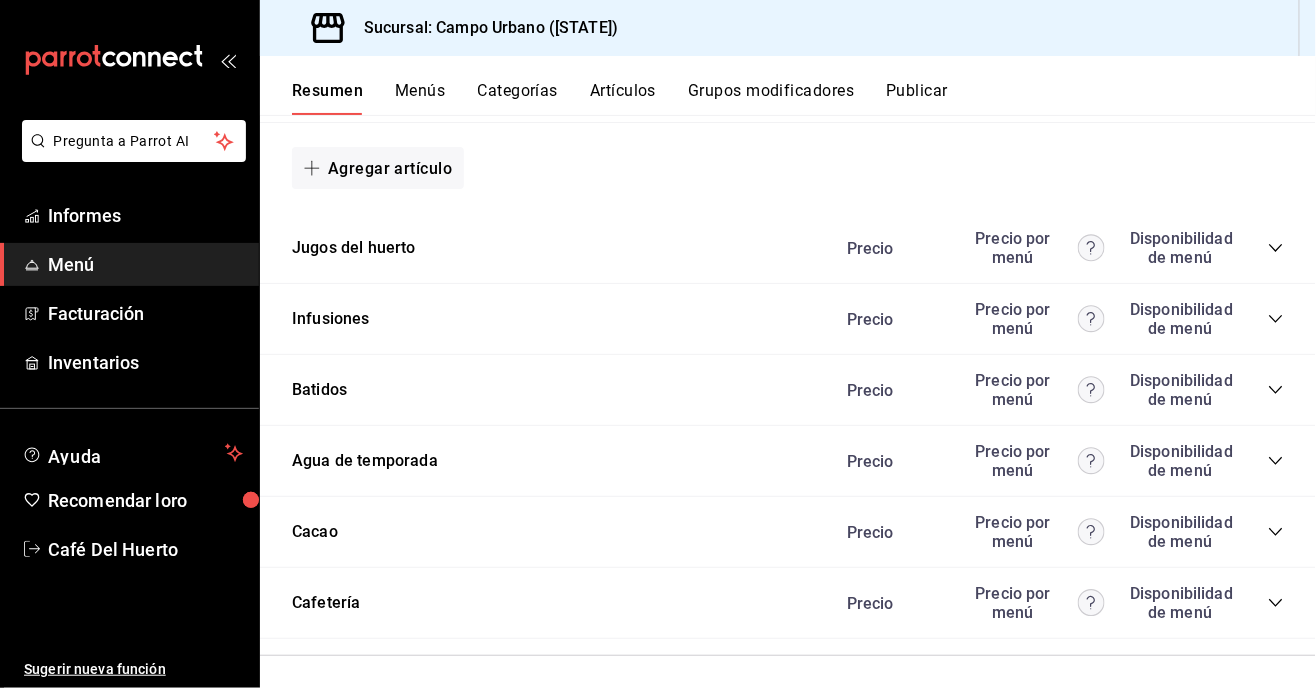 scroll, scrollTop: 2132, scrollLeft: 0, axis: vertical 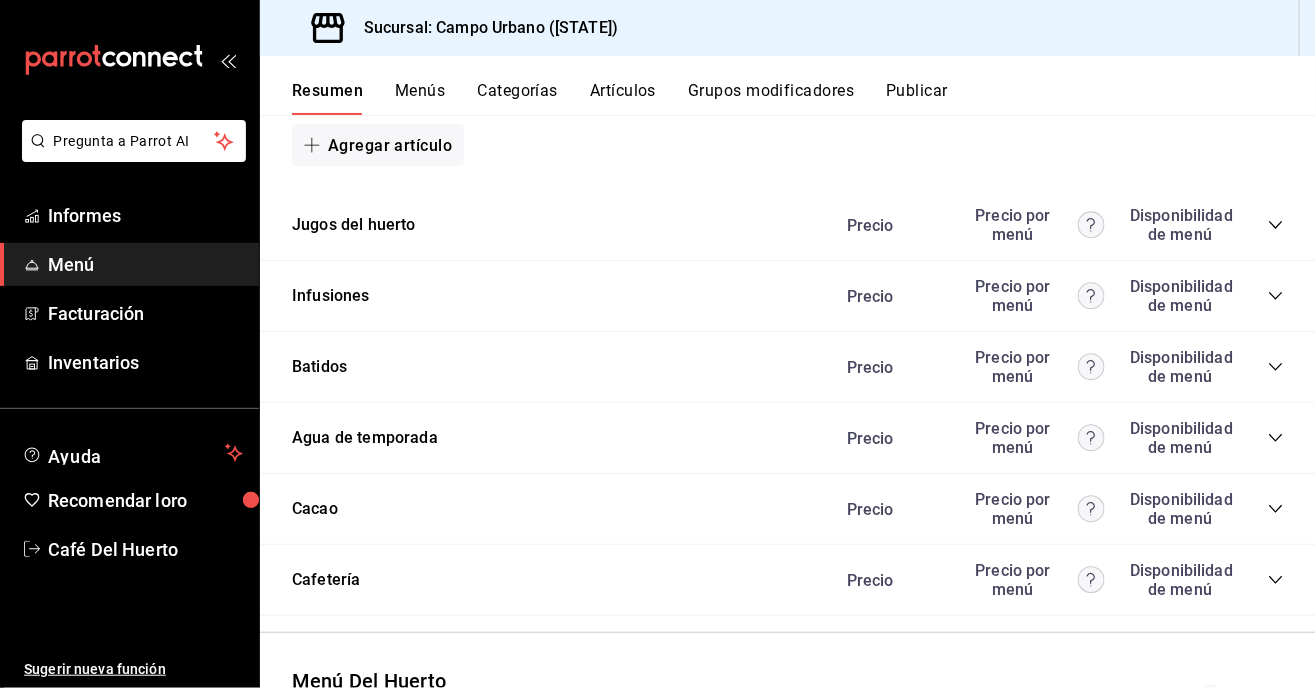 click 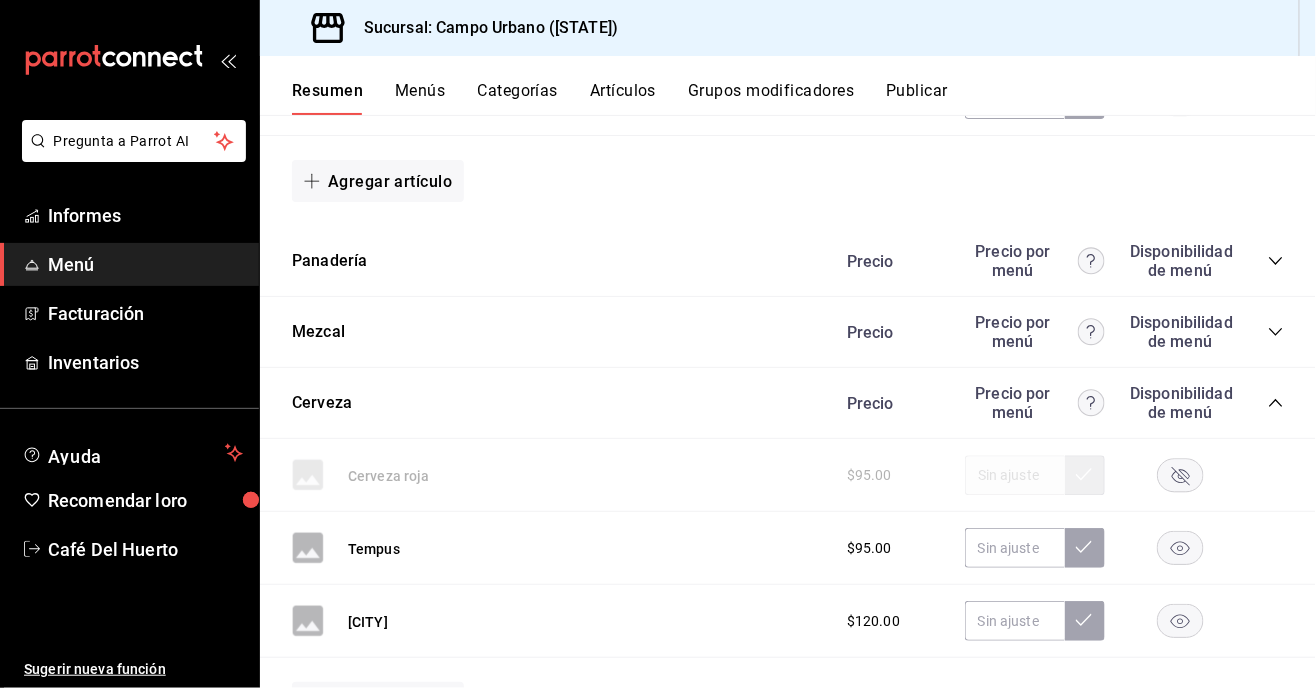 scroll, scrollTop: 1577, scrollLeft: 0, axis: vertical 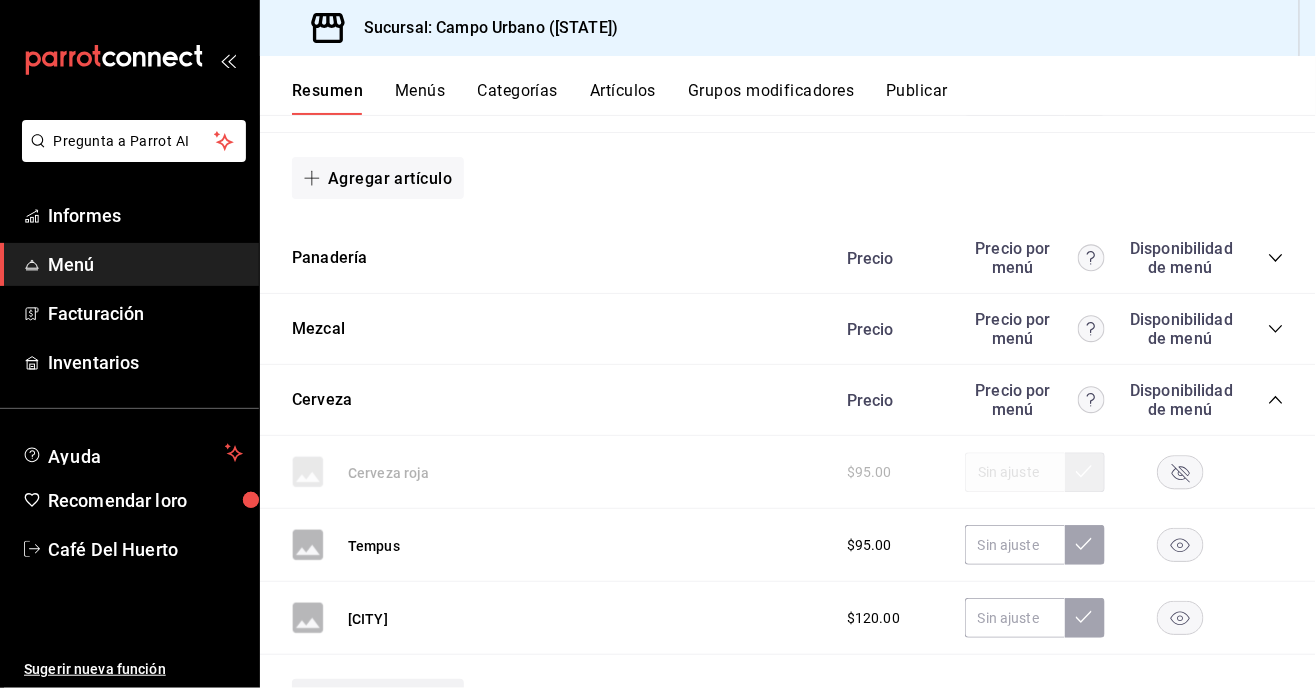 click on "Agregar artículo" at bounding box center (390, 700) 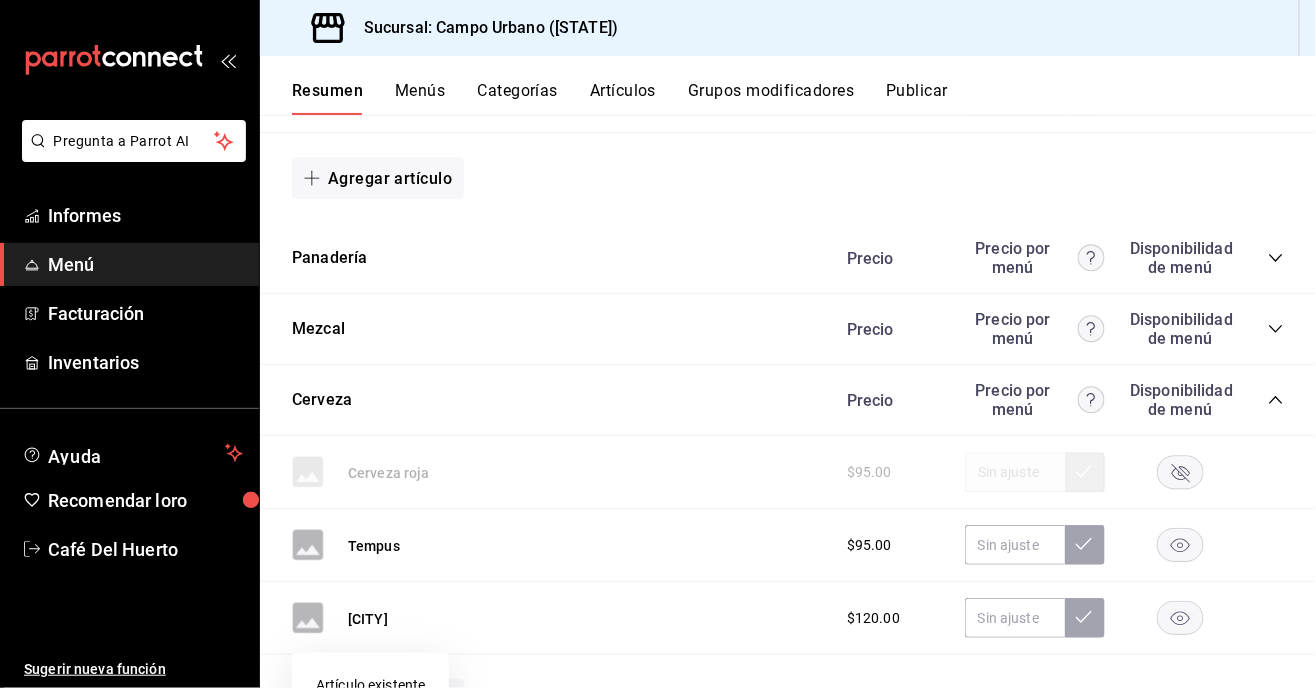 click on "Artículo nuevo" at bounding box center [361, 736] 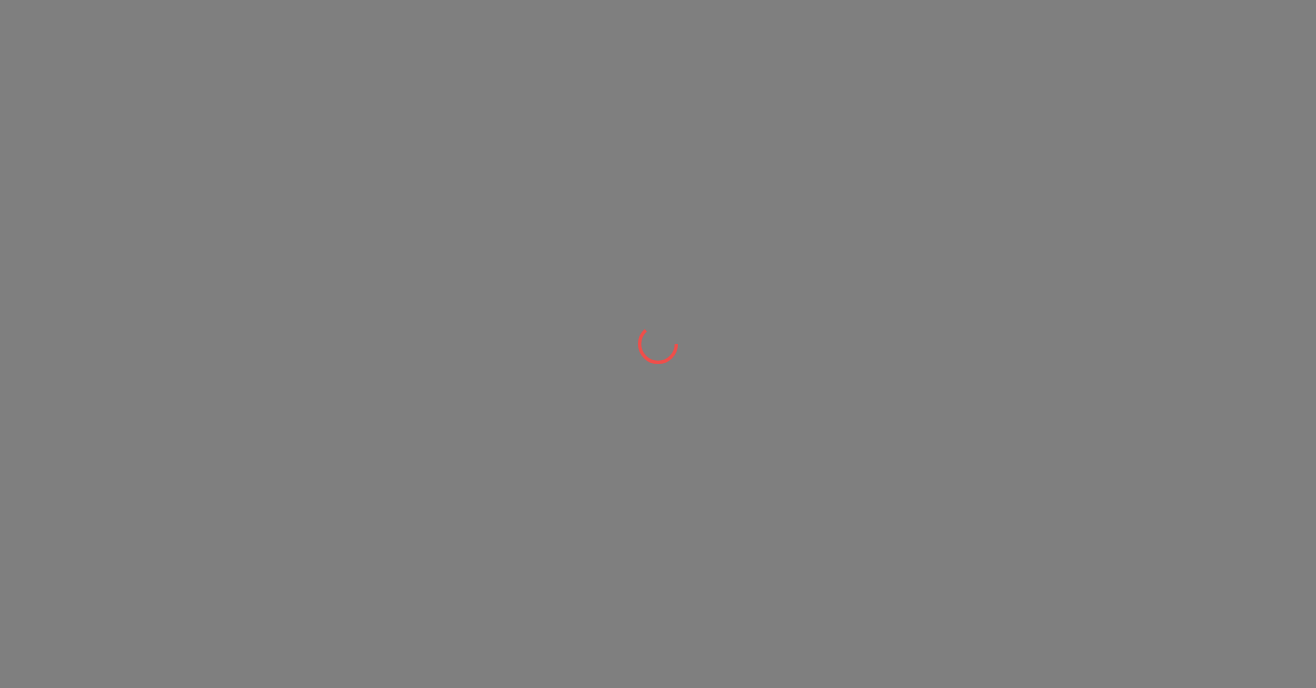 scroll, scrollTop: 0, scrollLeft: 0, axis: both 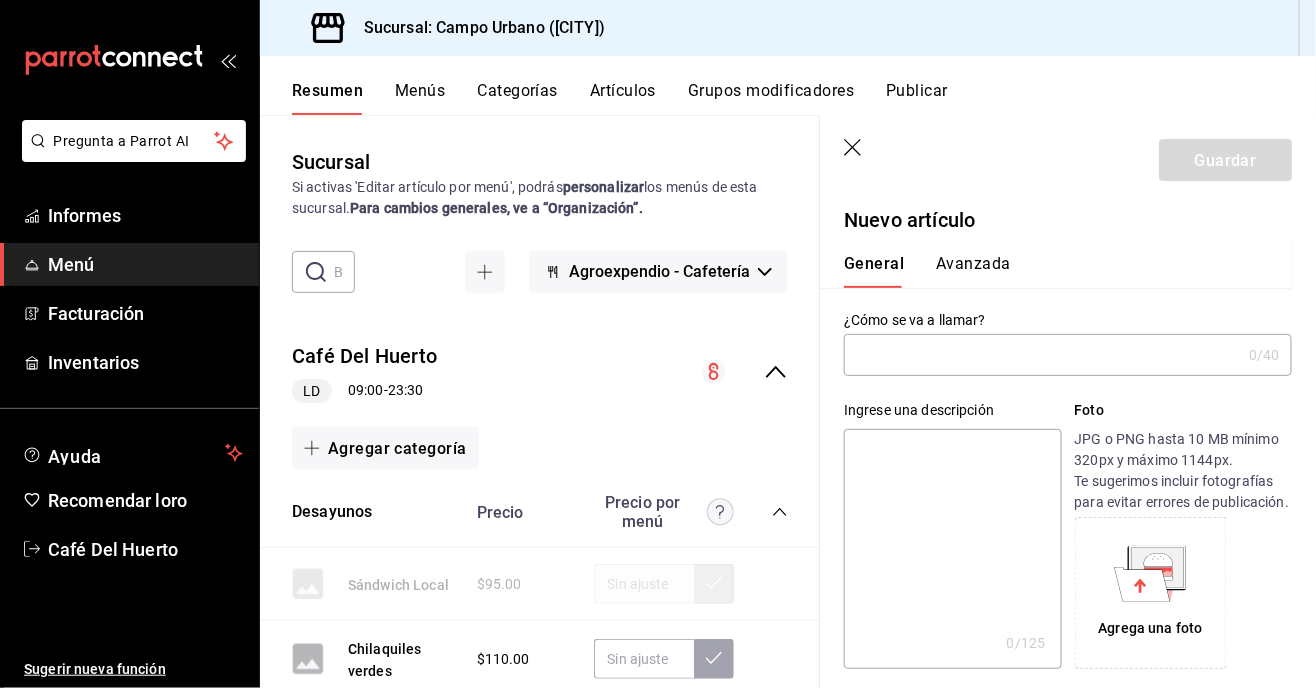 click at bounding box center [1042, 355] 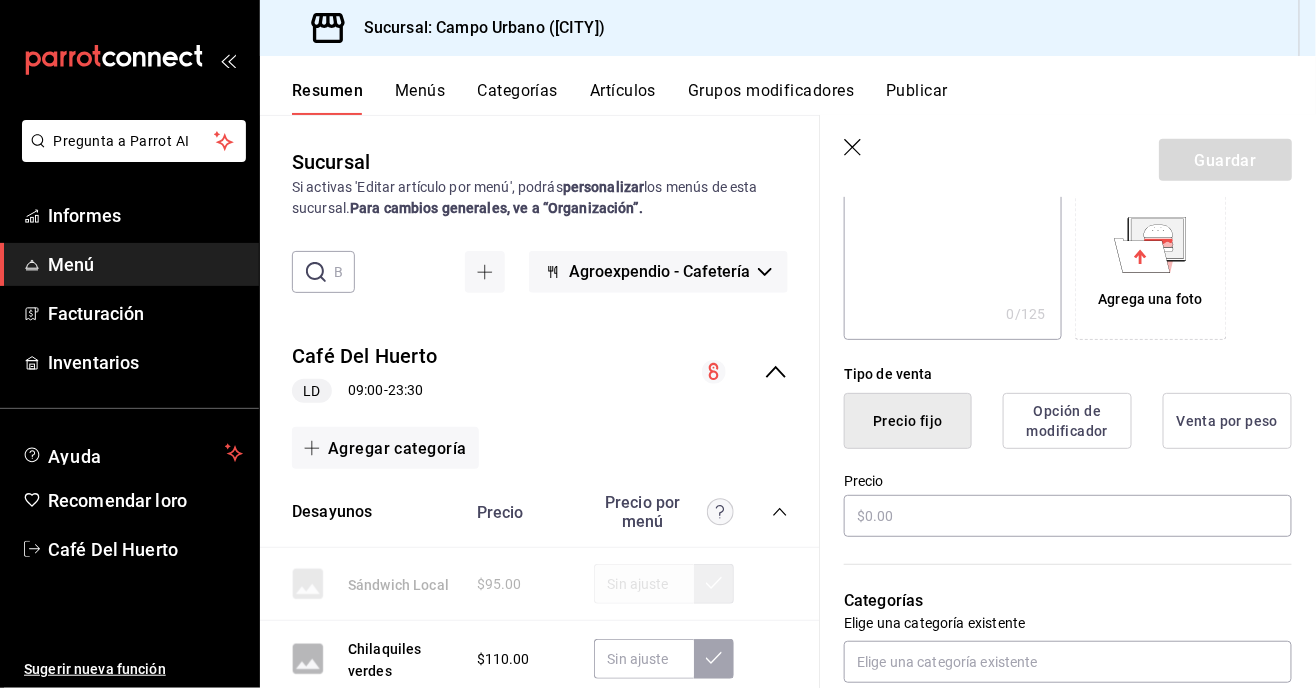 scroll, scrollTop: 325, scrollLeft: 0, axis: vertical 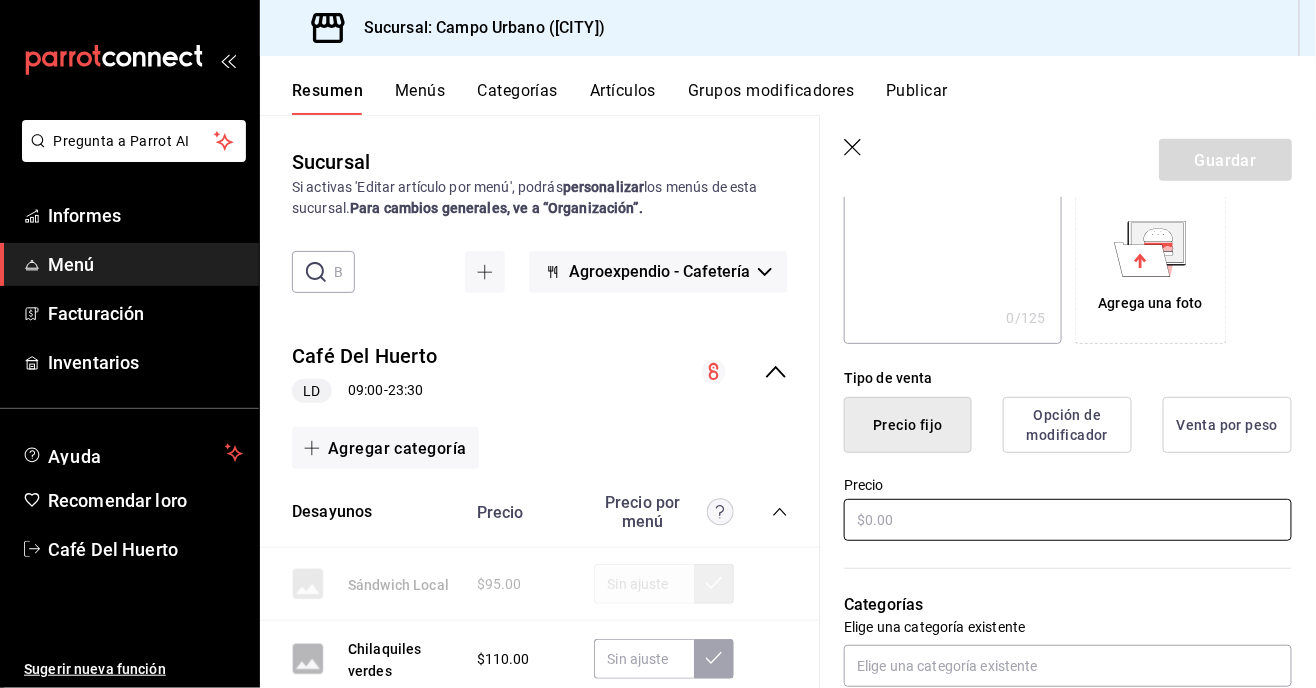 type on "Carajillo" 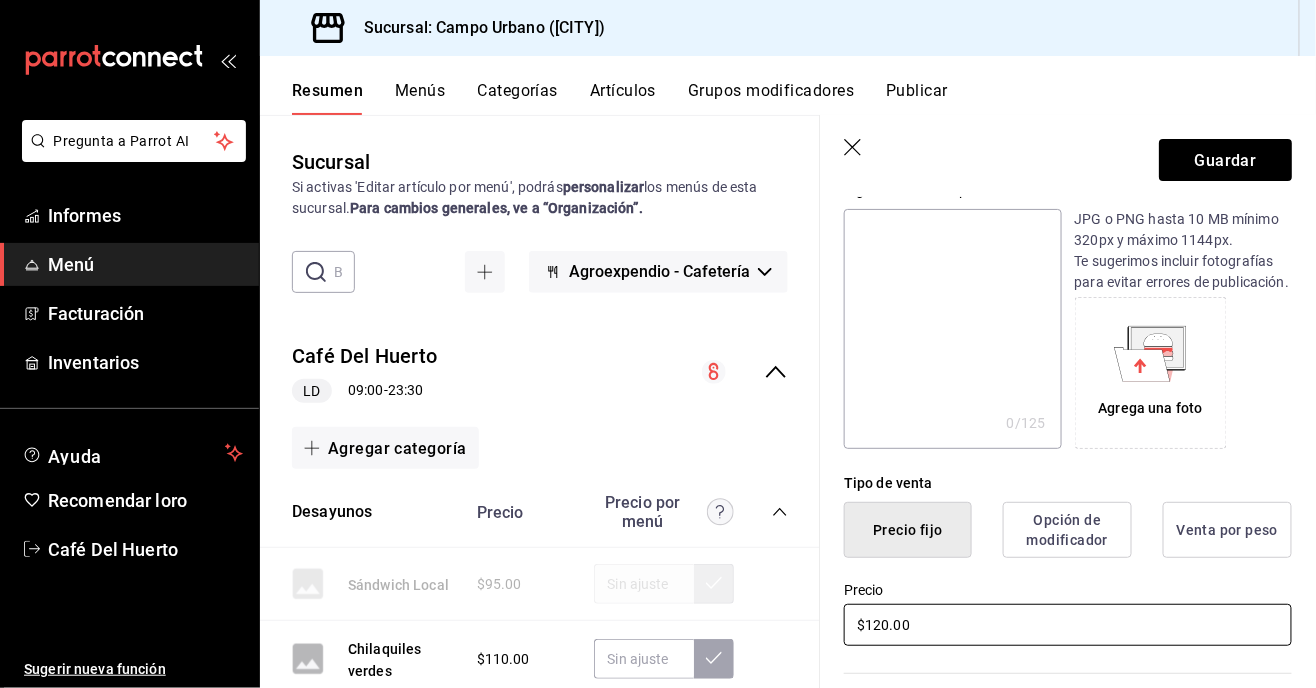 scroll, scrollTop: 0, scrollLeft: 0, axis: both 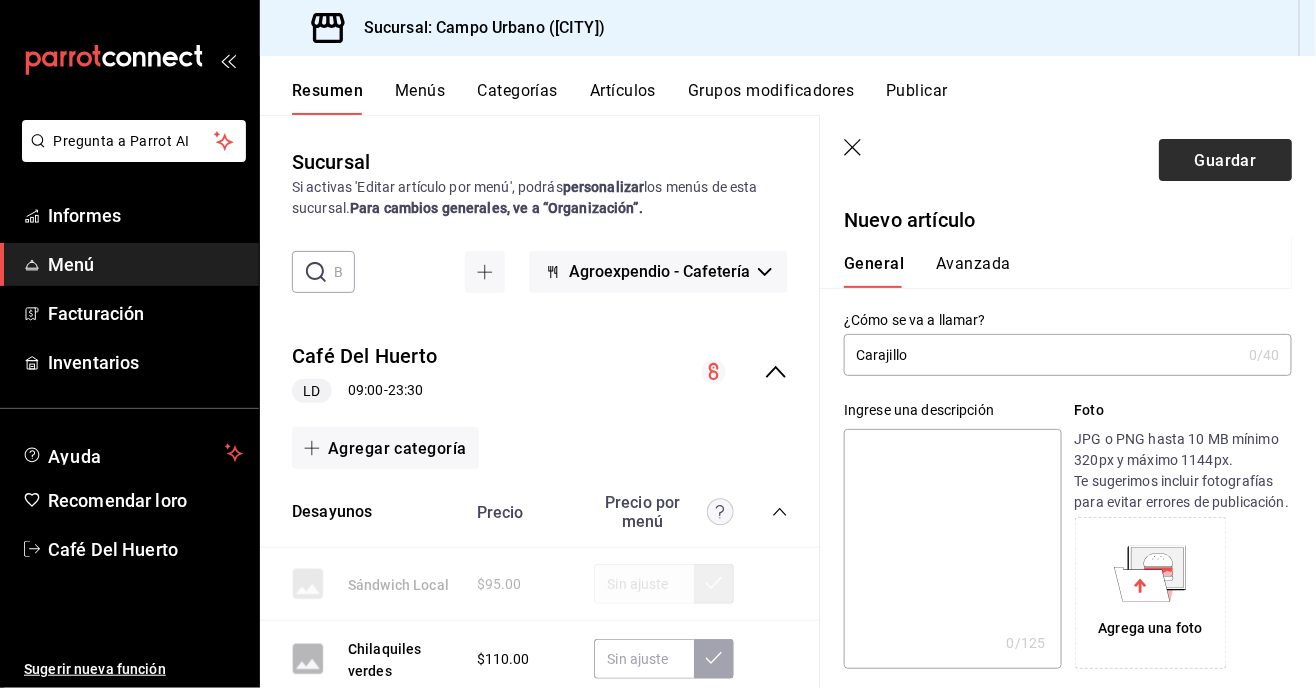 type on "$120.00" 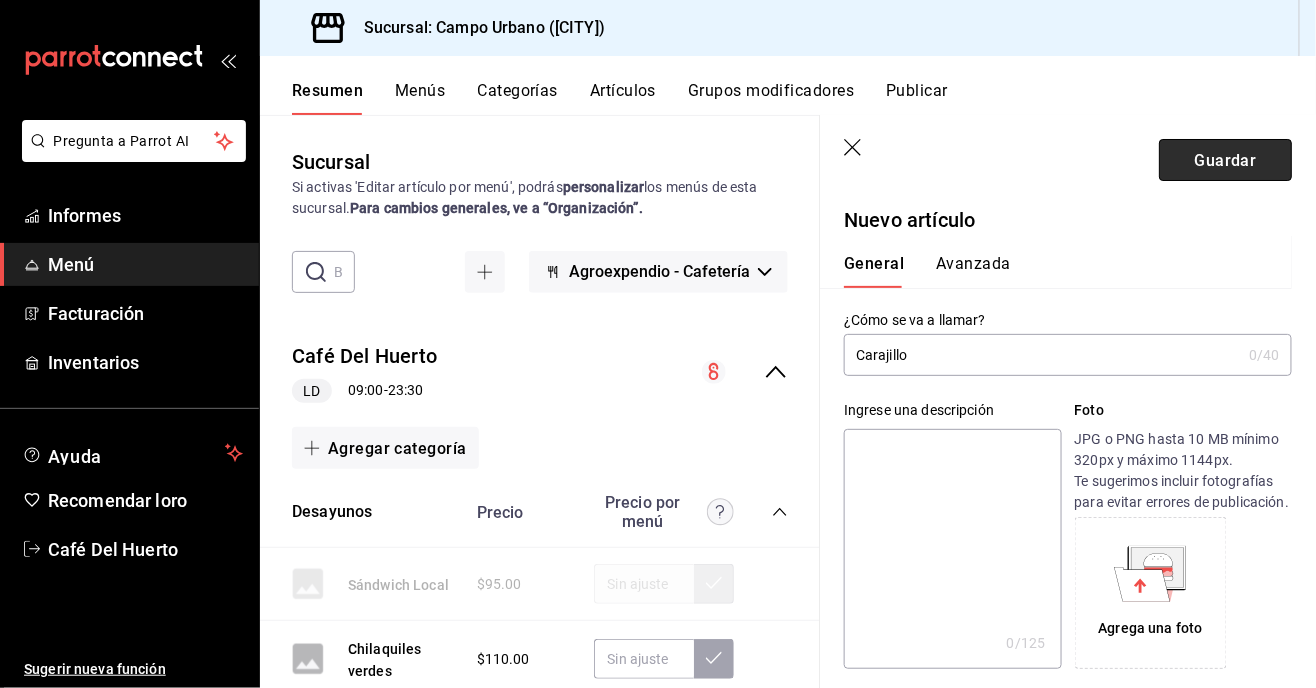 click on "Guardar" at bounding box center [1225, 160] 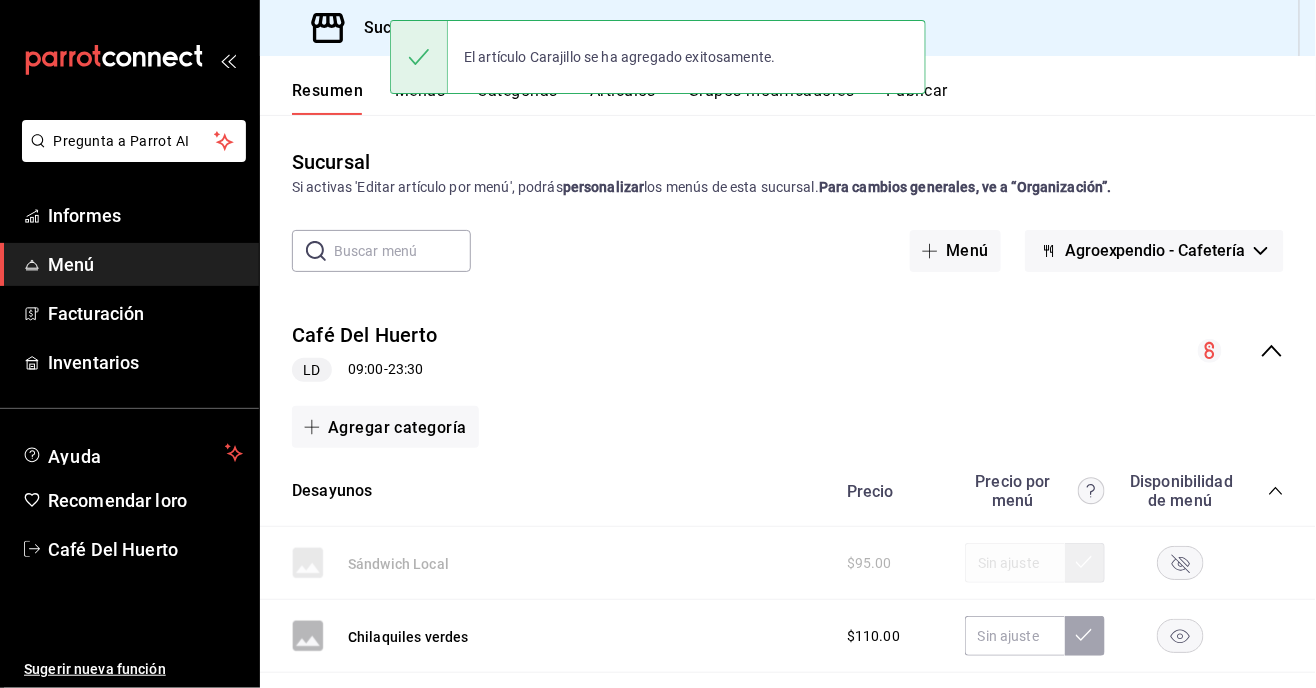click on "Publicar" at bounding box center [917, 97] 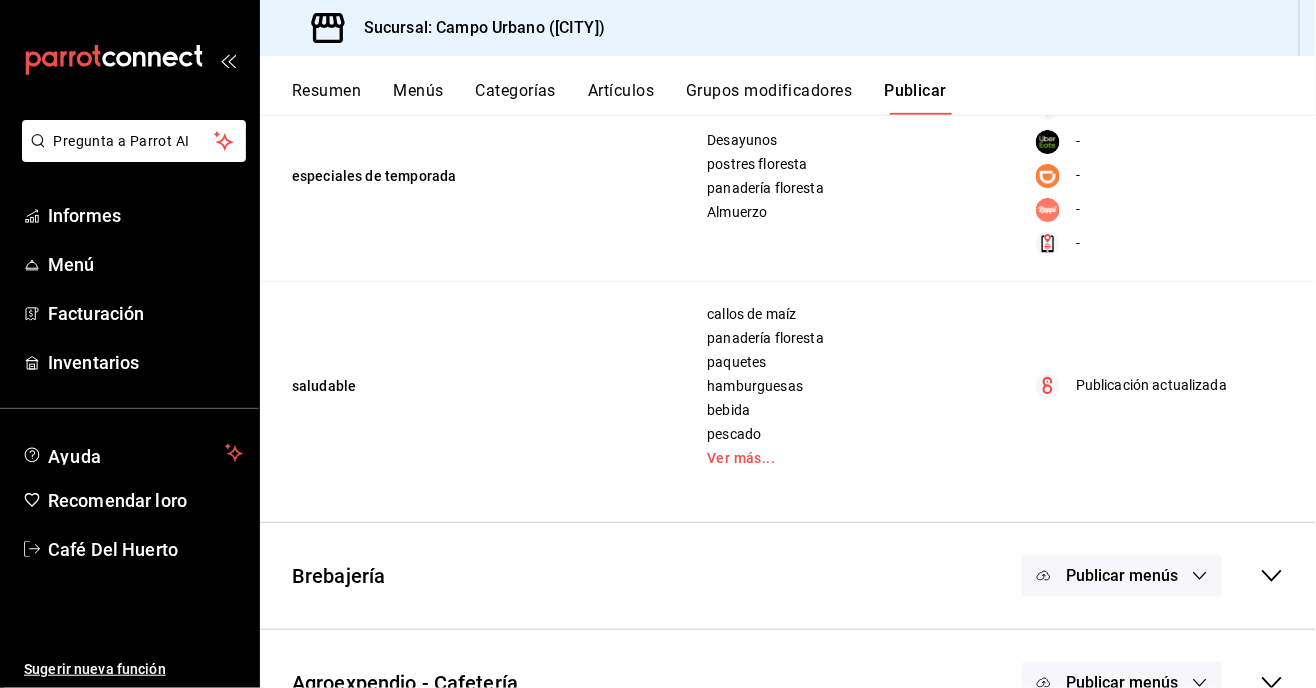 scroll, scrollTop: 321, scrollLeft: 0, axis: vertical 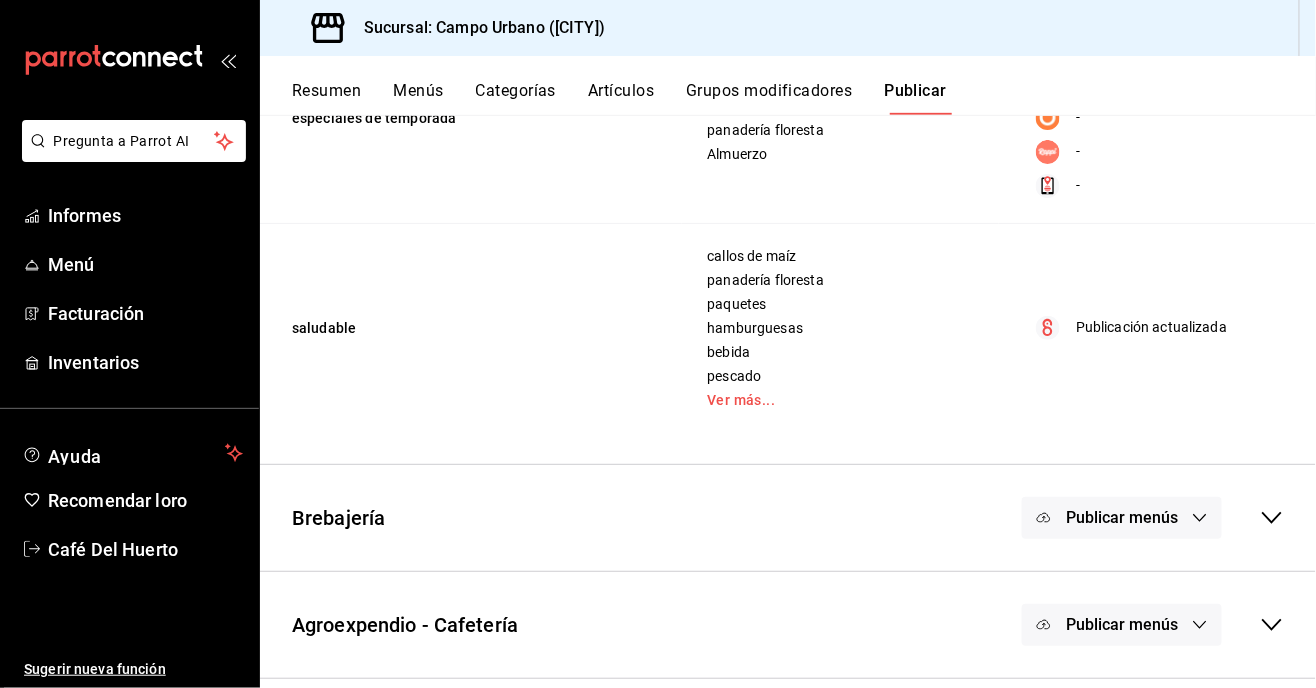 click 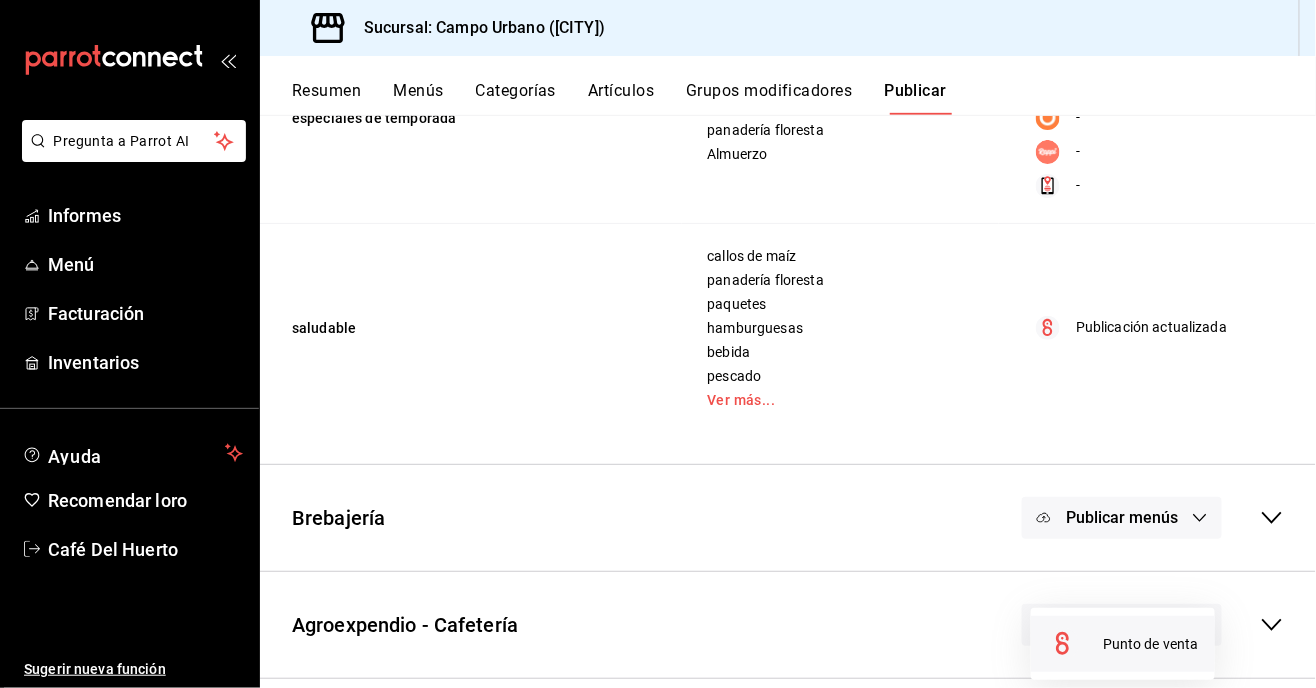 click on "Punto de venta" at bounding box center (1151, 644) 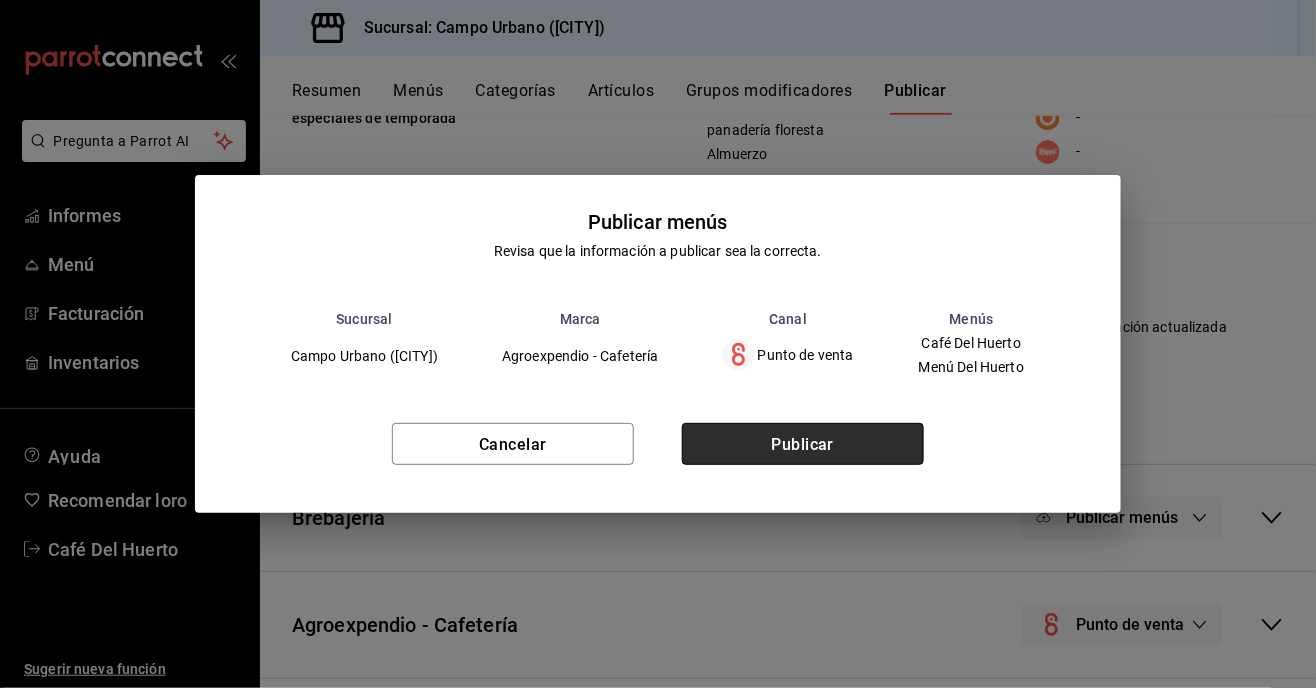 click on "Publicar" at bounding box center [803, 444] 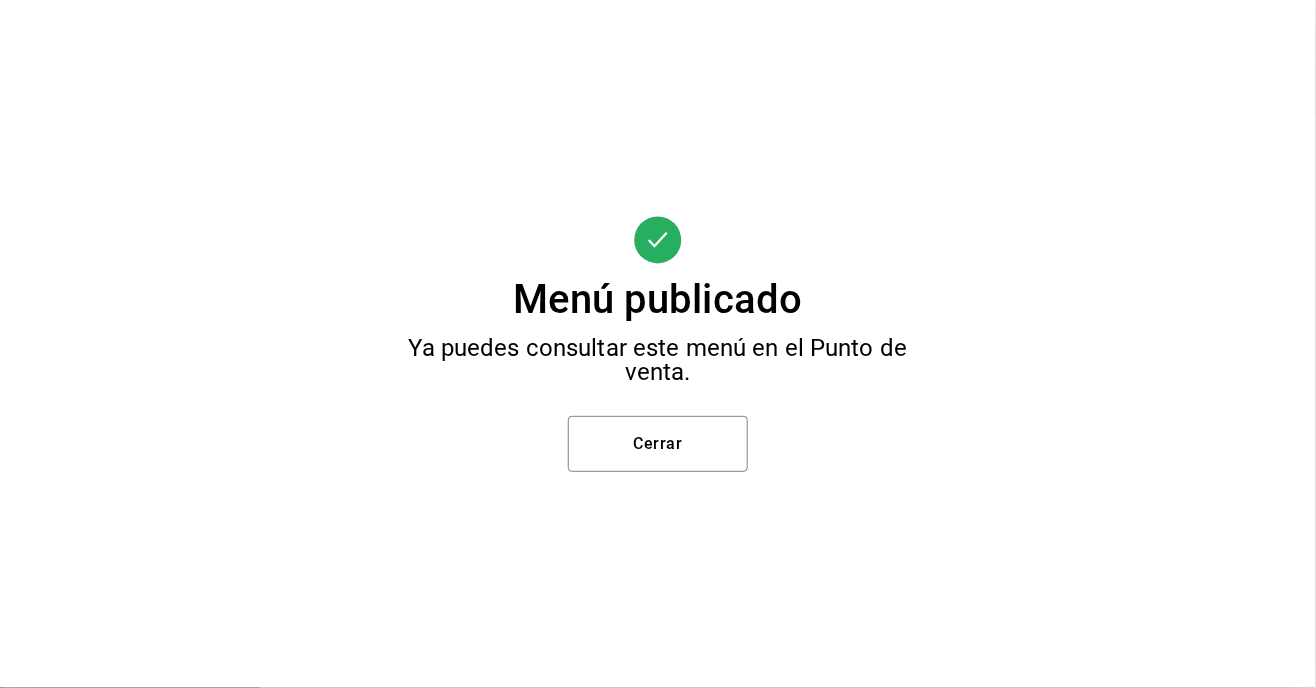 scroll, scrollTop: 0, scrollLeft: 0, axis: both 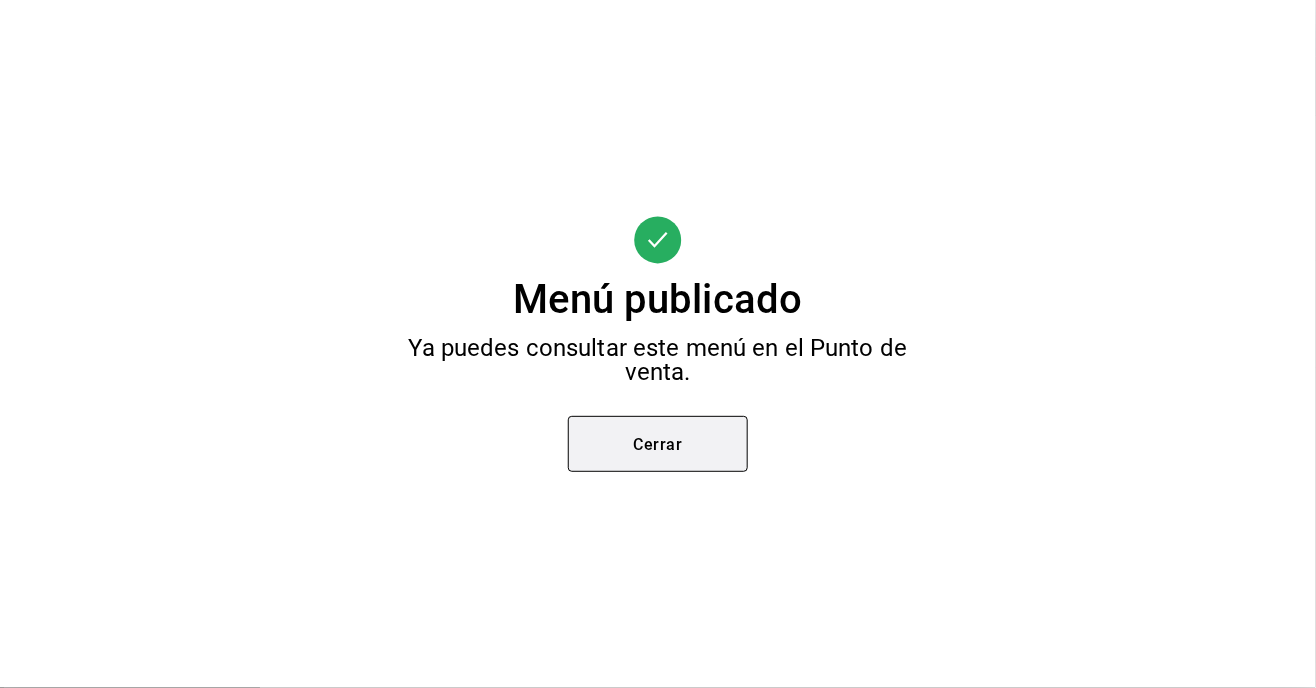 click on "Cerrar" at bounding box center [658, 444] 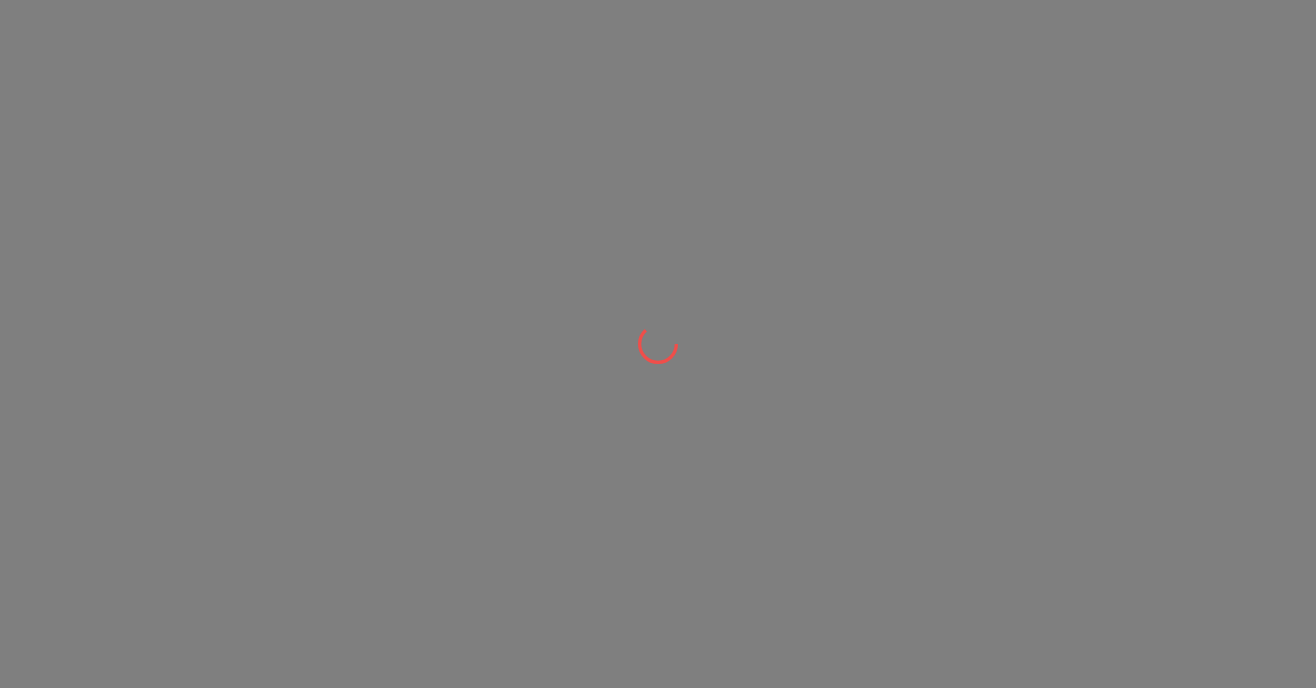 scroll, scrollTop: 0, scrollLeft: 0, axis: both 